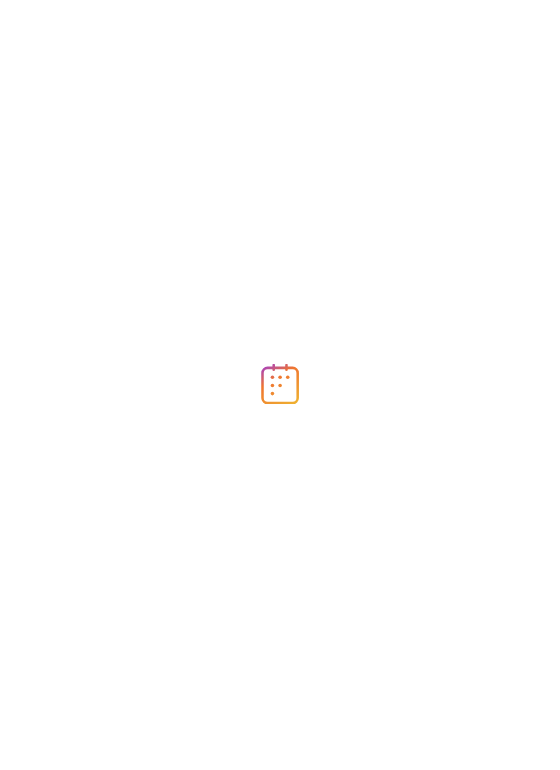 scroll, scrollTop: 0, scrollLeft: 0, axis: both 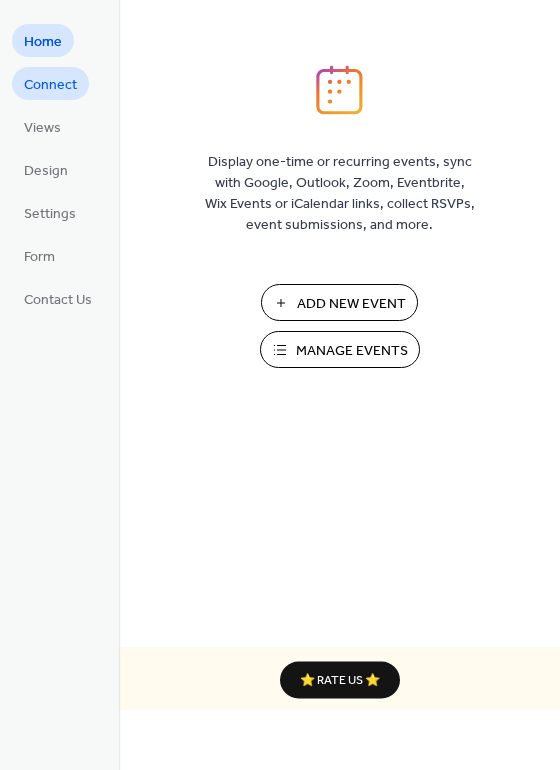 click on "Connect" at bounding box center (50, 83) 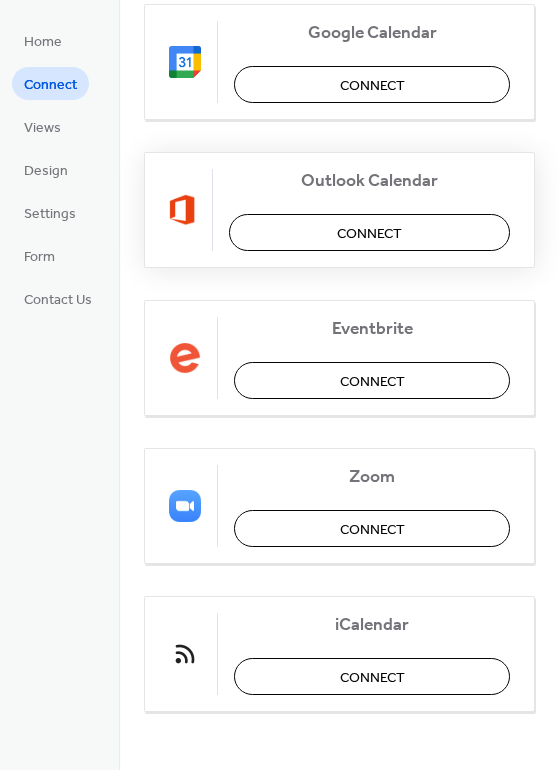 scroll, scrollTop: 322, scrollLeft: 0, axis: vertical 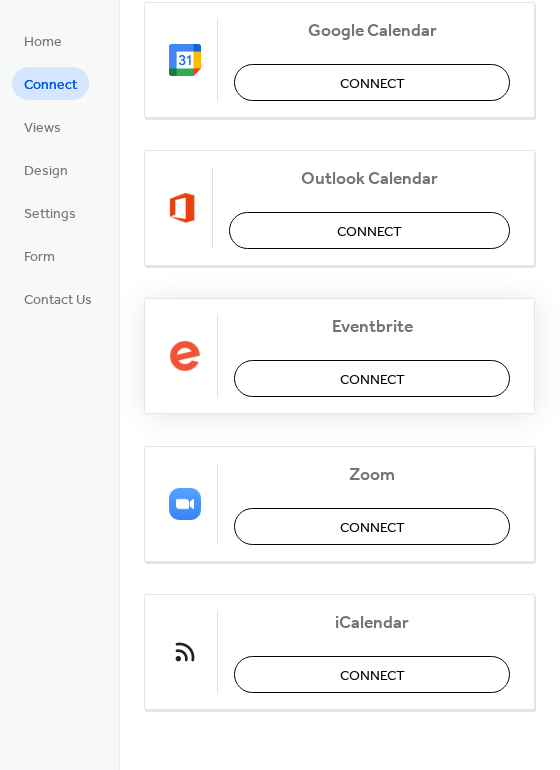 click on "Connect" at bounding box center (372, 380) 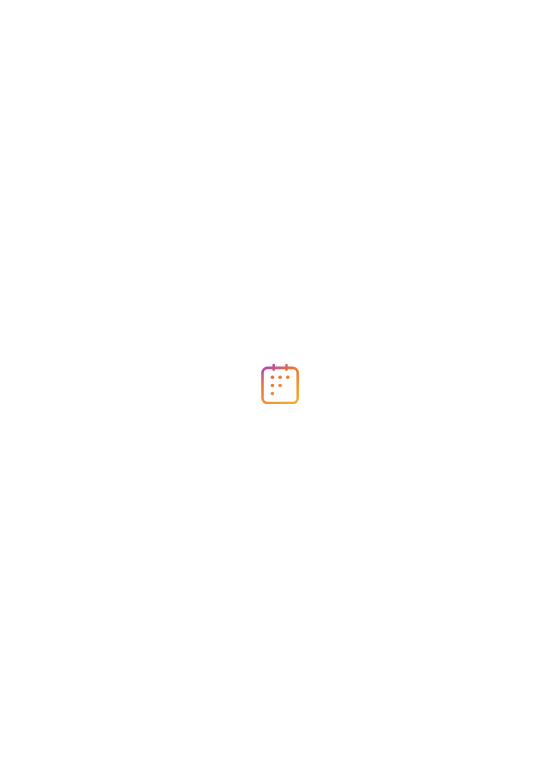 scroll, scrollTop: 0, scrollLeft: 0, axis: both 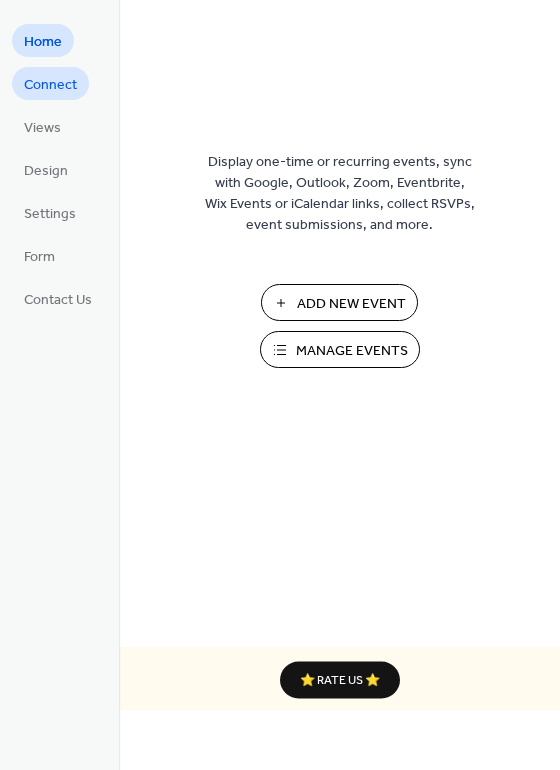 click on "Connect" at bounding box center (50, 85) 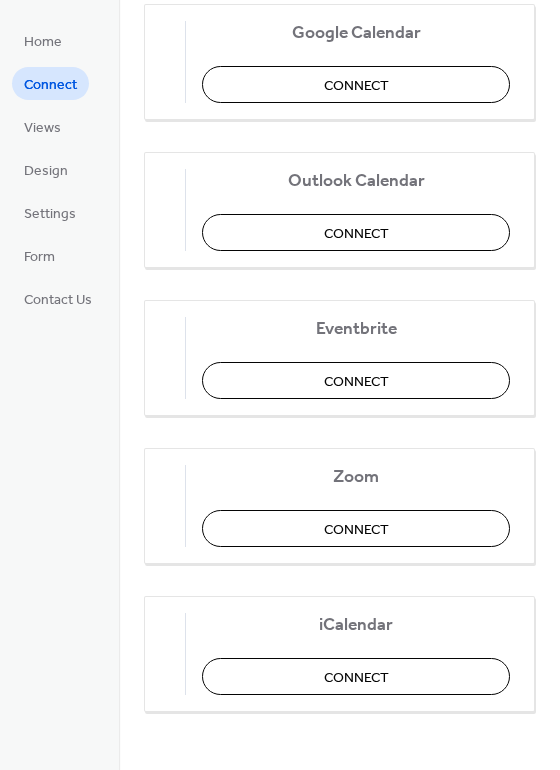 scroll, scrollTop: 322, scrollLeft: 0, axis: vertical 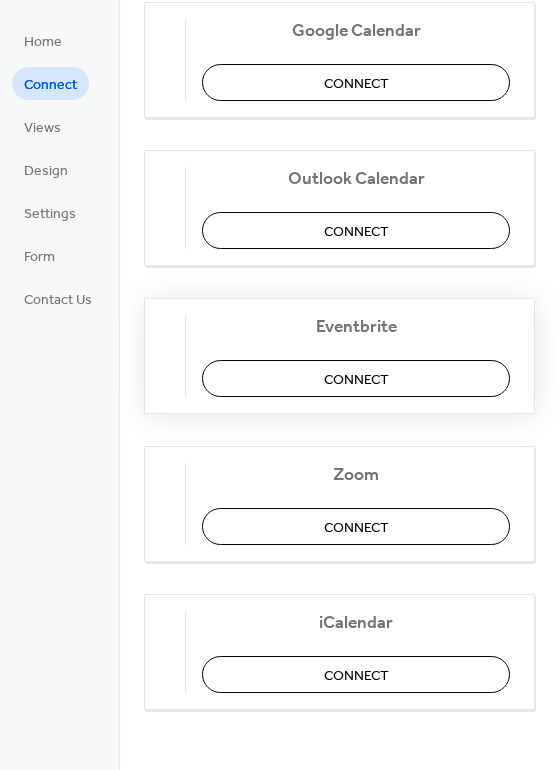 click on "Connect" at bounding box center [356, 380] 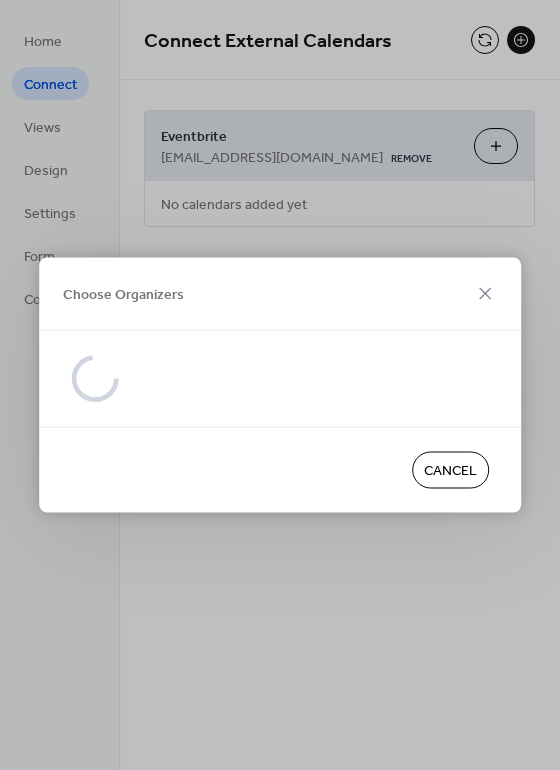 scroll, scrollTop: 0, scrollLeft: 0, axis: both 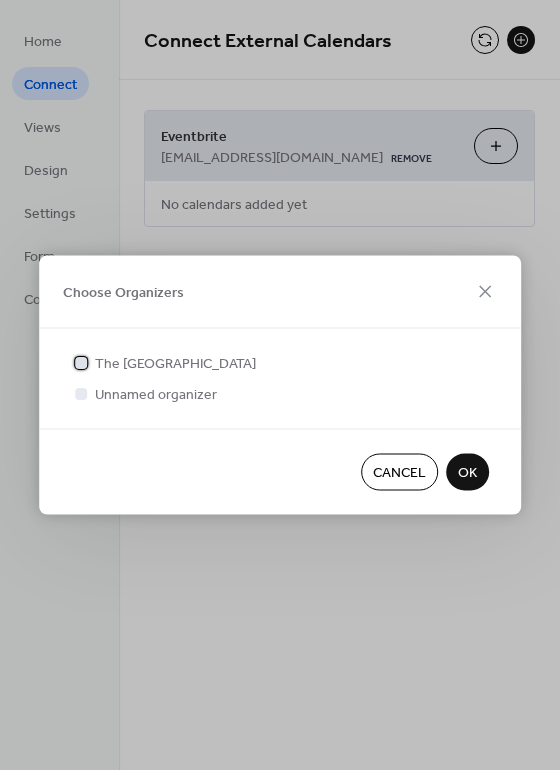 click at bounding box center [81, 362] 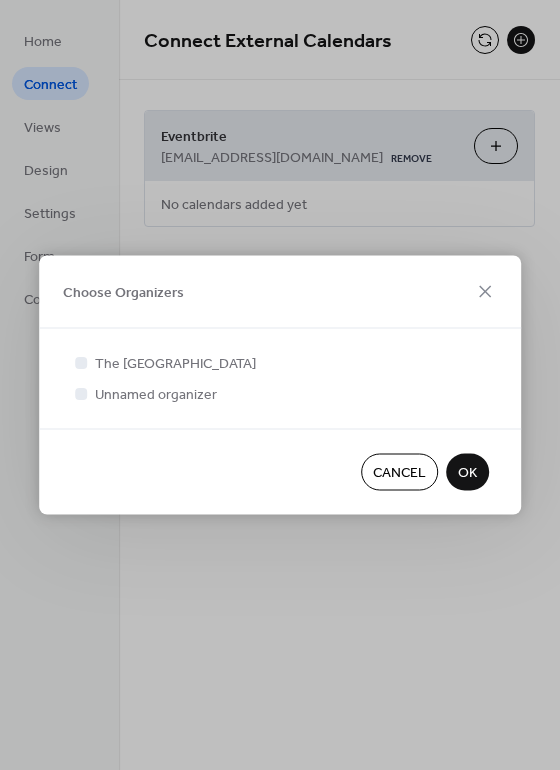 click on "OK" at bounding box center [467, 473] 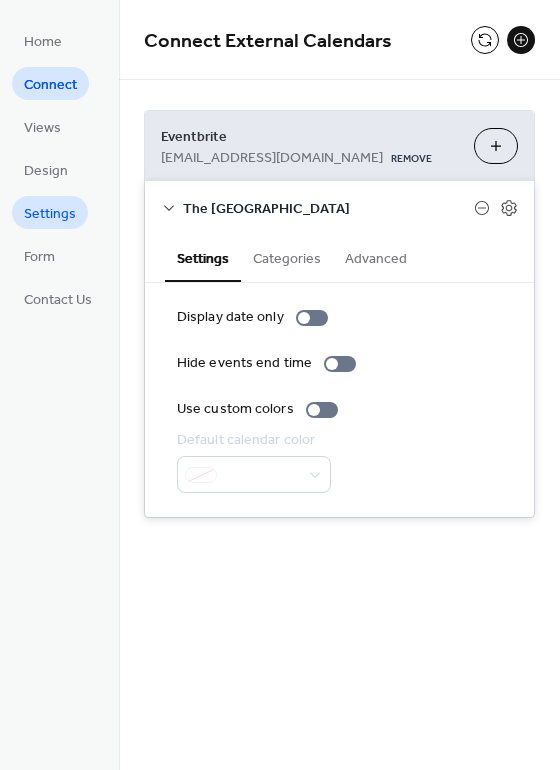 click on "Settings" at bounding box center (50, 214) 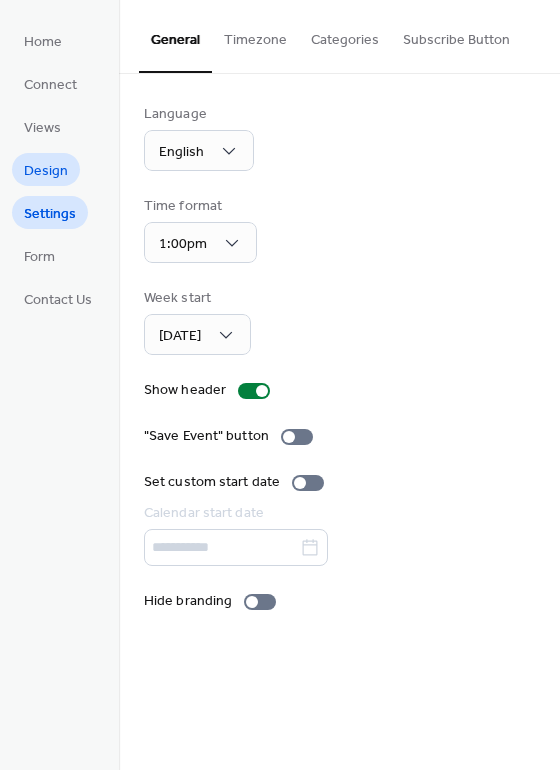 click on "Design" at bounding box center (46, 171) 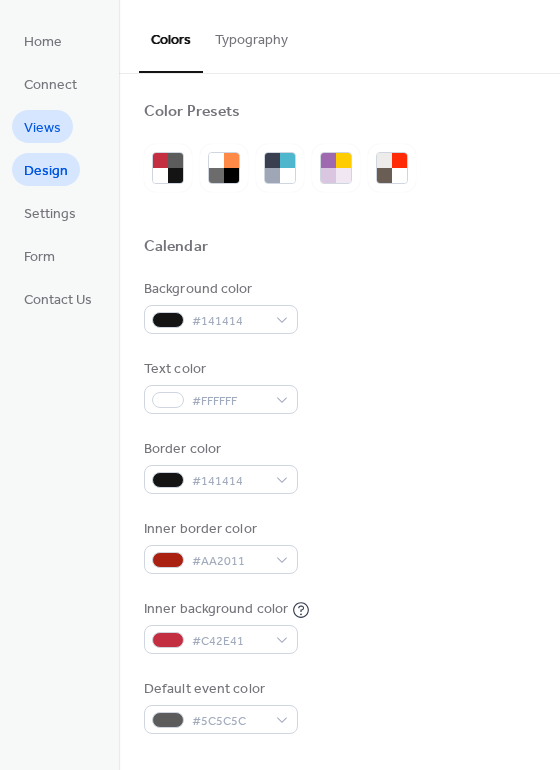scroll, scrollTop: 0, scrollLeft: 0, axis: both 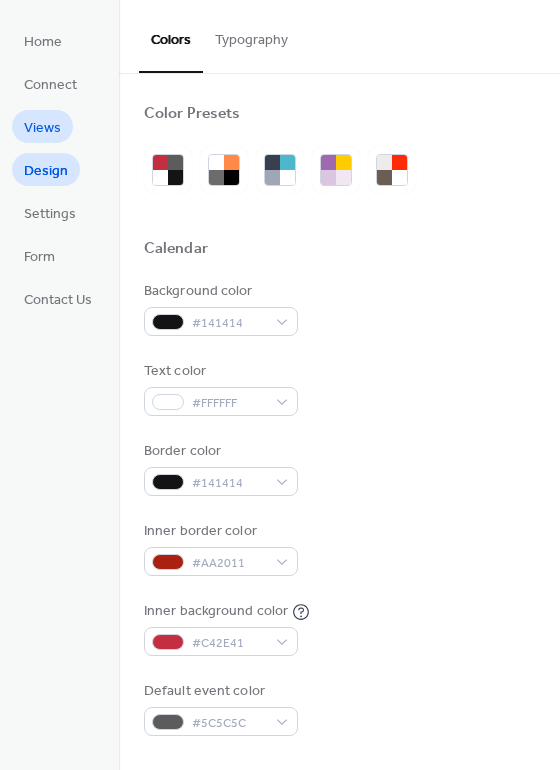 click on "Views" at bounding box center [42, 128] 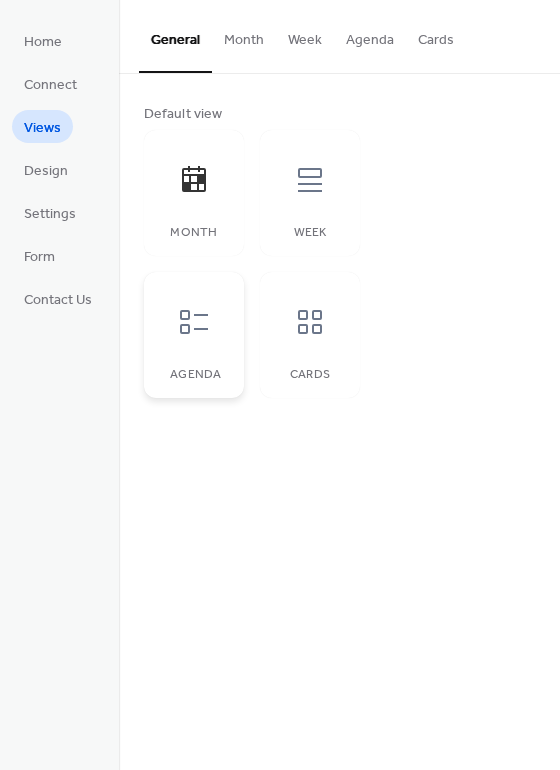click 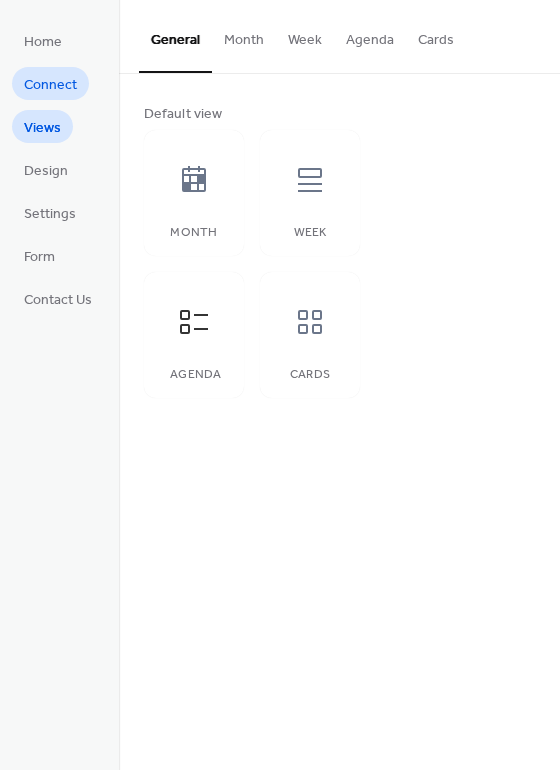 click on "Connect" at bounding box center (50, 85) 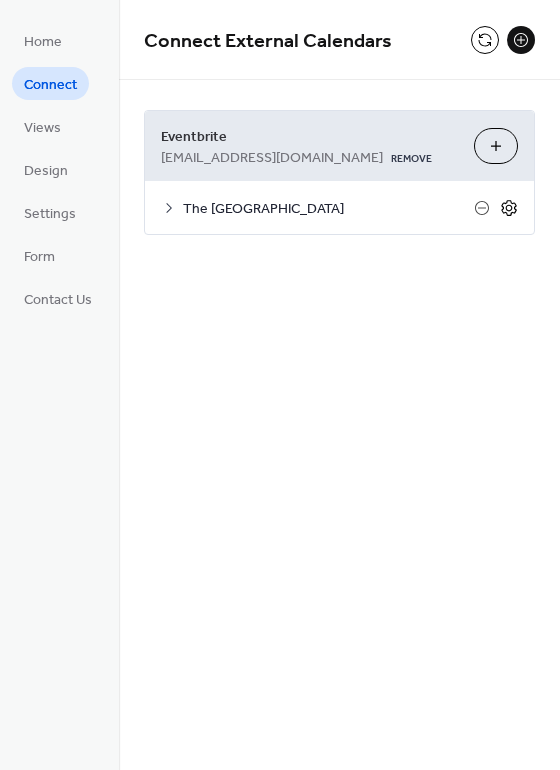 click 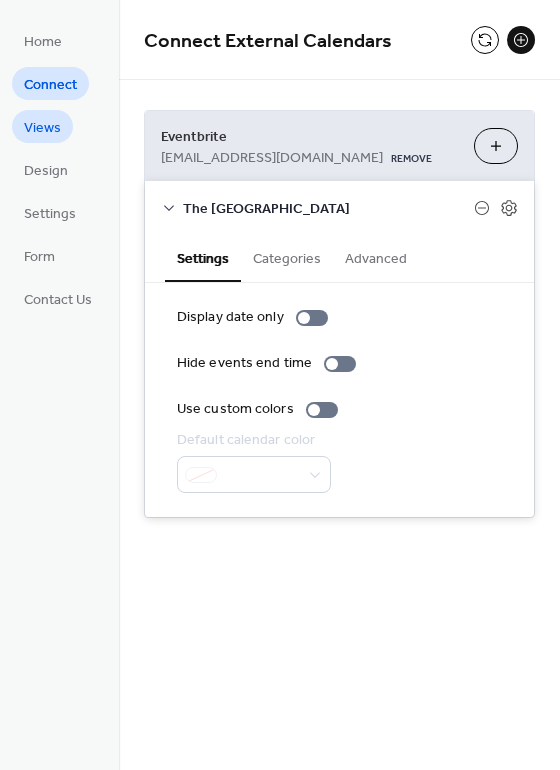 click on "Views" at bounding box center [42, 128] 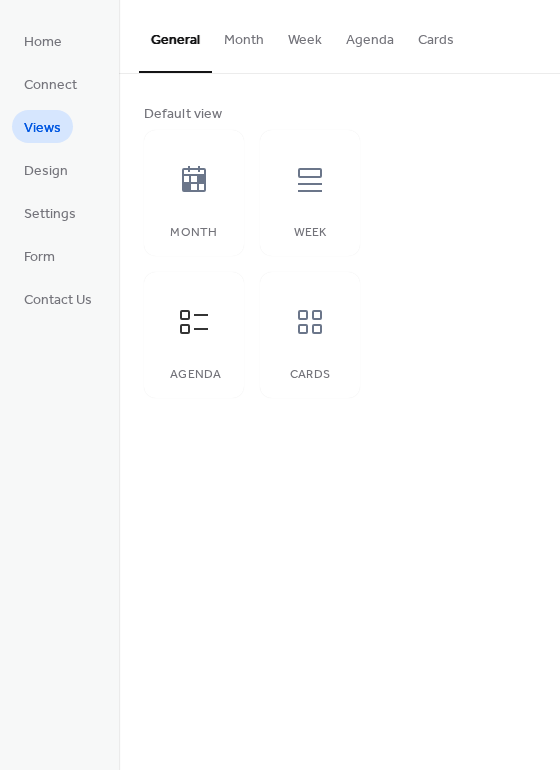 click on "Agenda" at bounding box center [370, 35] 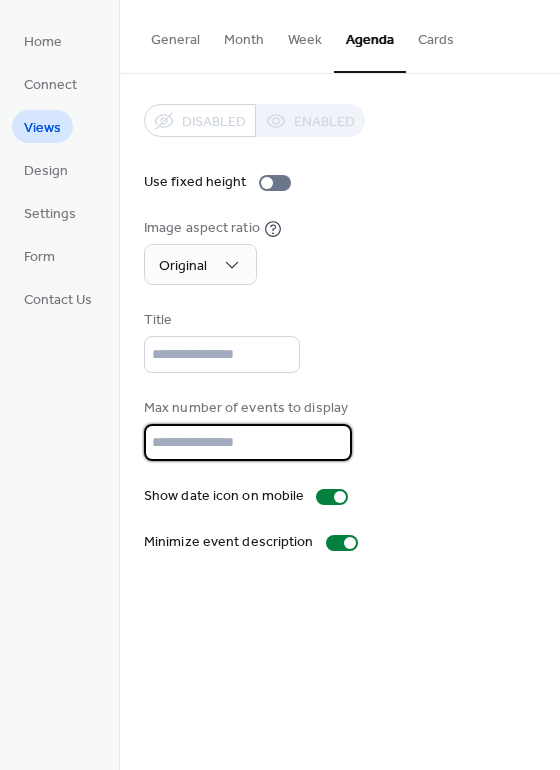 drag, startPoint x: 183, startPoint y: 445, endPoint x: 137, endPoint y: 445, distance: 46 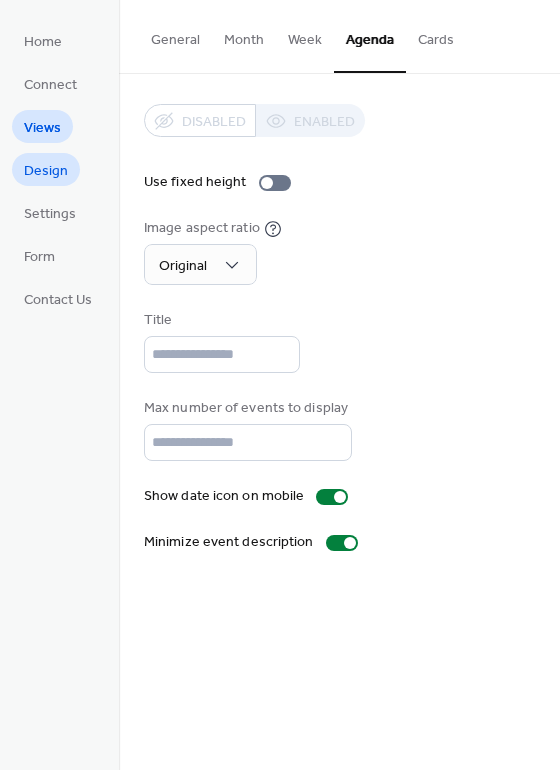 click on "Design" at bounding box center (46, 171) 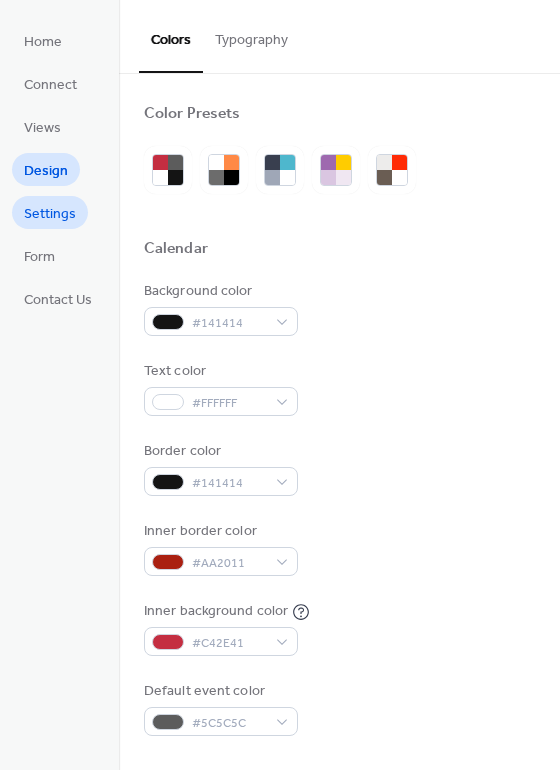 click on "Settings" at bounding box center (50, 214) 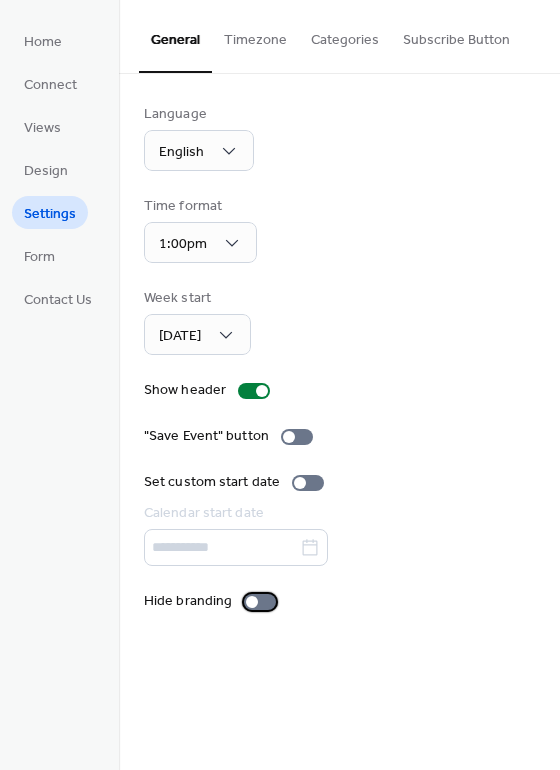 click at bounding box center (260, 602) 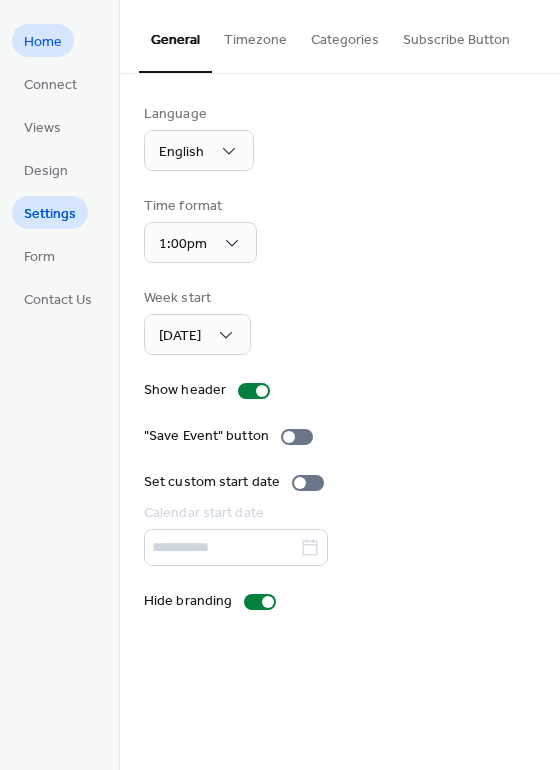 click on "Home" at bounding box center [43, 42] 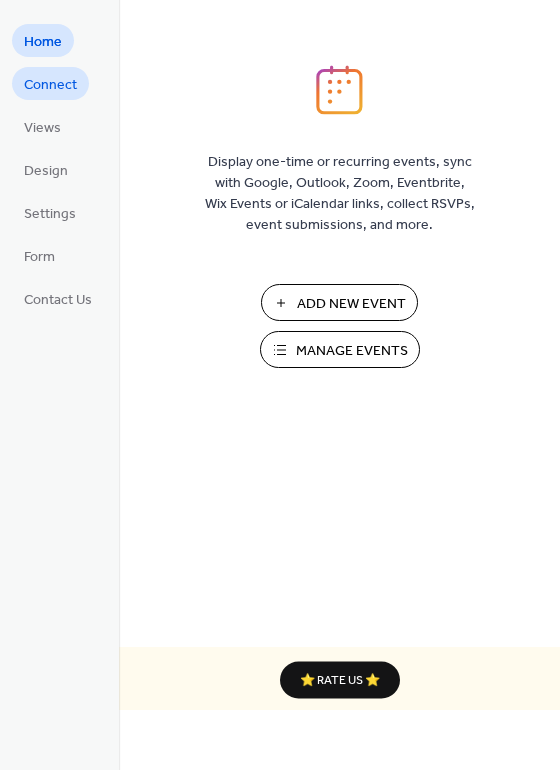 click on "Connect" at bounding box center (50, 85) 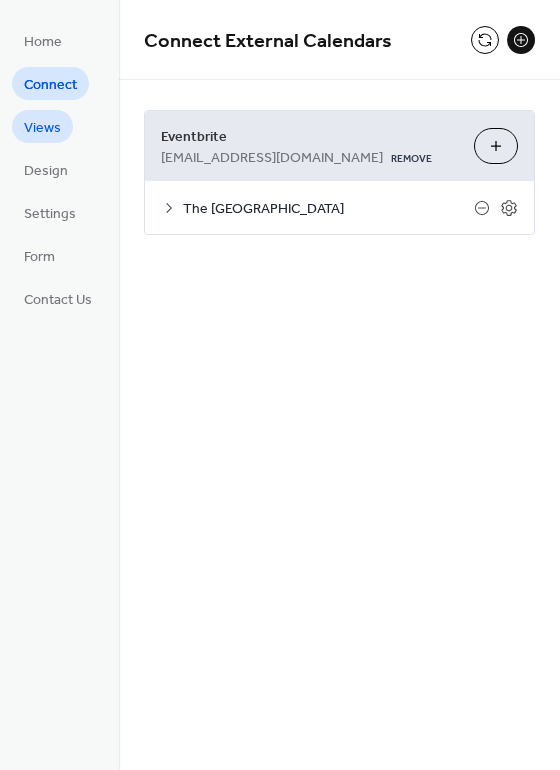 click on "Views" at bounding box center [42, 126] 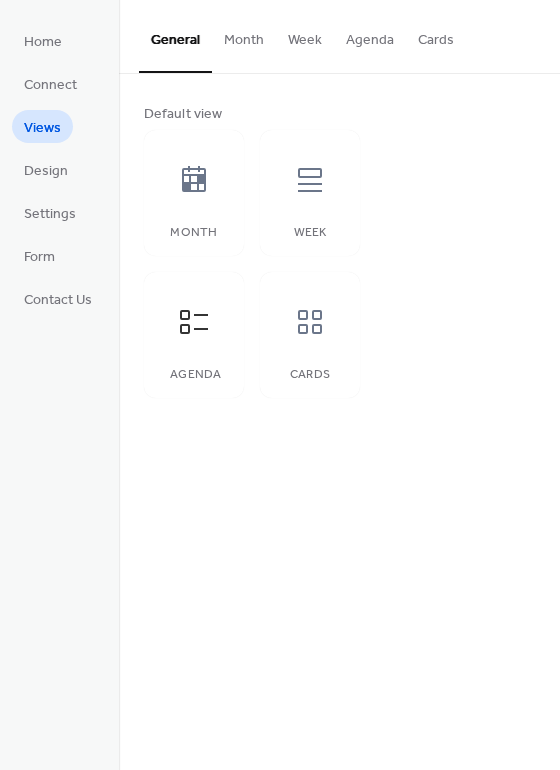 click on "Month" at bounding box center (244, 35) 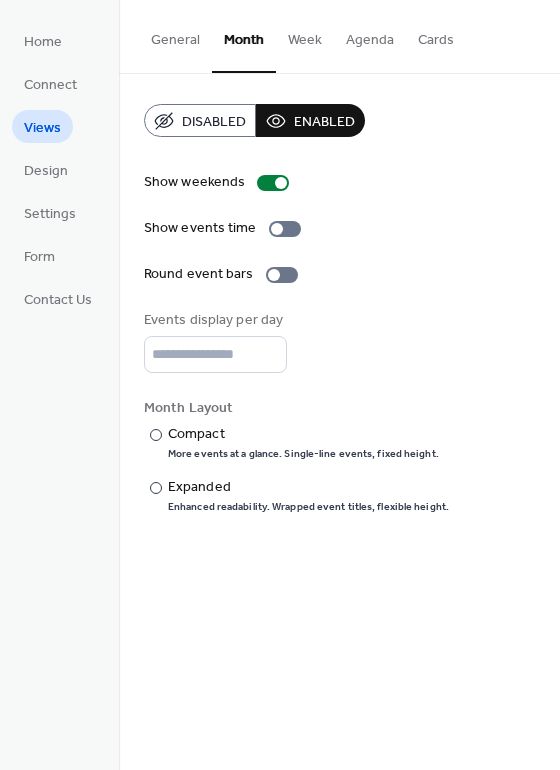 click on "Week" at bounding box center [305, 35] 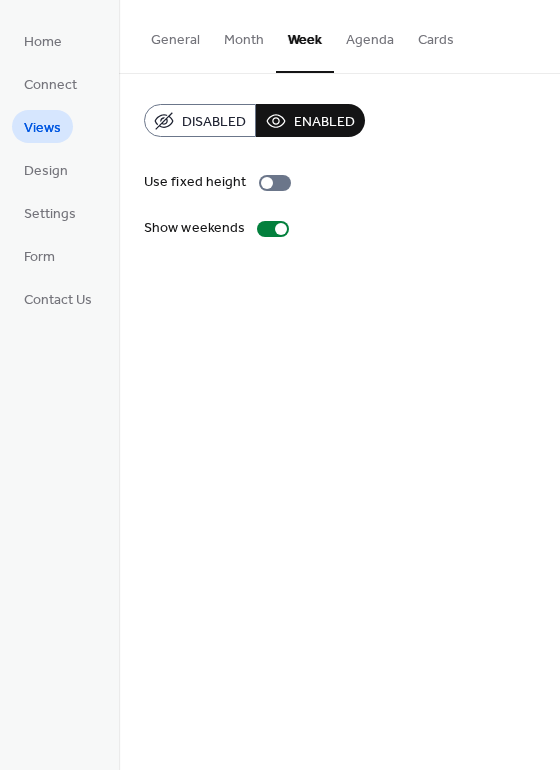 click on "Cards" at bounding box center (436, 35) 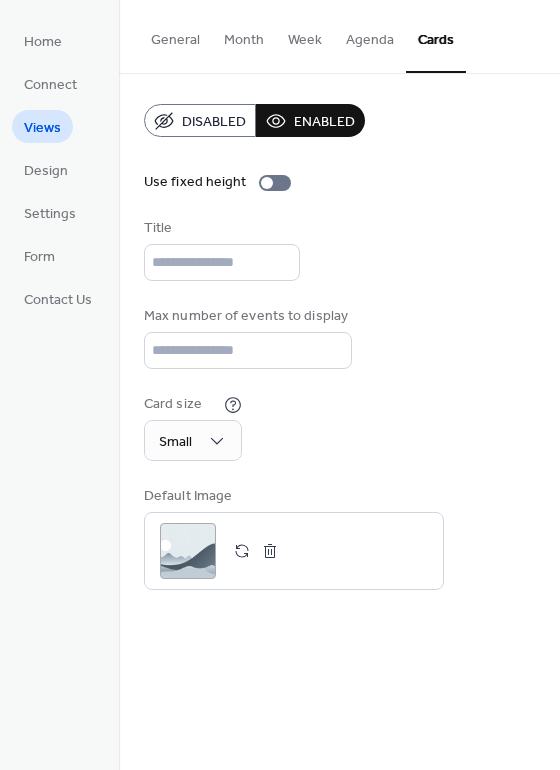 click on "General" at bounding box center (175, 35) 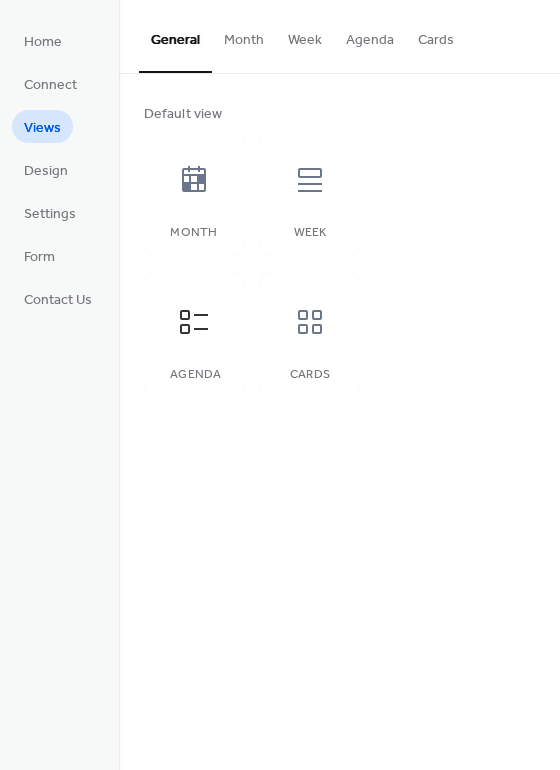 click on "Agenda" at bounding box center (370, 35) 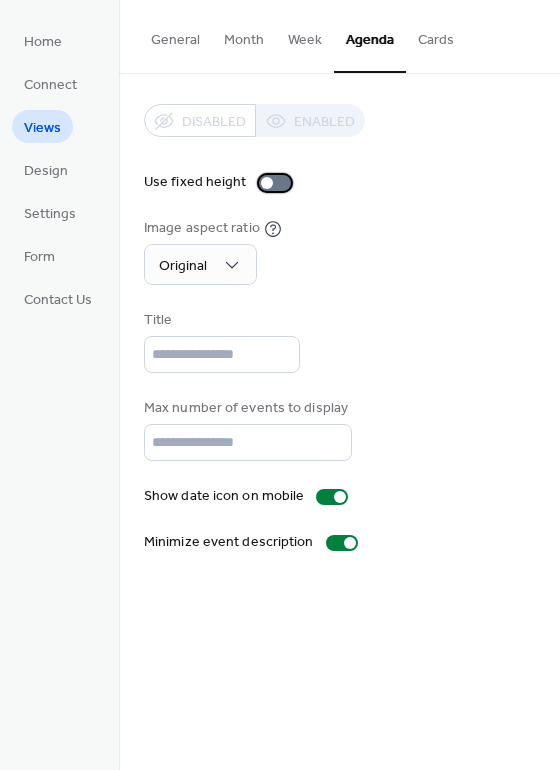 click at bounding box center (275, 183) 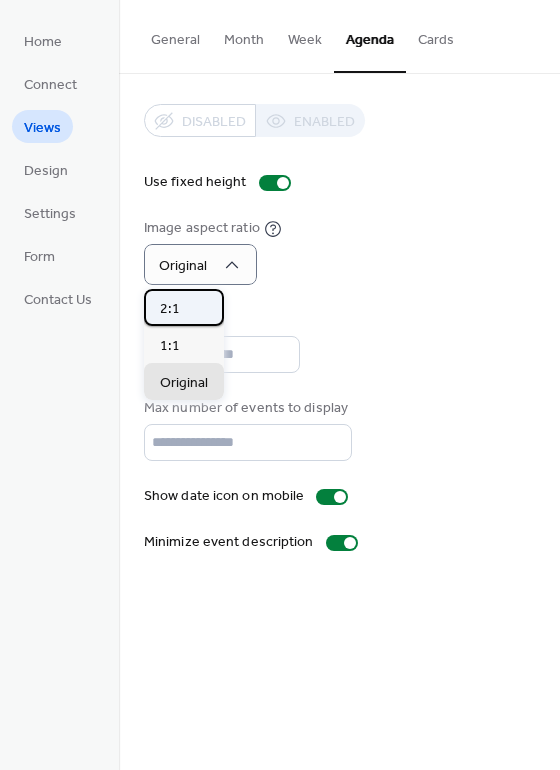 click on "2:1" at bounding box center (170, 309) 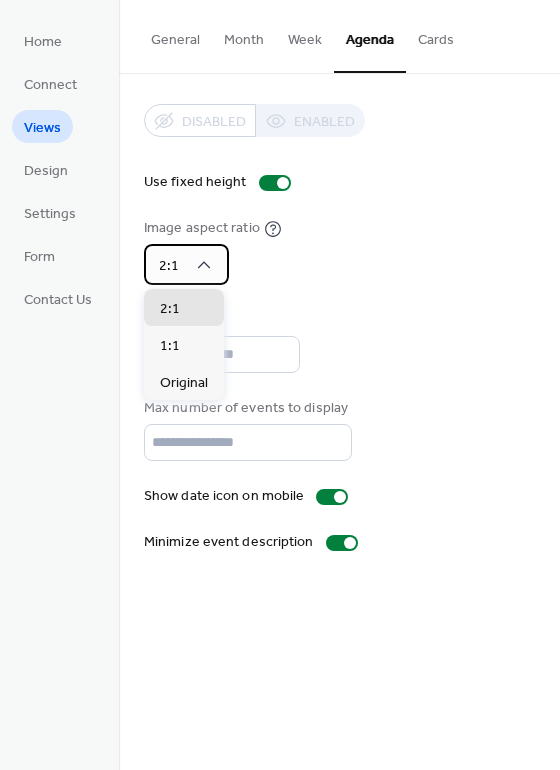 click on "2:1" at bounding box center [169, 266] 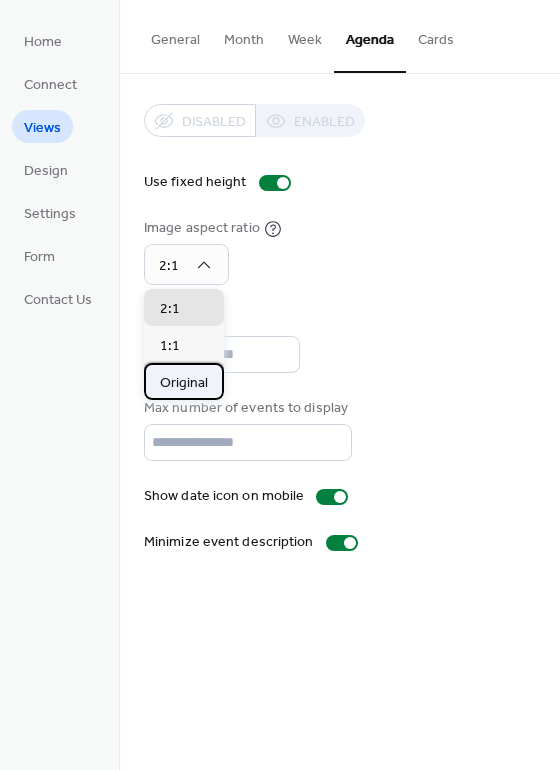 click on "Original" at bounding box center [184, 383] 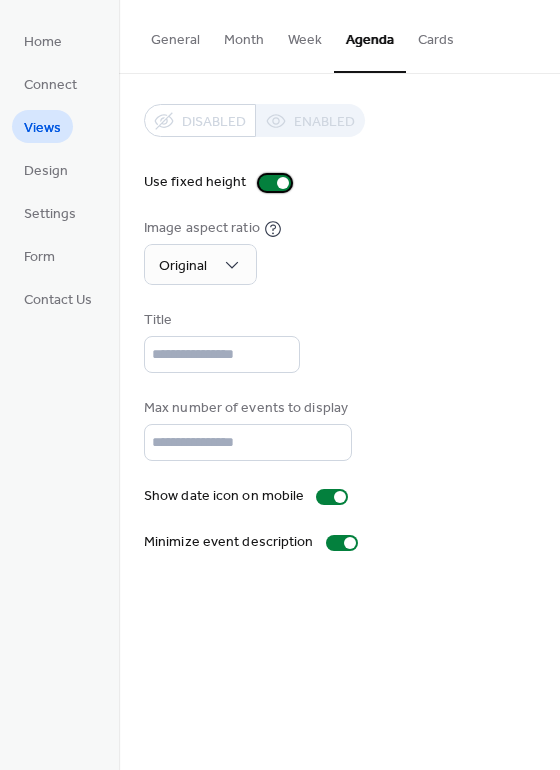 click at bounding box center [275, 183] 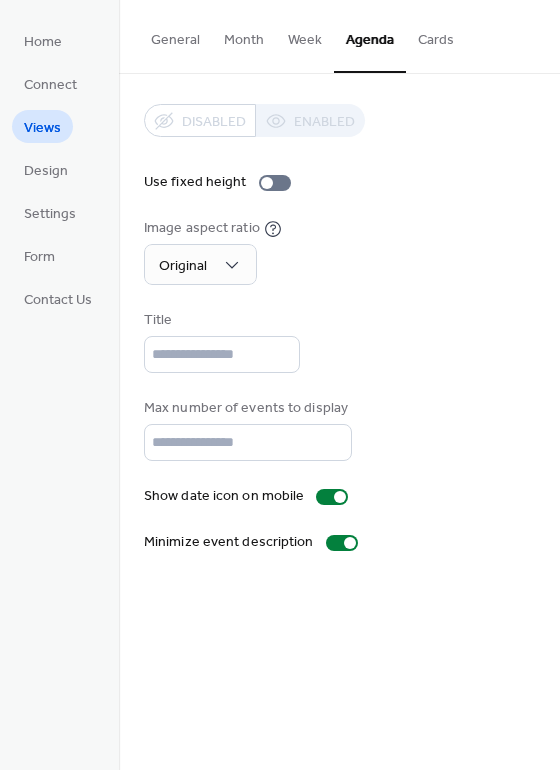 click on "General" at bounding box center [175, 35] 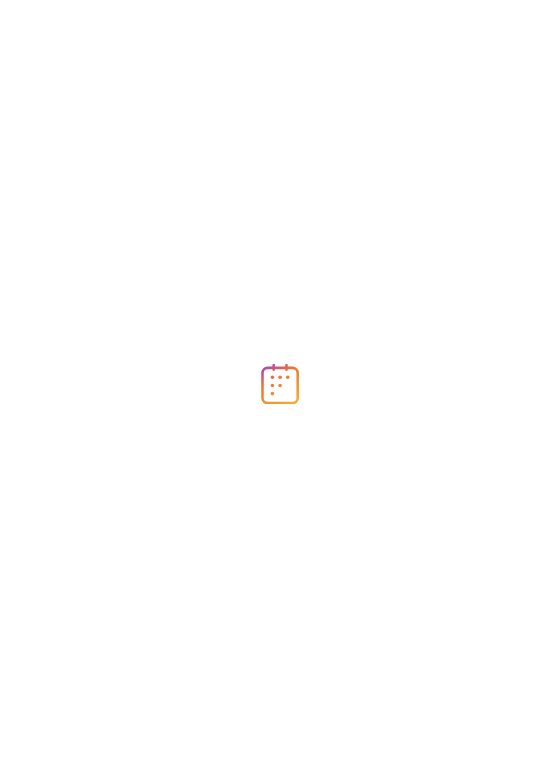 scroll, scrollTop: 0, scrollLeft: 0, axis: both 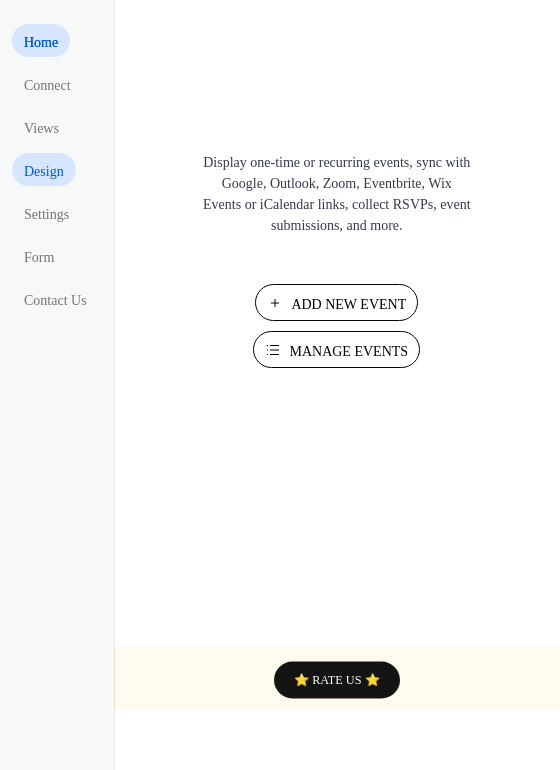 click on "Design" at bounding box center [44, 171] 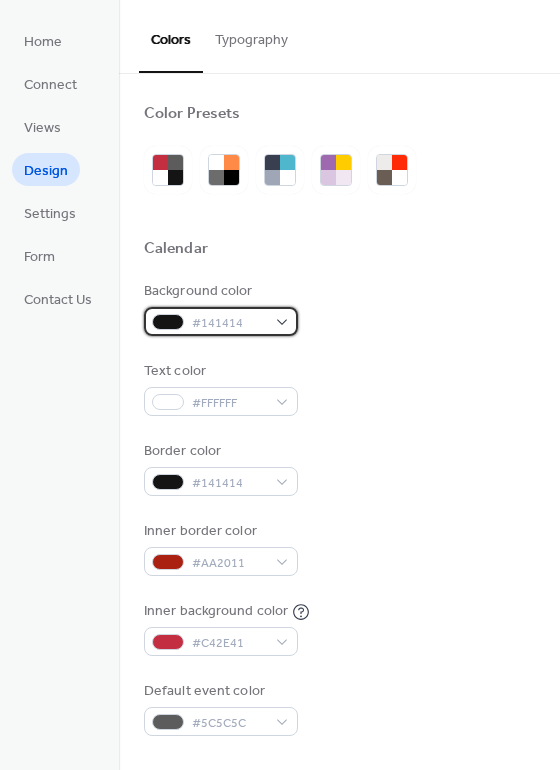 click on "#141414" at bounding box center [229, 323] 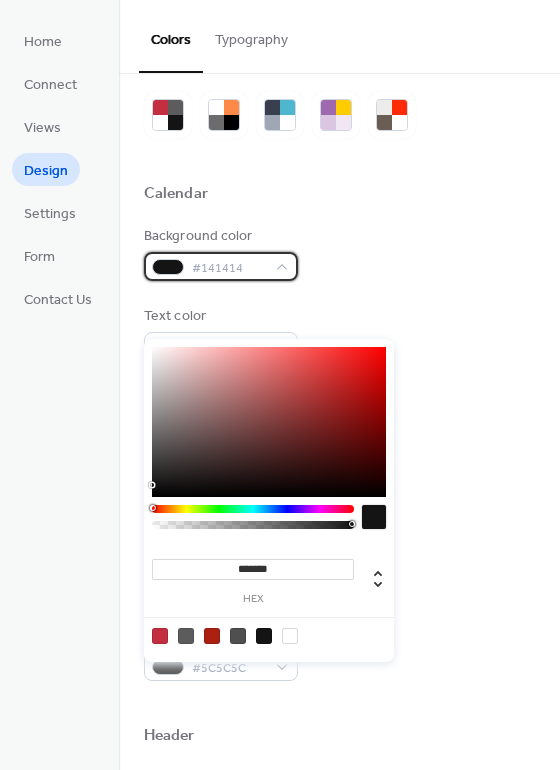 scroll, scrollTop: 111, scrollLeft: 0, axis: vertical 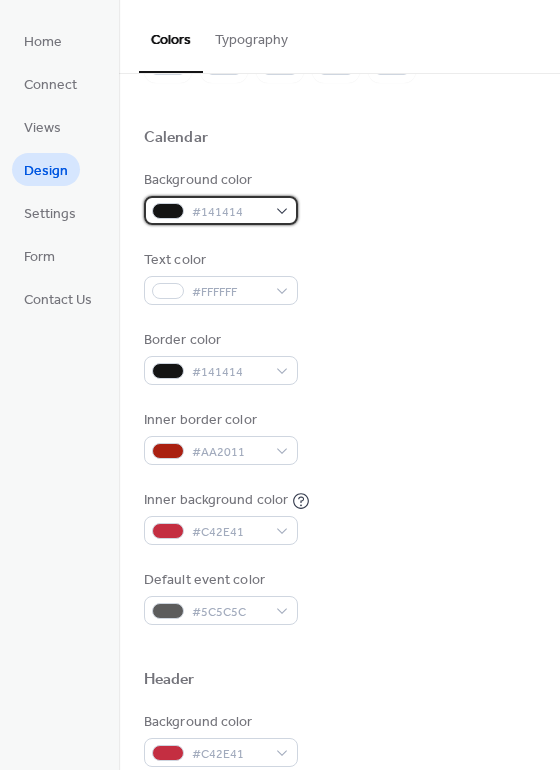 click on "#141414" at bounding box center [229, 212] 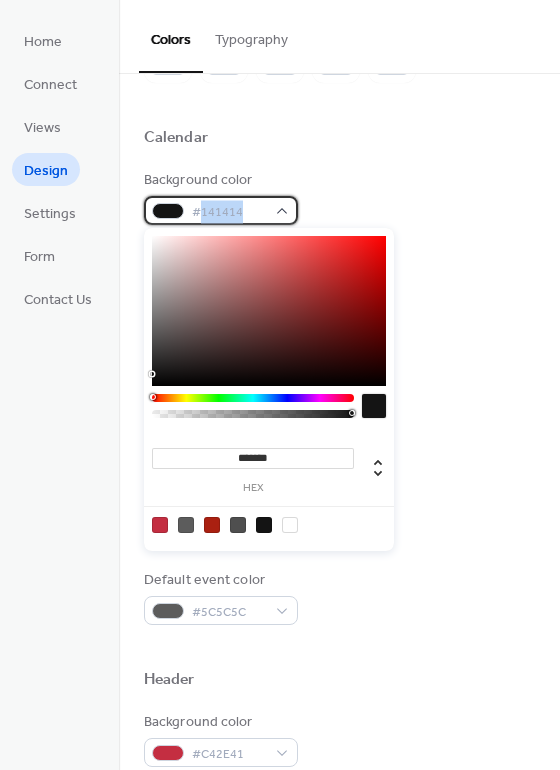 click on "#141414" at bounding box center [229, 212] 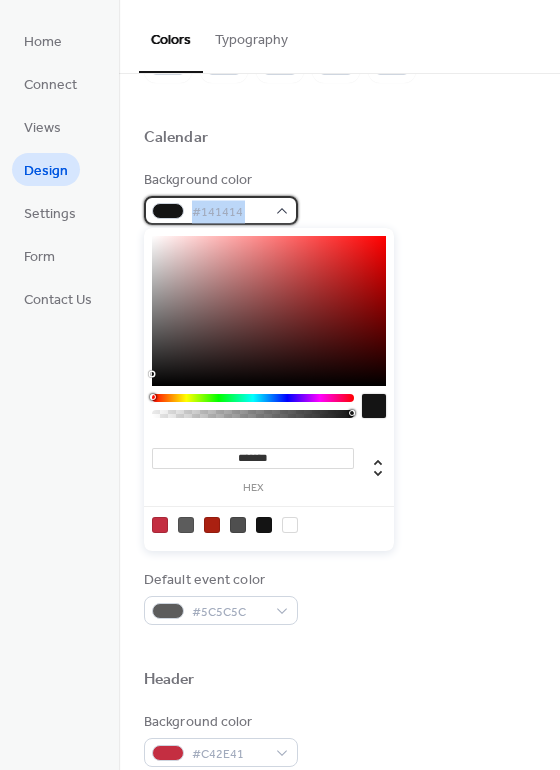 click on "#141414" at bounding box center (229, 212) 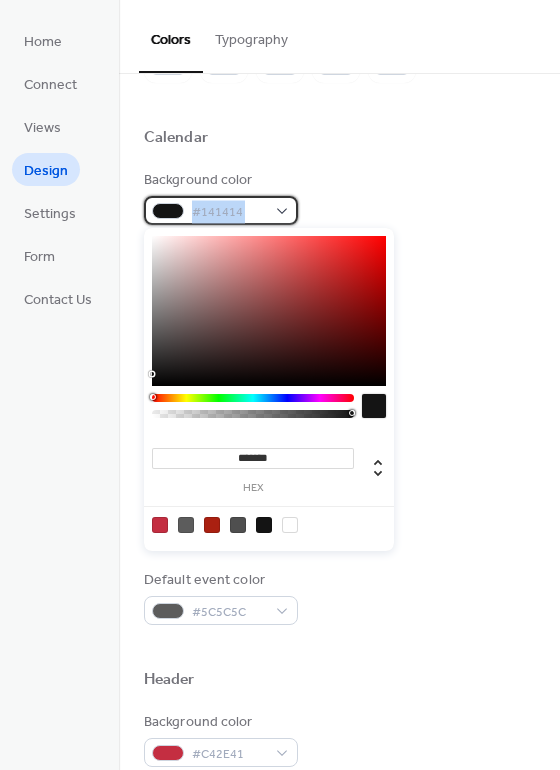 copy on "#141414" 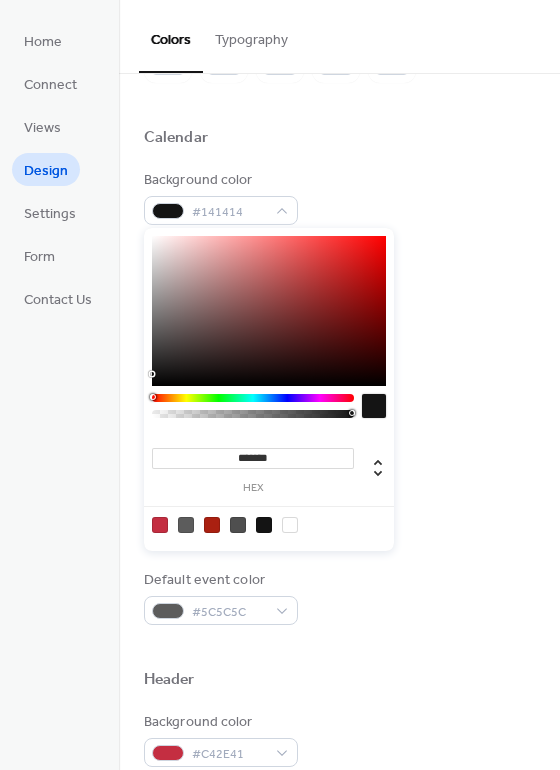 click on "*******" at bounding box center [253, 458] 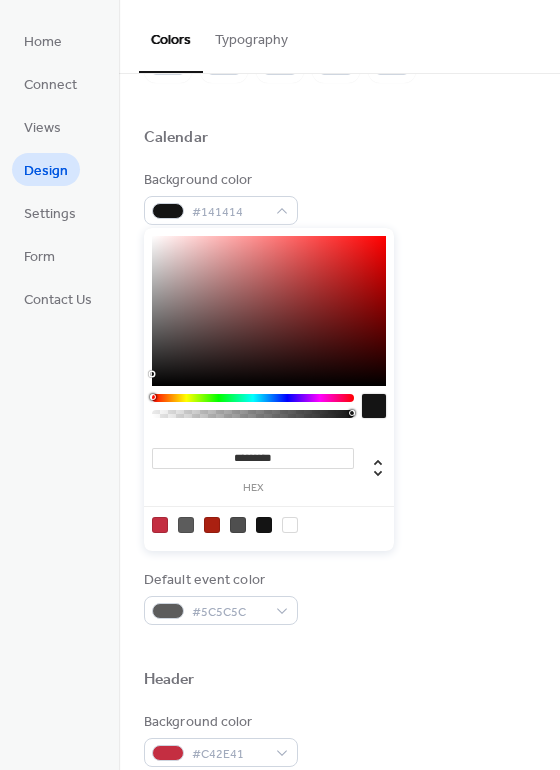 type on "*********" 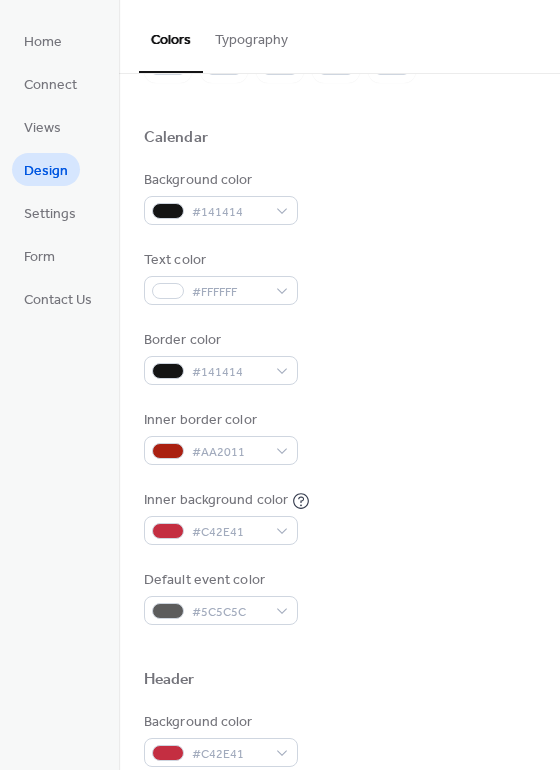click on "Inner border color #AA2011" at bounding box center (339, 437) 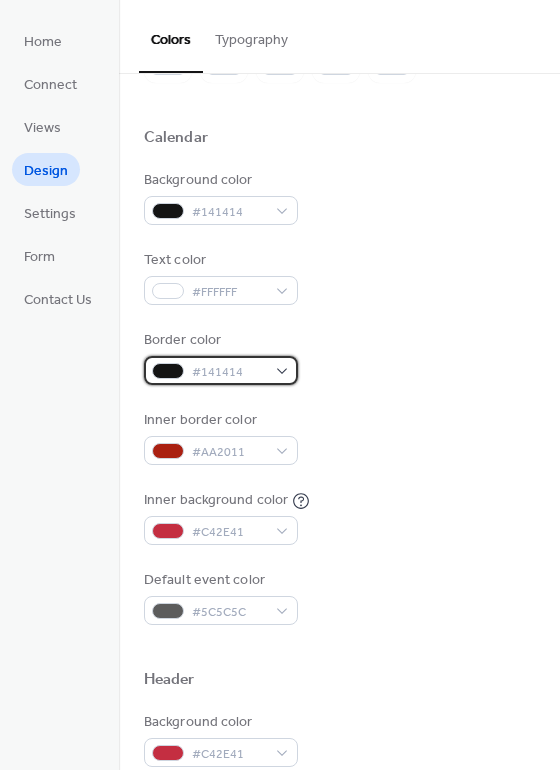 click on "#141414" at bounding box center (229, 372) 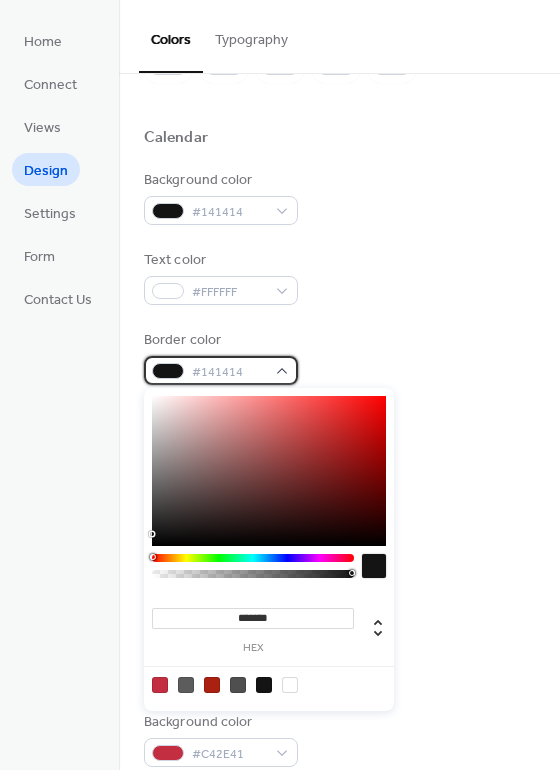 click on "#141414" at bounding box center (229, 372) 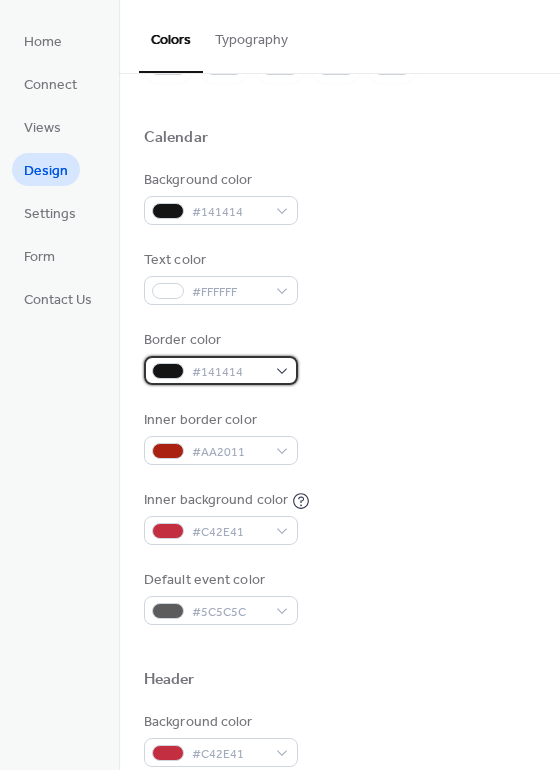 click on "#141414" at bounding box center [229, 372] 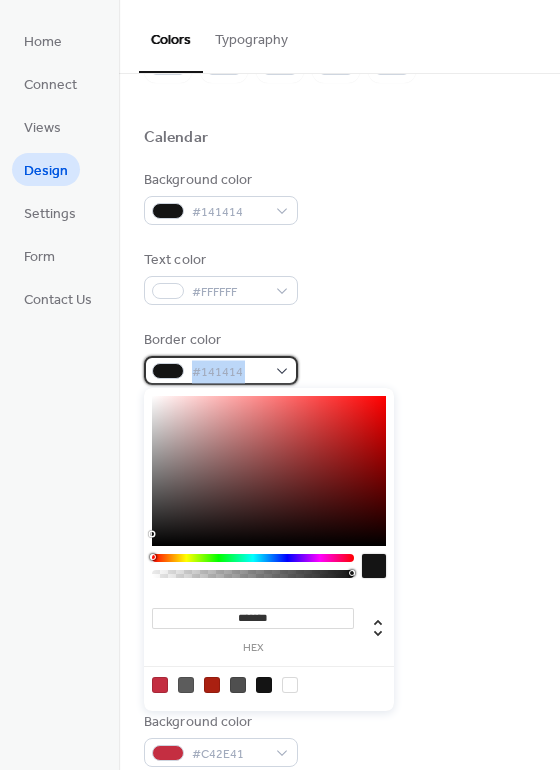 click on "#141414" at bounding box center (229, 372) 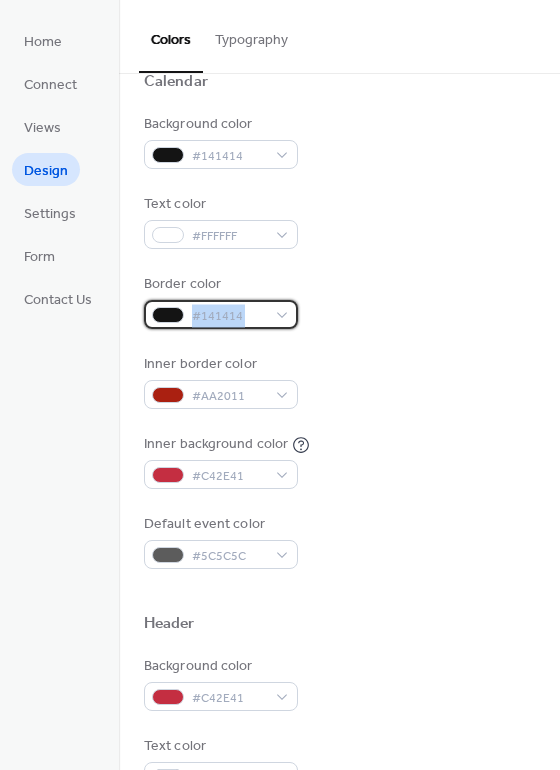 scroll, scrollTop: 222, scrollLeft: 0, axis: vertical 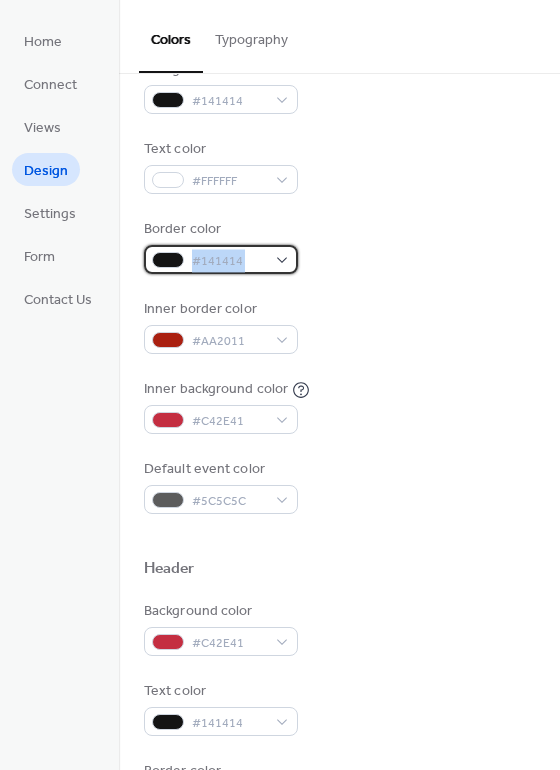click on "#141414" at bounding box center [229, 261] 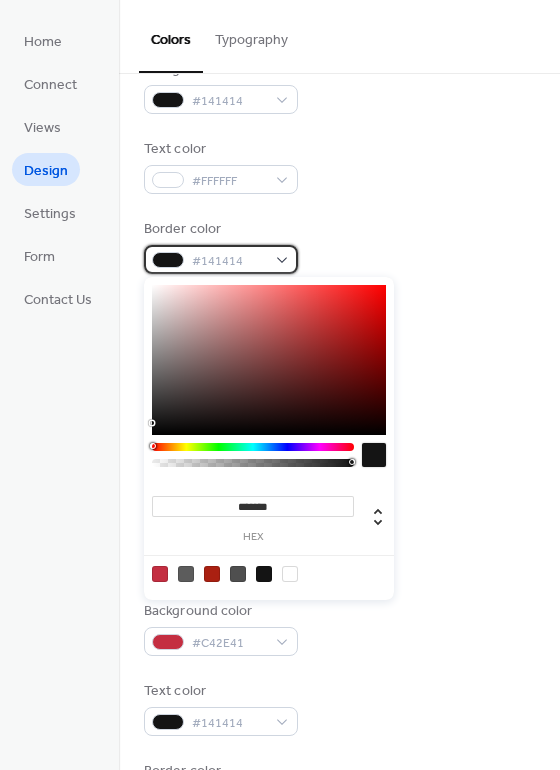 click on "#141414" at bounding box center [229, 261] 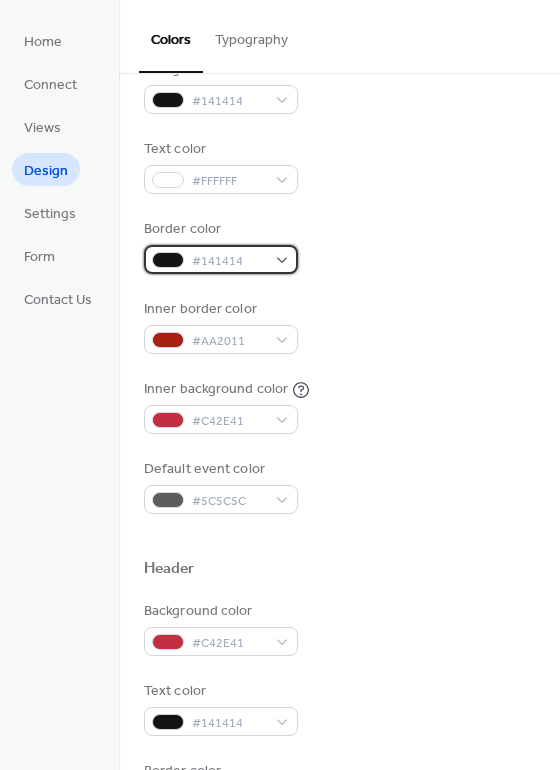 click on "#141414" at bounding box center [229, 261] 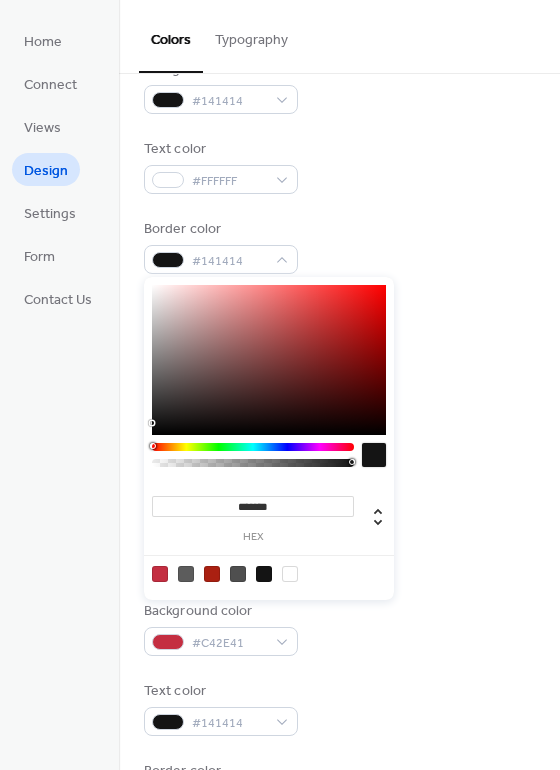 click on "*******" at bounding box center (253, 506) 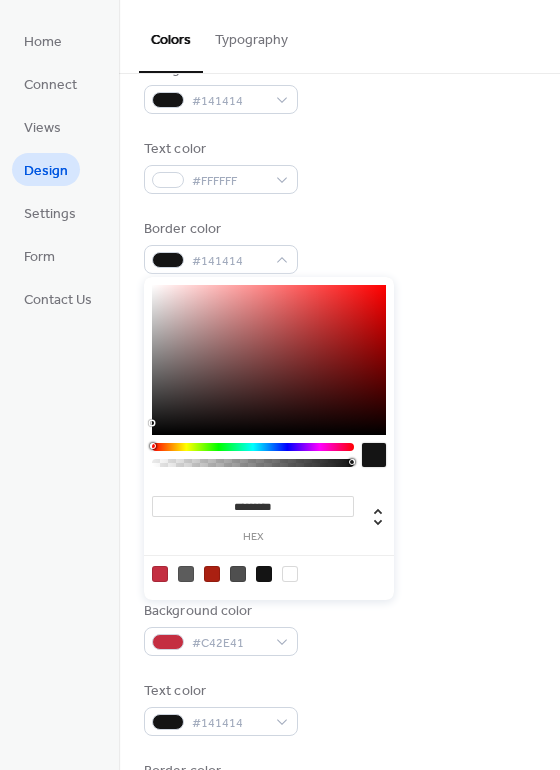 click on "Inner background color #C42E41" at bounding box center (339, 406) 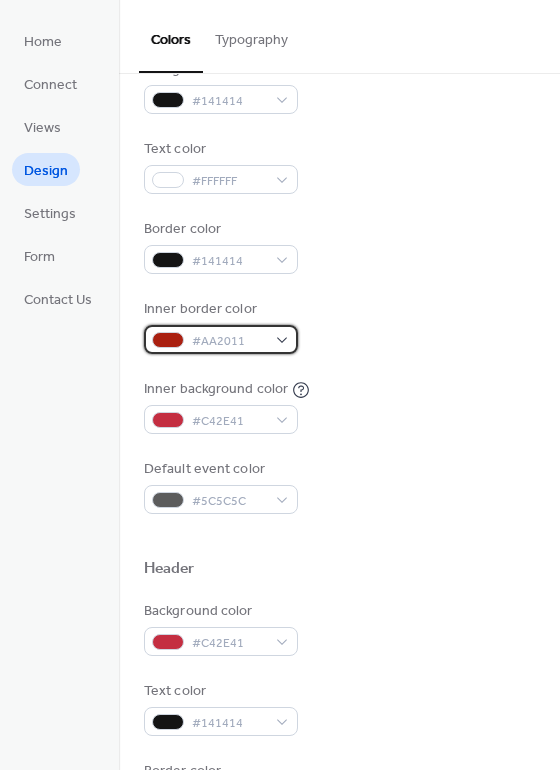 click on "#AA2011" at bounding box center [229, 341] 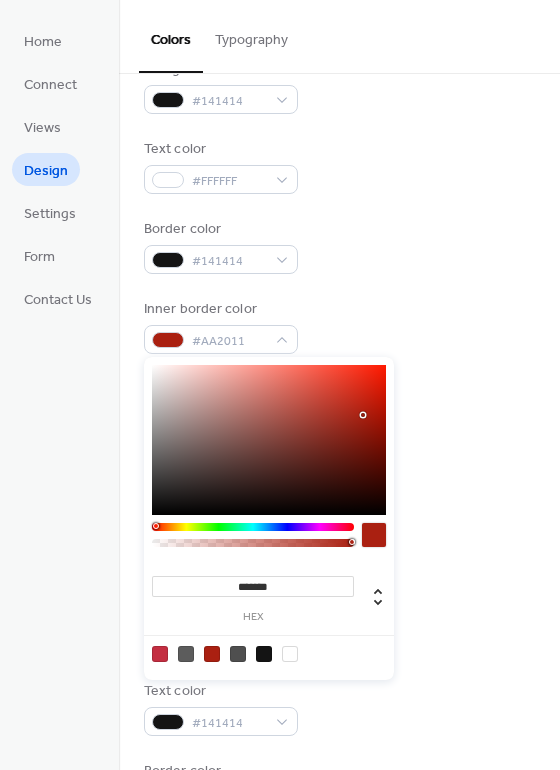 click on "*******" at bounding box center (253, 586) 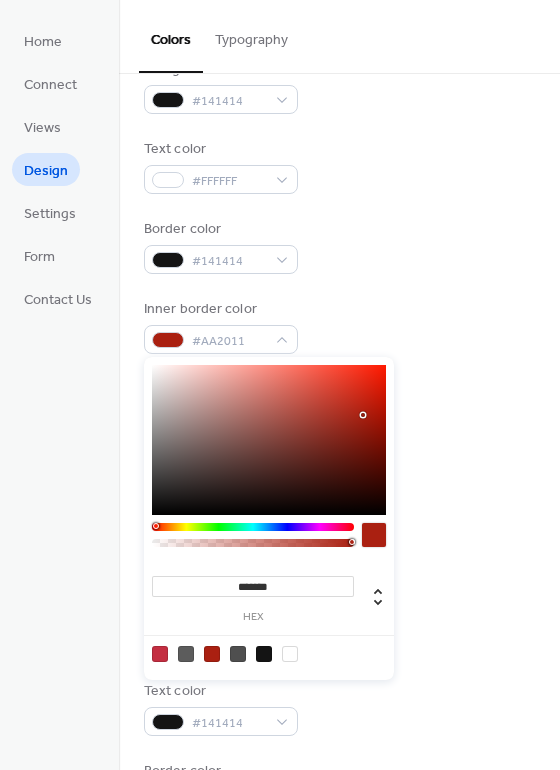click on "Background color #141414 Text color #FFFFFF Border color #141414 Inner border color #AA2011 Inner background color #C42E41 Default event color #5C5C5C" at bounding box center [339, 286] 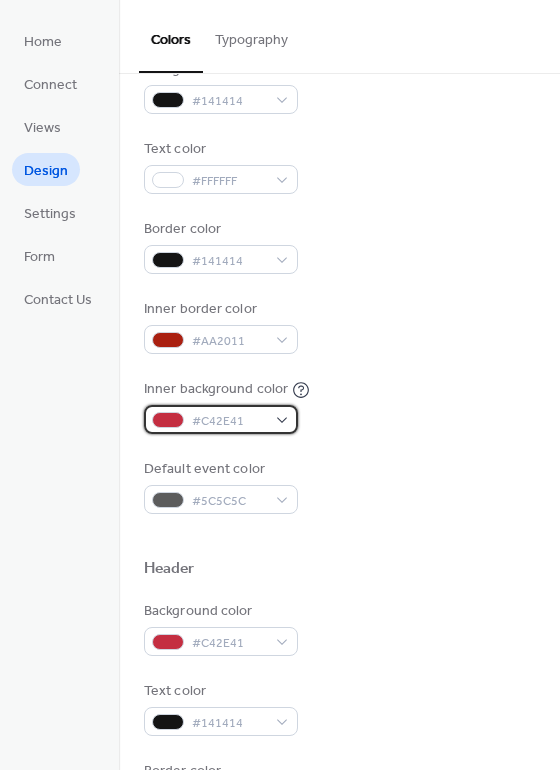 click on "#C42E41" at bounding box center [229, 421] 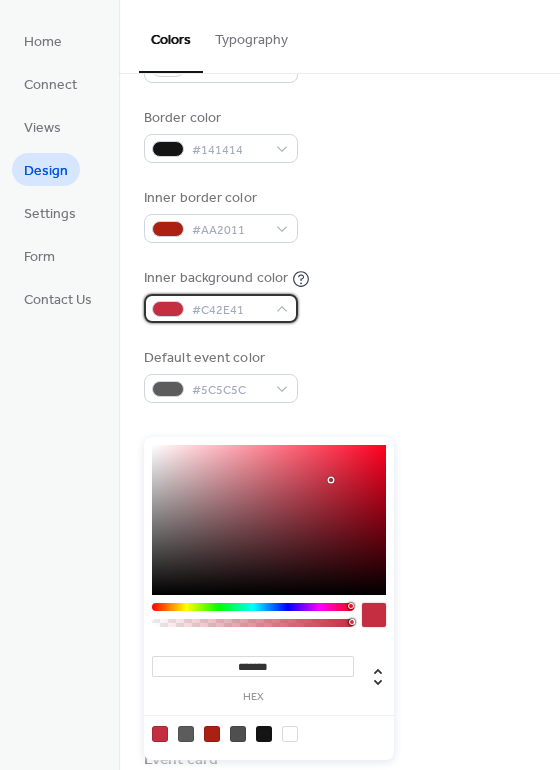 scroll, scrollTop: 444, scrollLeft: 0, axis: vertical 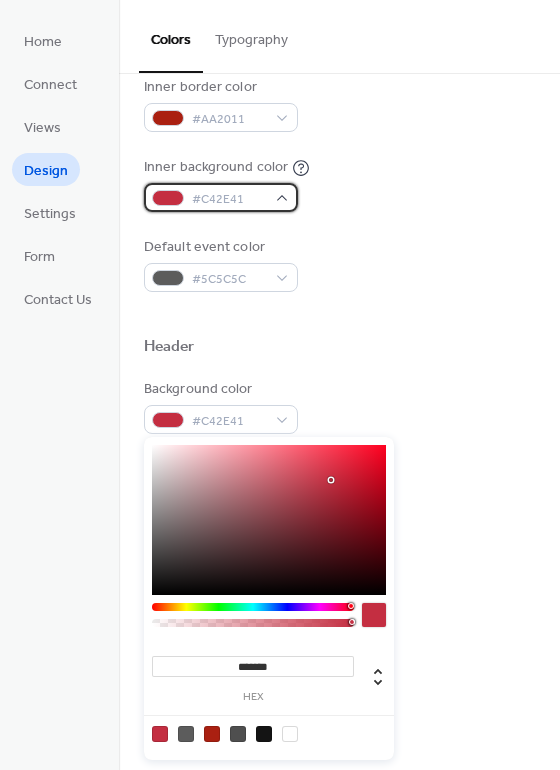 click on "#C42E41" at bounding box center [229, 199] 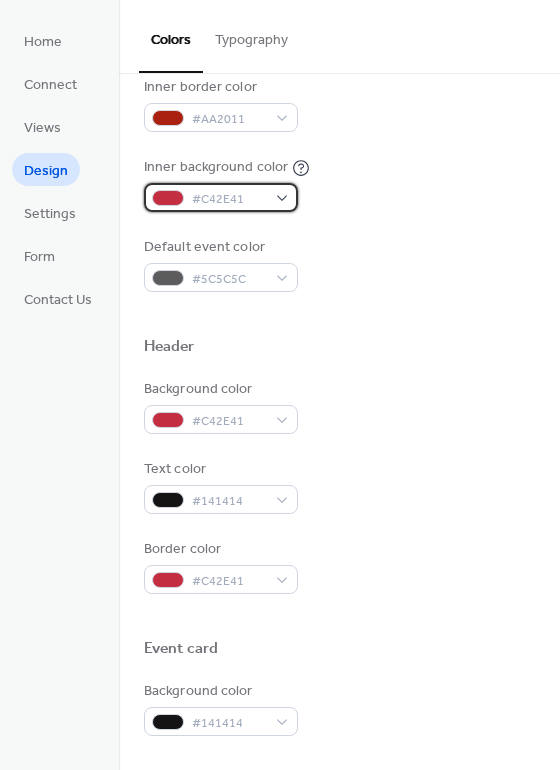 click on "#C42E41" at bounding box center [229, 199] 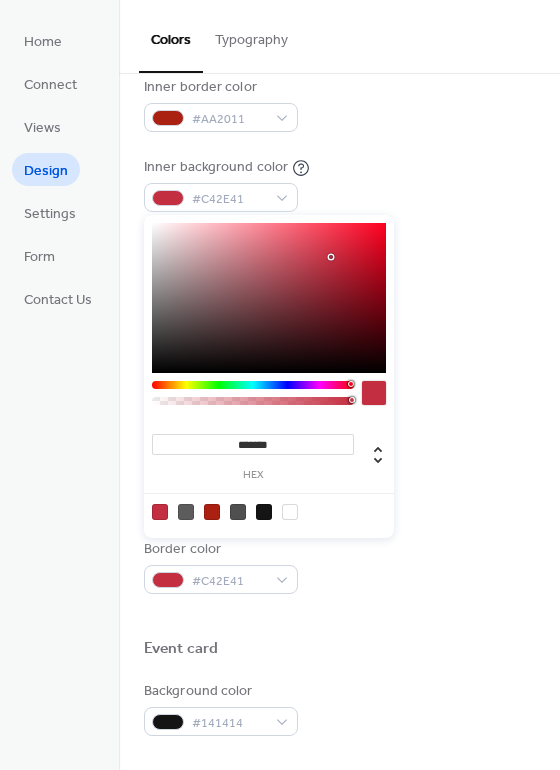 drag, startPoint x: 302, startPoint y: 447, endPoint x: 188, endPoint y: 447, distance: 114 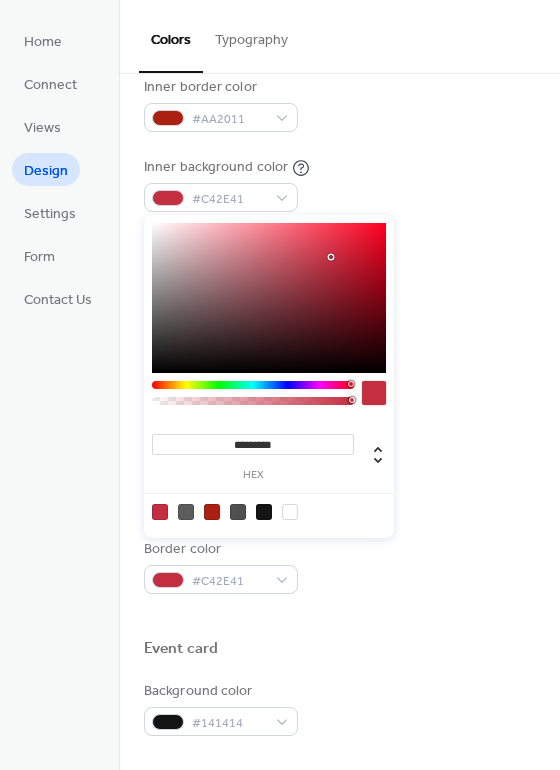 click at bounding box center [339, 314] 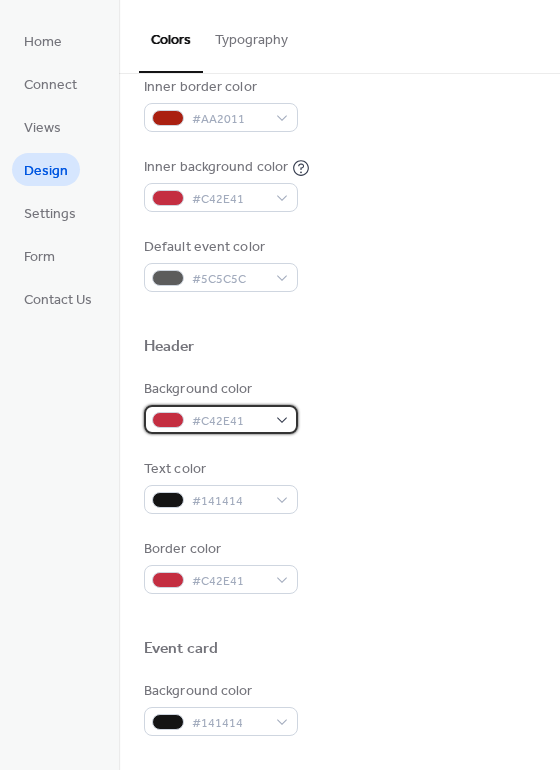click on "#C42E41" at bounding box center (229, 421) 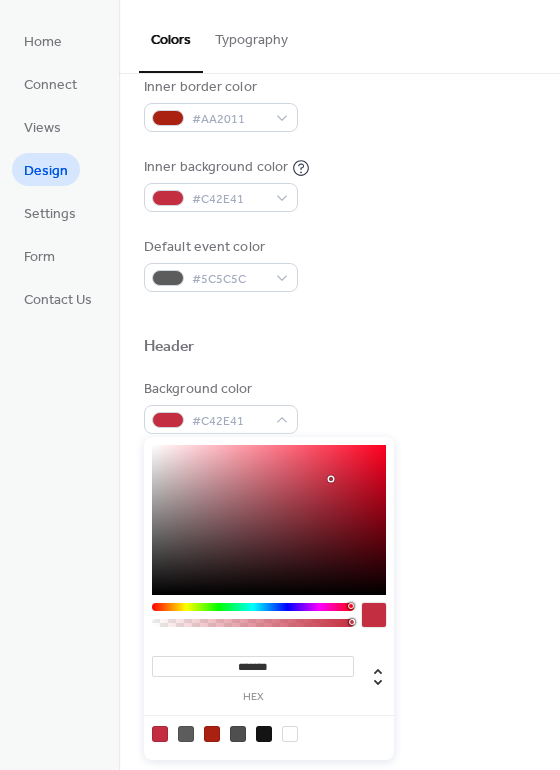 click on "*******" at bounding box center [253, 666] 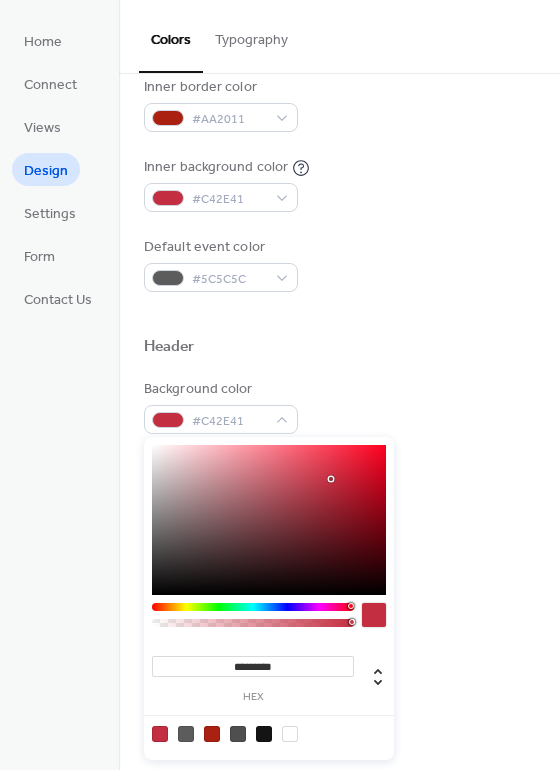 type on "*********" 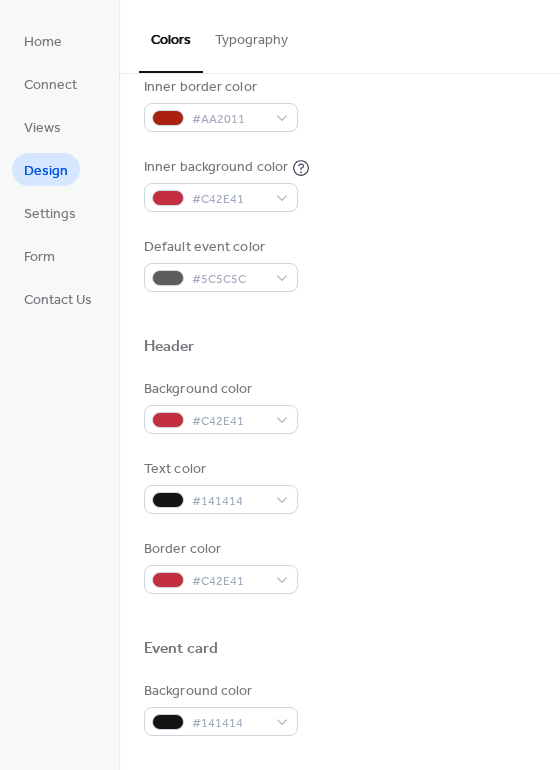 click on "Text color #141414" at bounding box center [339, 486] 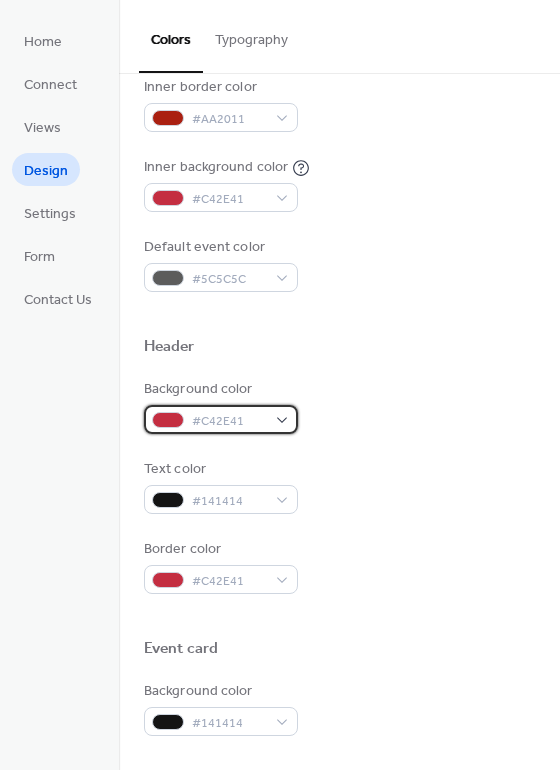 click on "#C42E41" at bounding box center (229, 421) 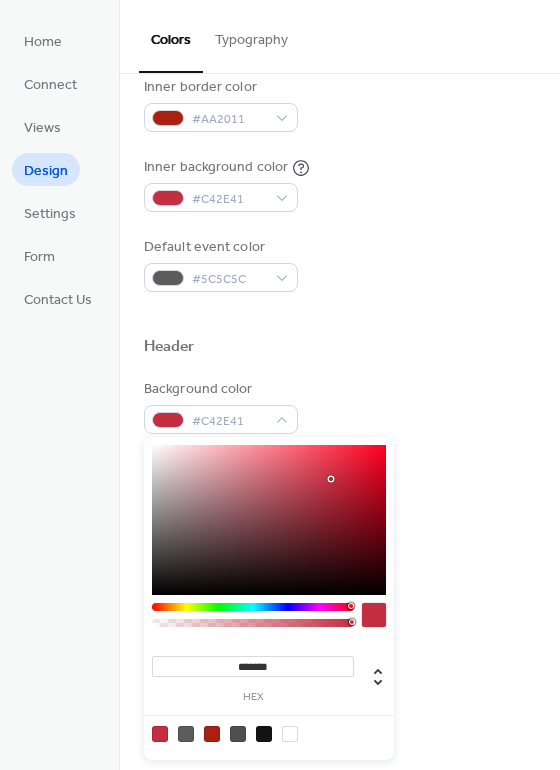 click on "*******" at bounding box center (253, 666) 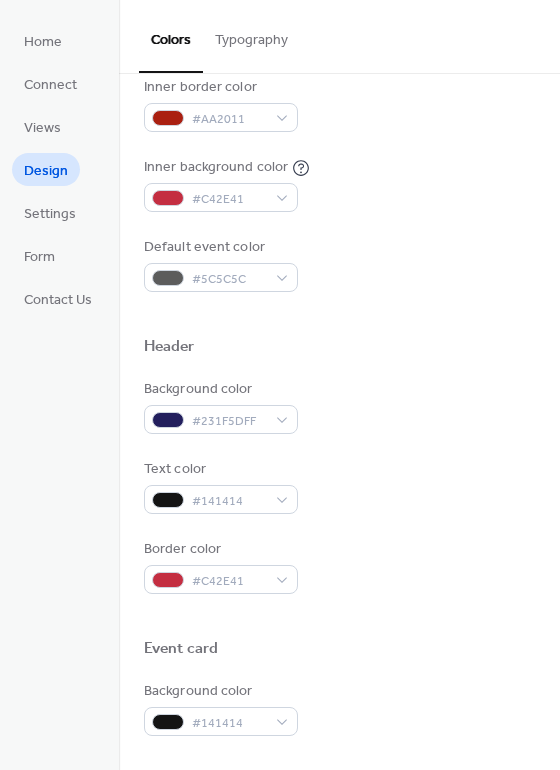 click on "Text color #141414" at bounding box center (339, 486) 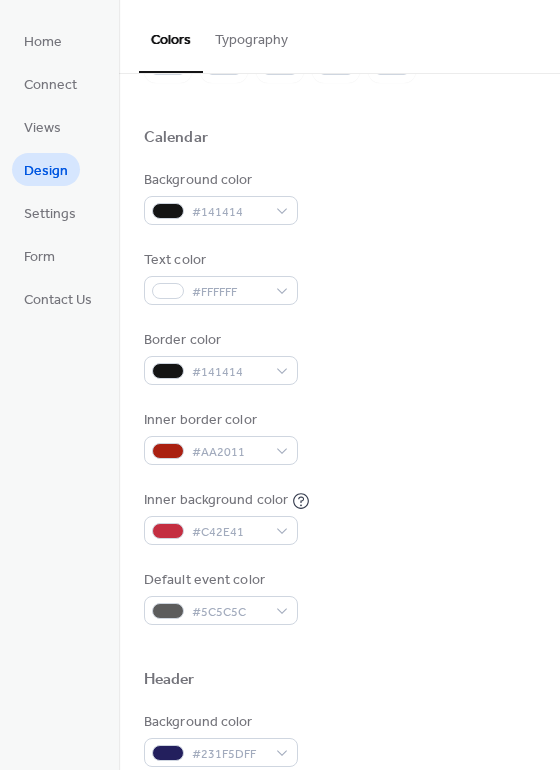 scroll, scrollTop: 0, scrollLeft: 0, axis: both 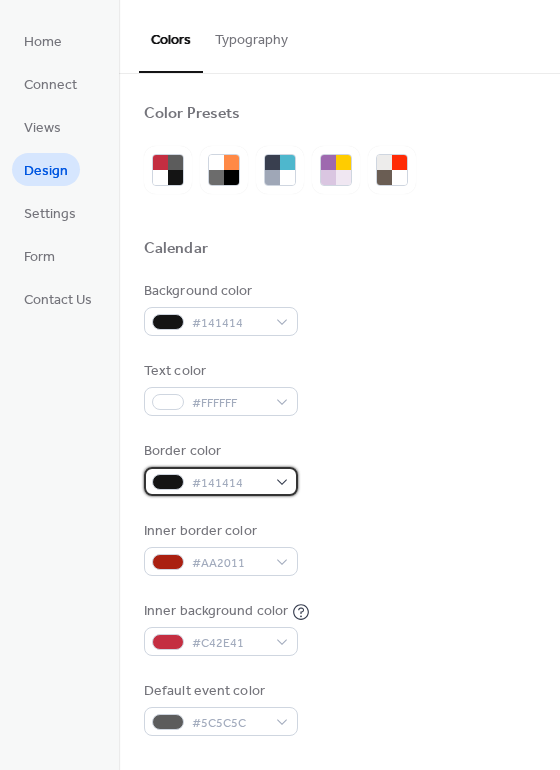 click on "#141414" at bounding box center [221, 481] 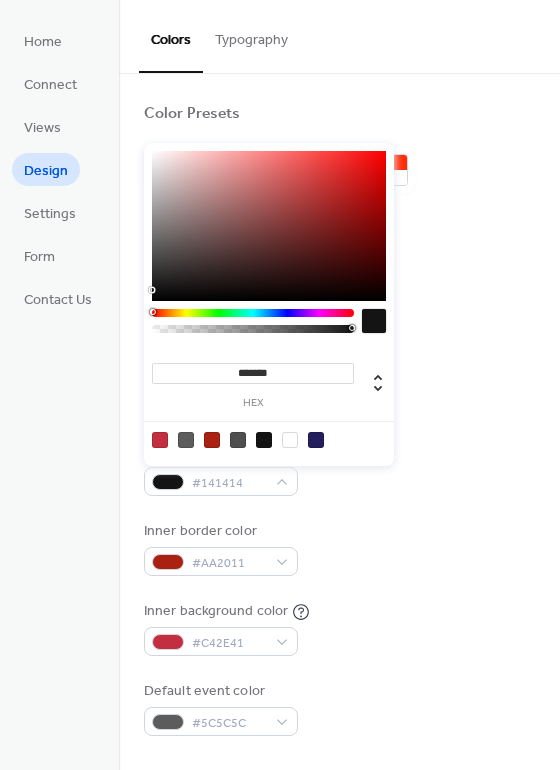 click on "*******" at bounding box center [253, 373] 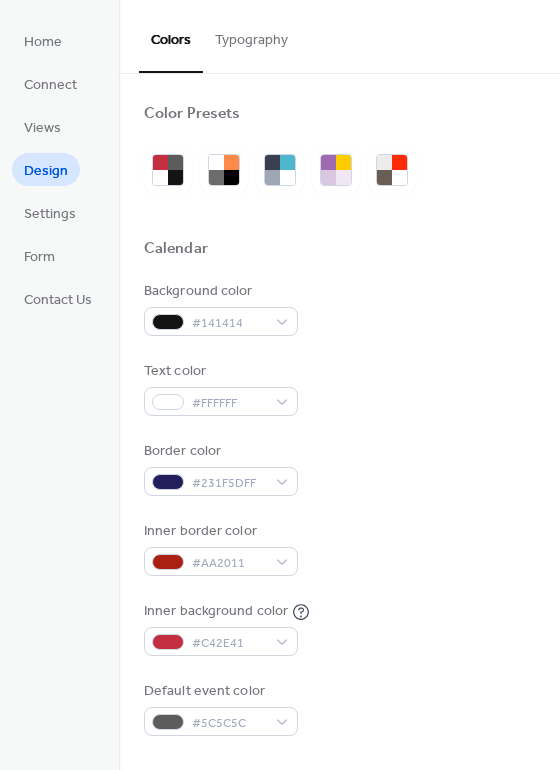 click on "Background color #141414 Text color #FFFFFF Border color #231F5DFF Inner border color #AA2011 Inner background color #C42E41 Default event color #5C5C5C" at bounding box center [339, 508] 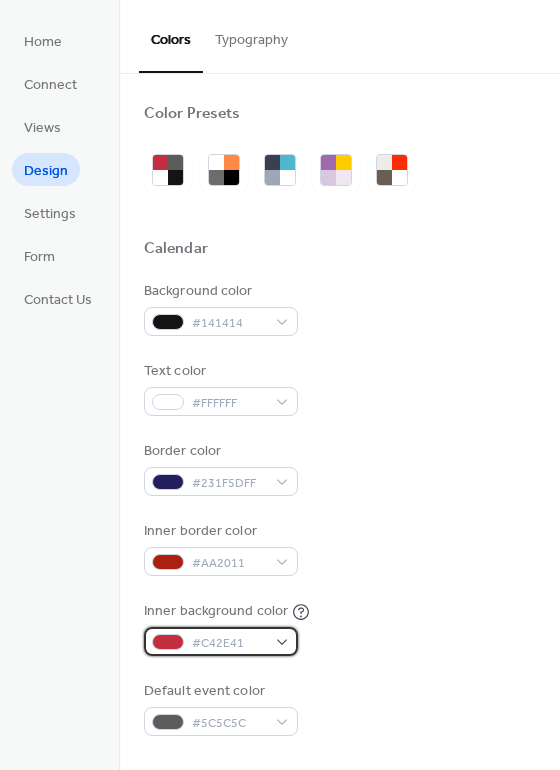 click on "#C42E41" at bounding box center [229, 643] 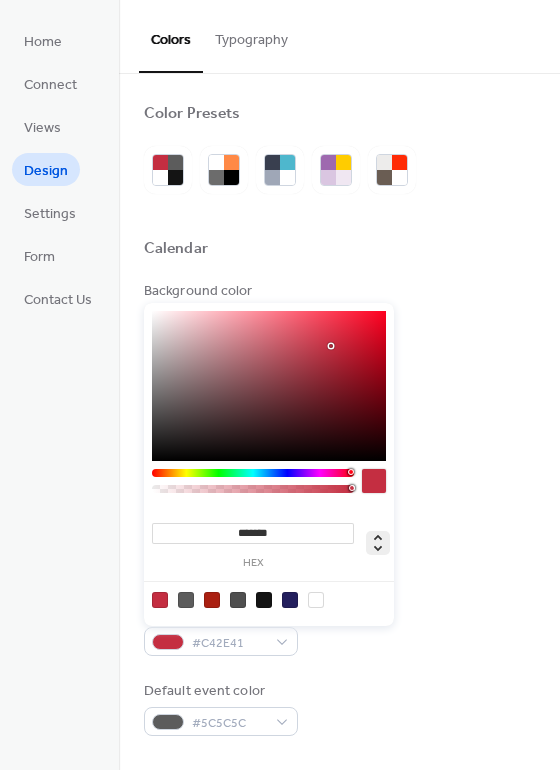 click 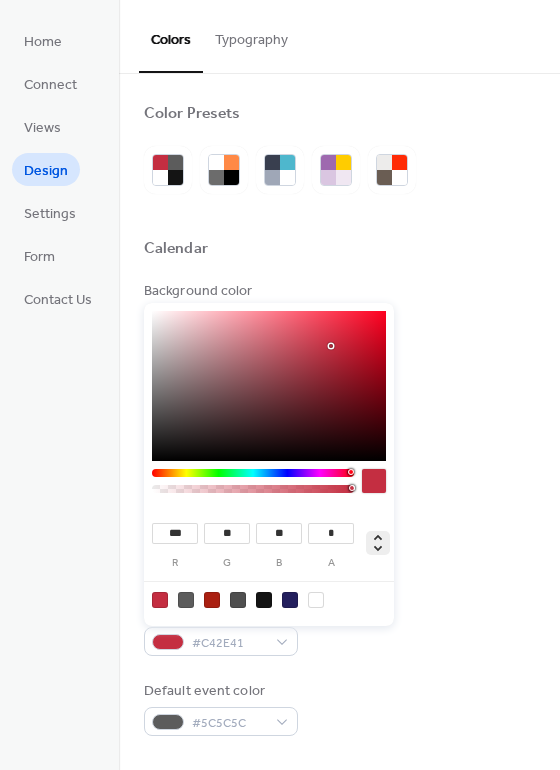 click 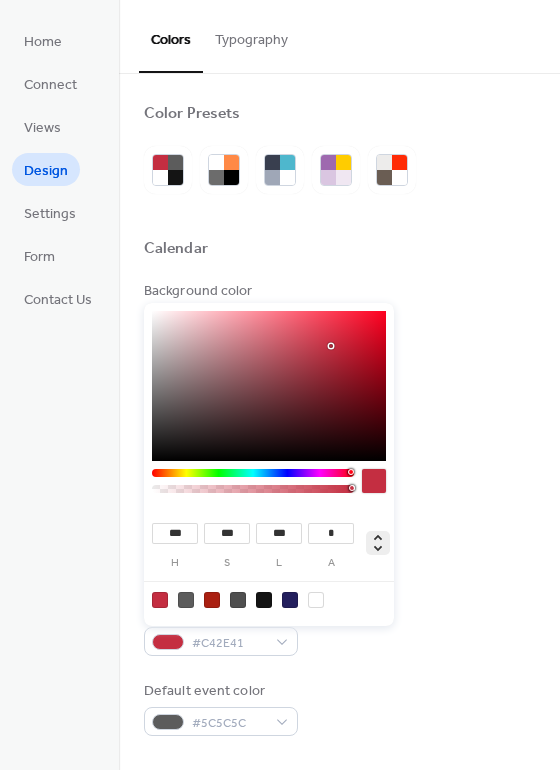 click 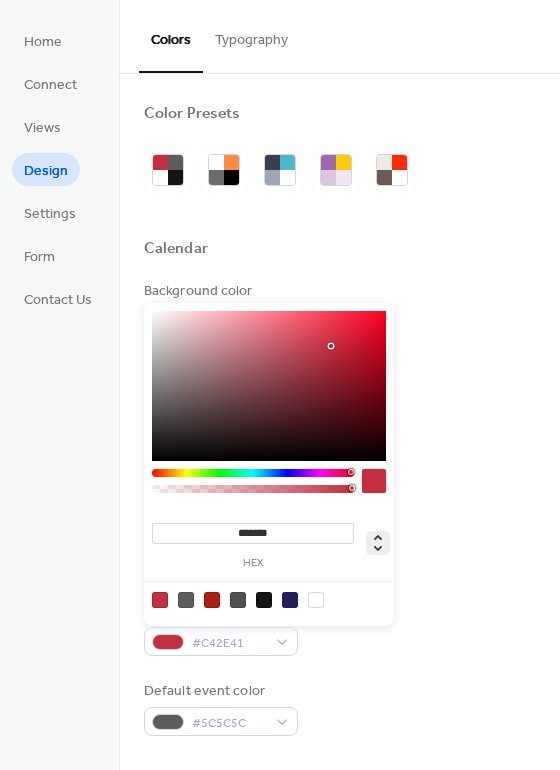 click 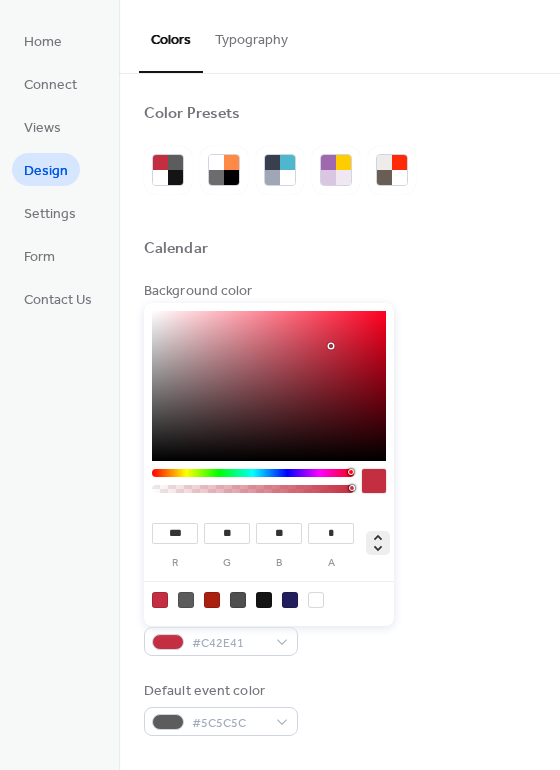 click 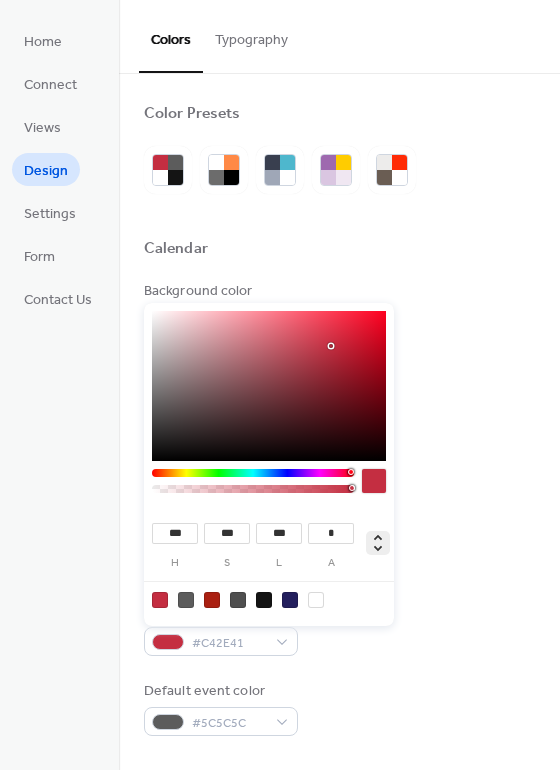 click 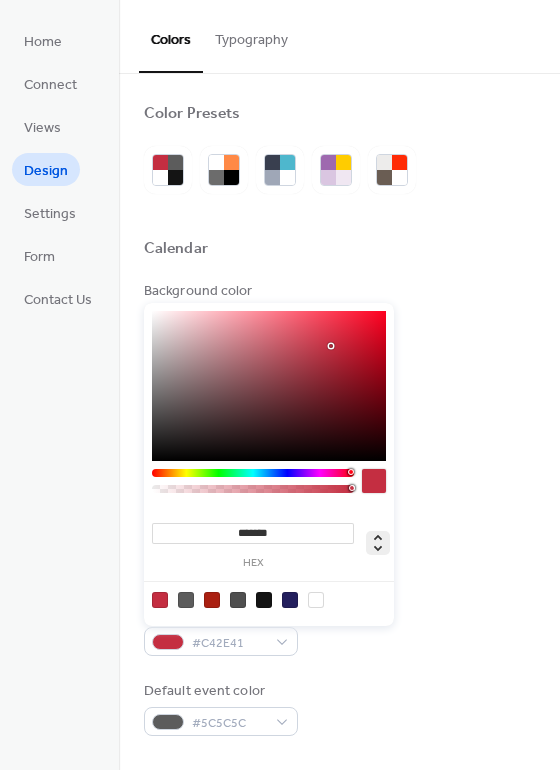 click 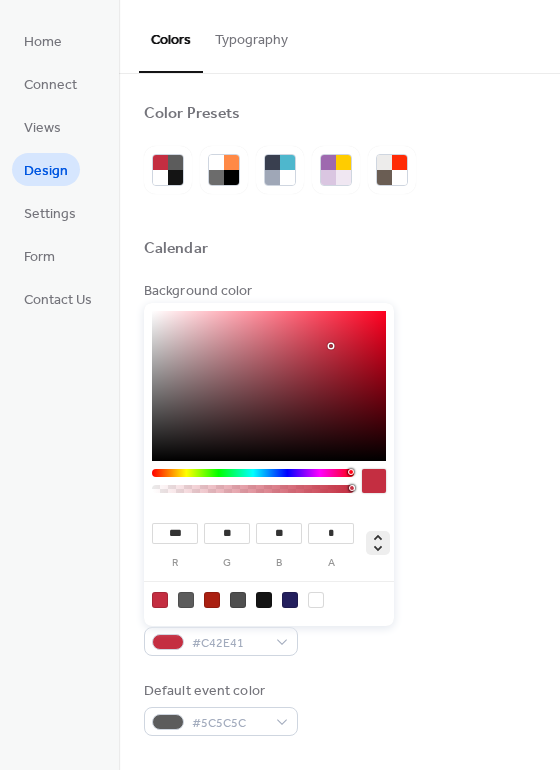 click 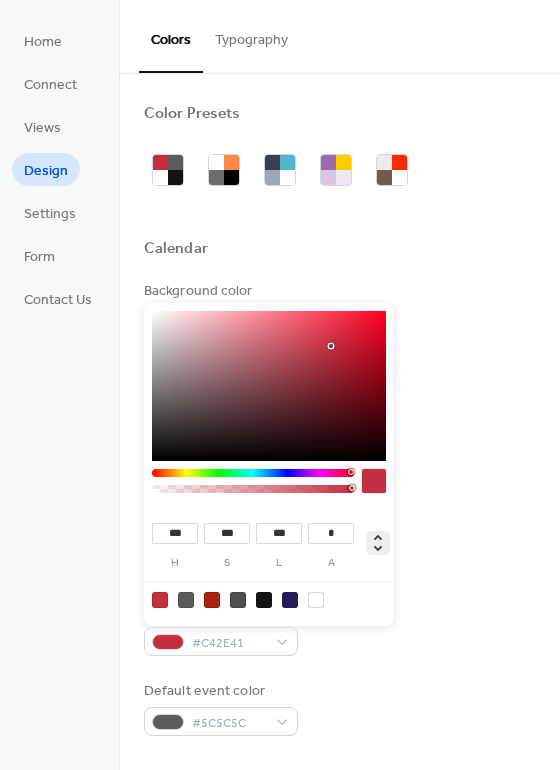 click 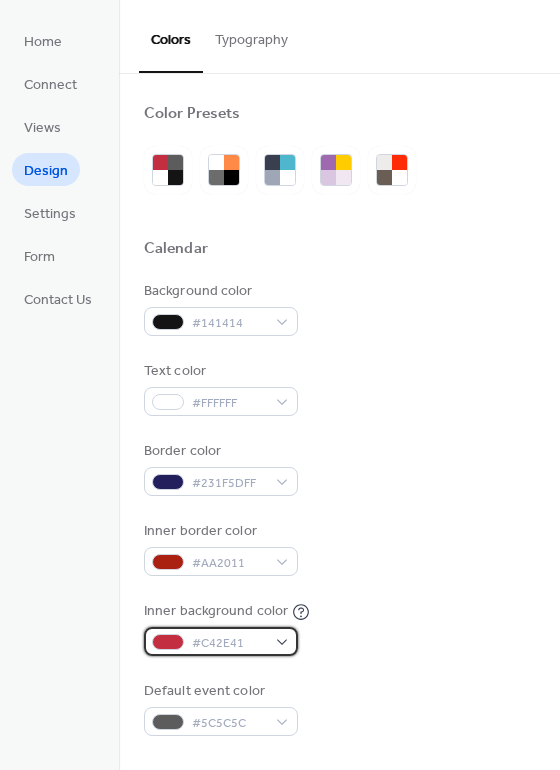 click on "#C42E41" at bounding box center (229, 643) 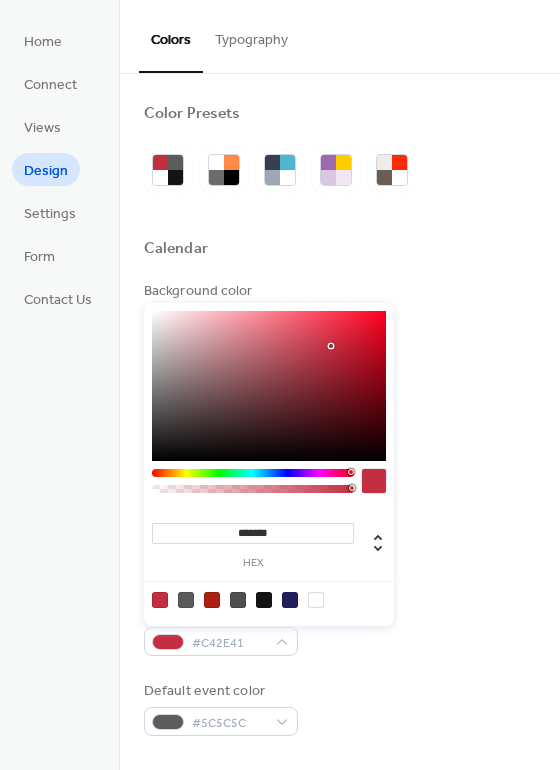 click on "*******" at bounding box center [253, 533] 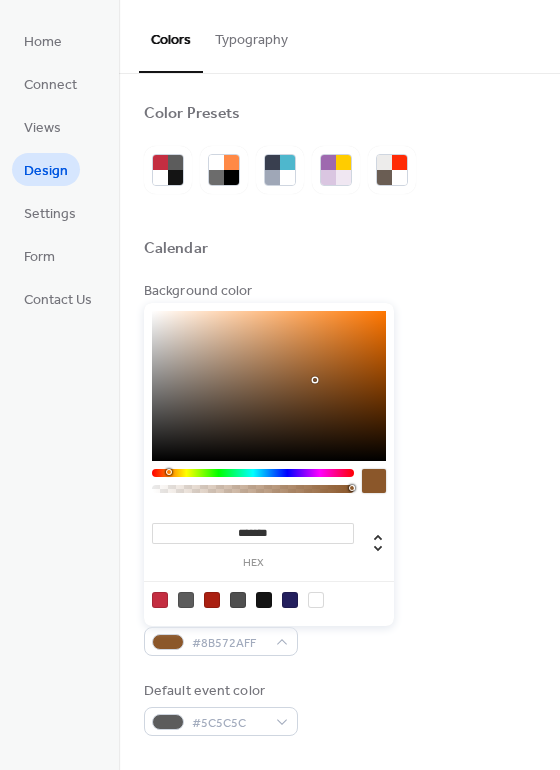 click on "Border color #231F5DFF" at bounding box center [339, 468] 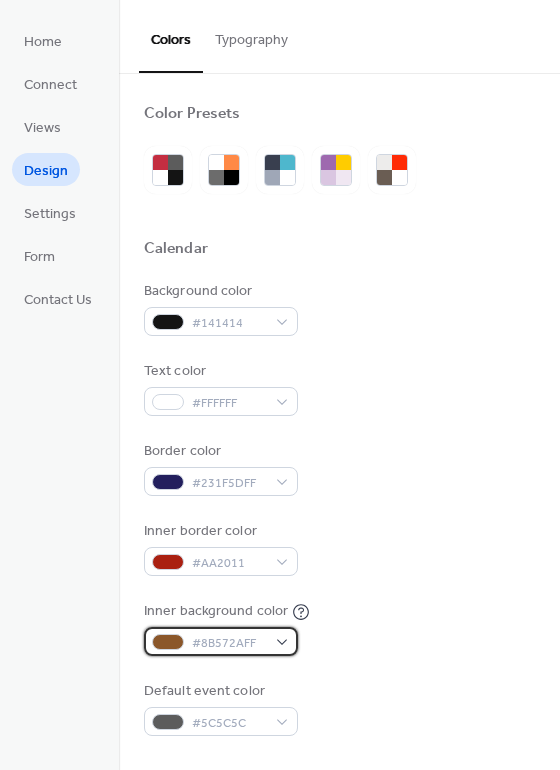 click on "#8B572AFF" at bounding box center (229, 643) 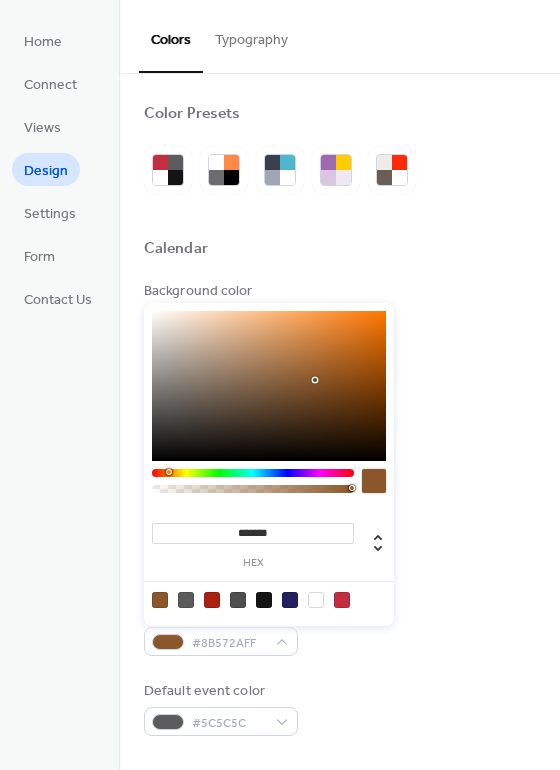 click on "*******" at bounding box center [253, 533] 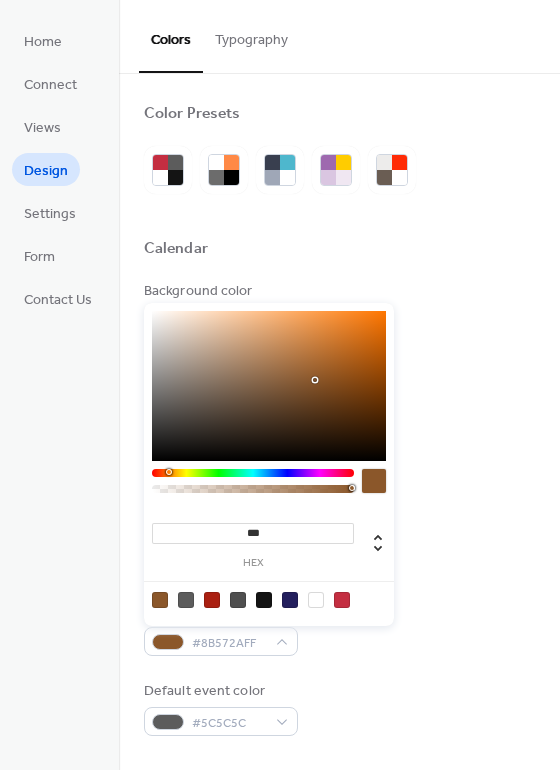 click at bounding box center (253, 489) 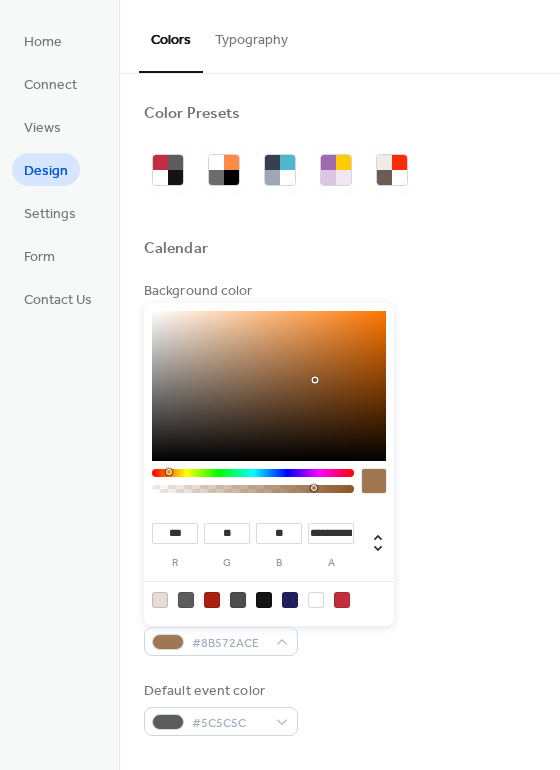 type on "*" 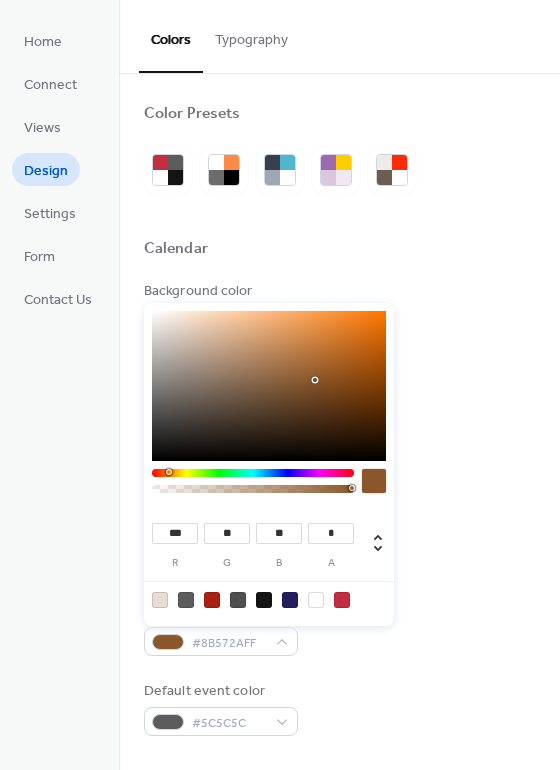 drag, startPoint x: 311, startPoint y: 489, endPoint x: 392, endPoint y: 485, distance: 81.09871 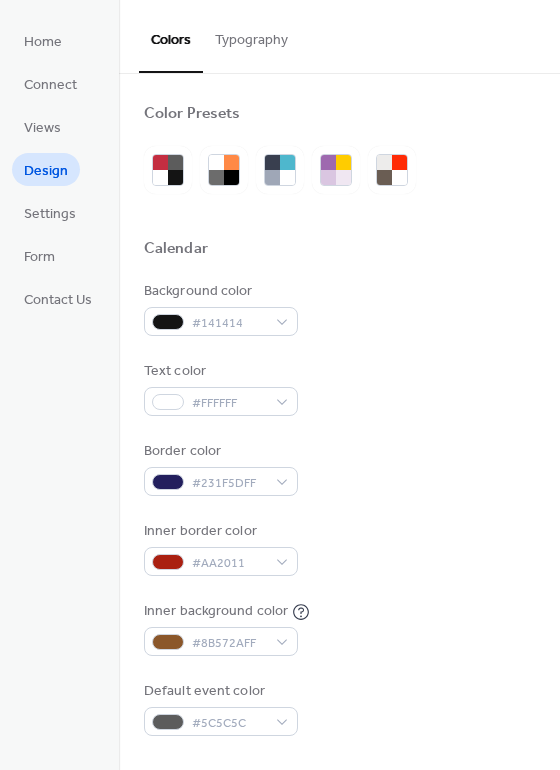click on "Border color #231F5DFF" at bounding box center [339, 468] 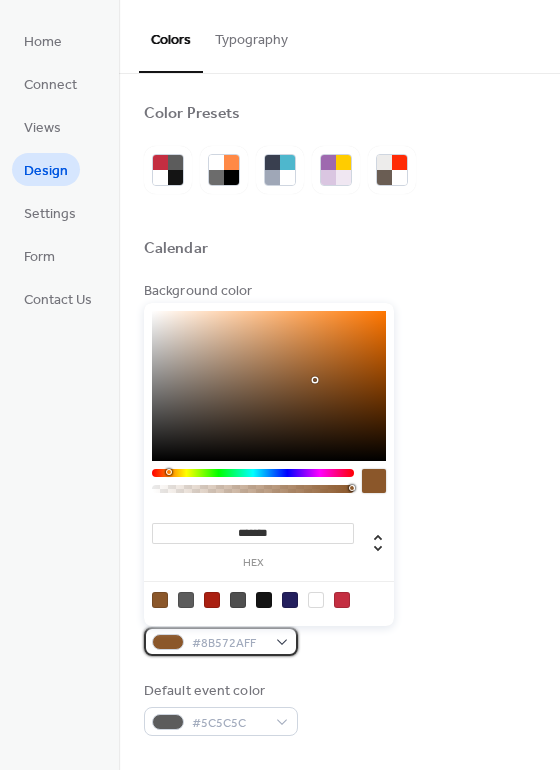 click on "#8B572AFF" at bounding box center (221, 641) 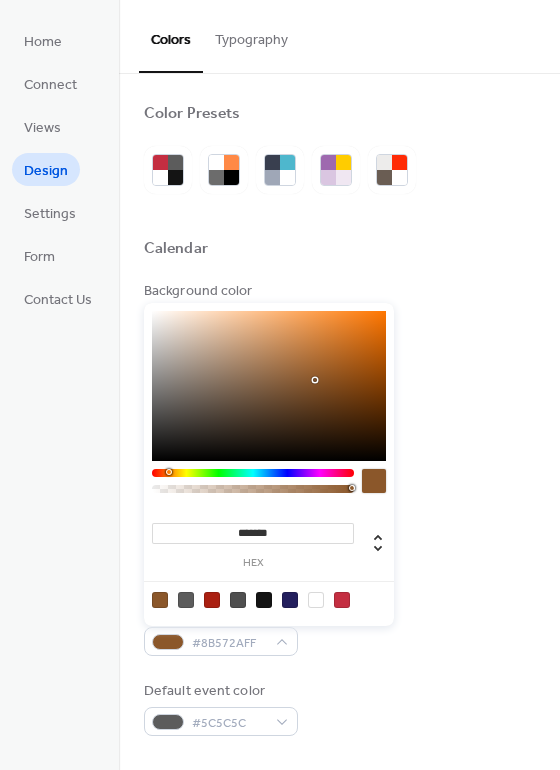 drag, startPoint x: 348, startPoint y: 493, endPoint x: 264, endPoint y: 493, distance: 84 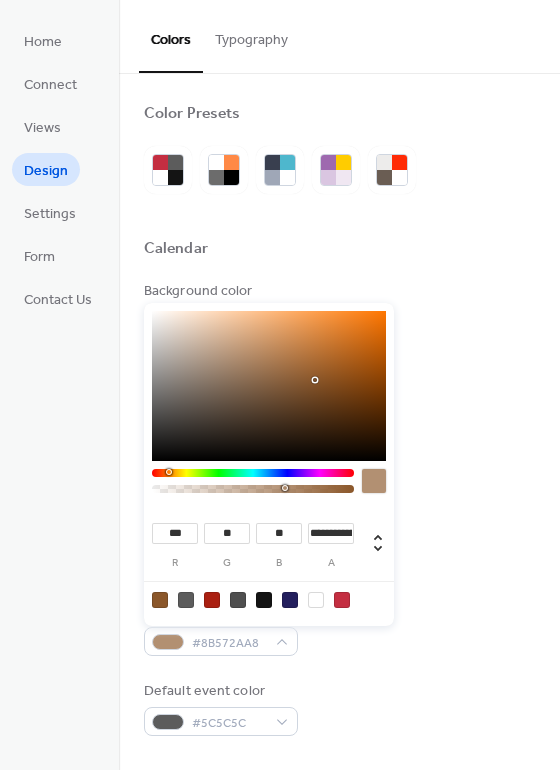 type on "**********" 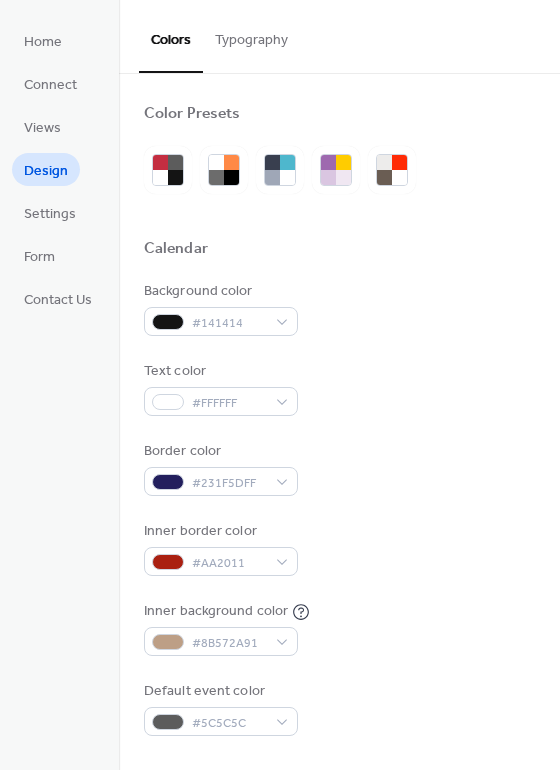 click on "Border color #231F5DFF" at bounding box center [339, 468] 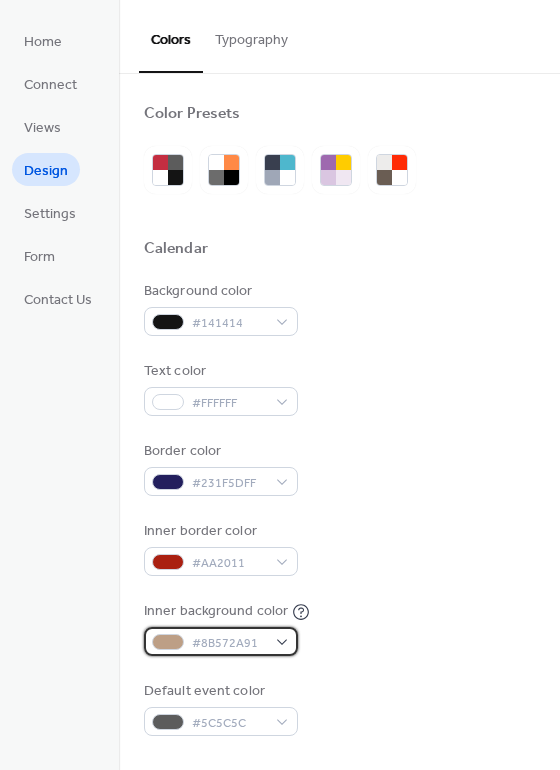 click on "#8B572A91" at bounding box center [229, 643] 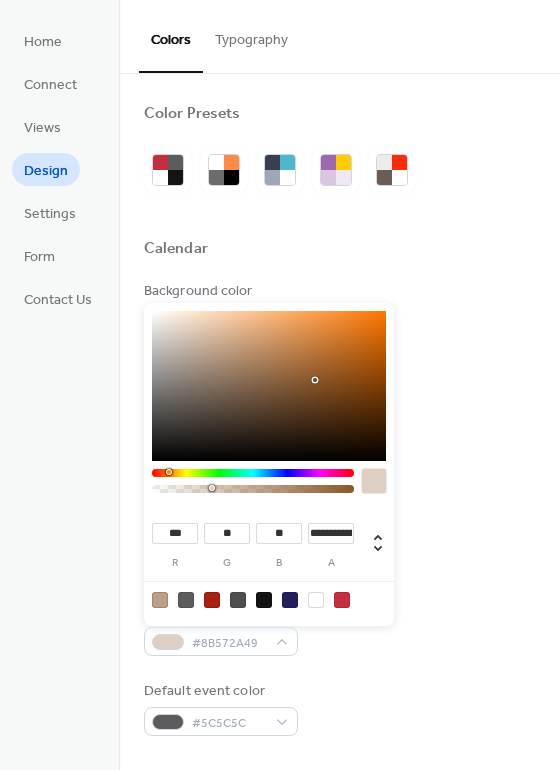 type on "*" 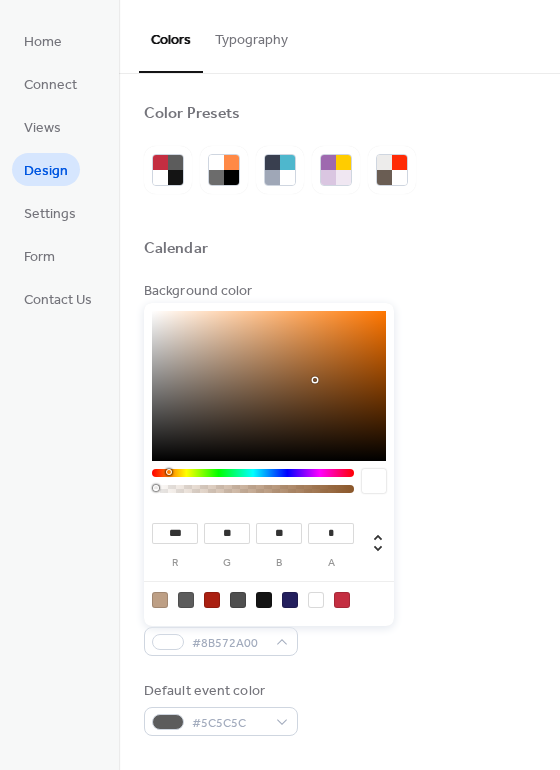 drag, startPoint x: 263, startPoint y: 490, endPoint x: 351, endPoint y: 433, distance: 104.84751 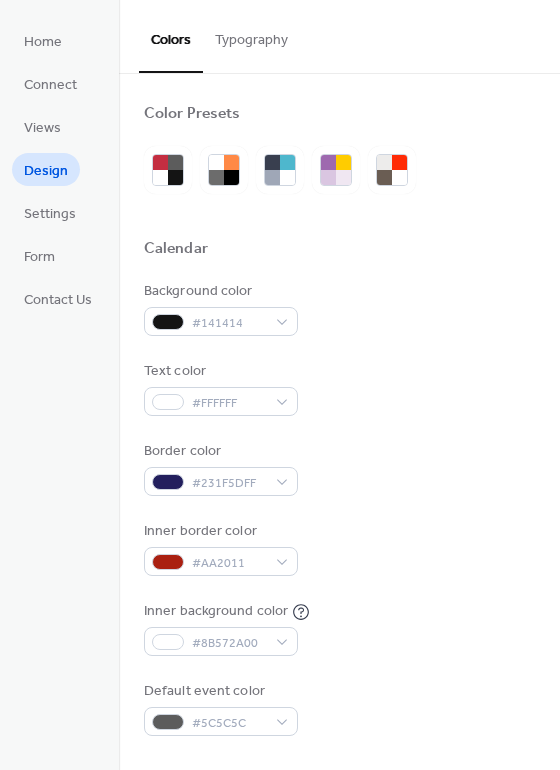 click on "Background color #141414 Text color #FFFFFF Border color #231F5DFF Inner border color #AA2011 Inner background color #8B572A00 Default event color #5C5C5C" at bounding box center [339, 508] 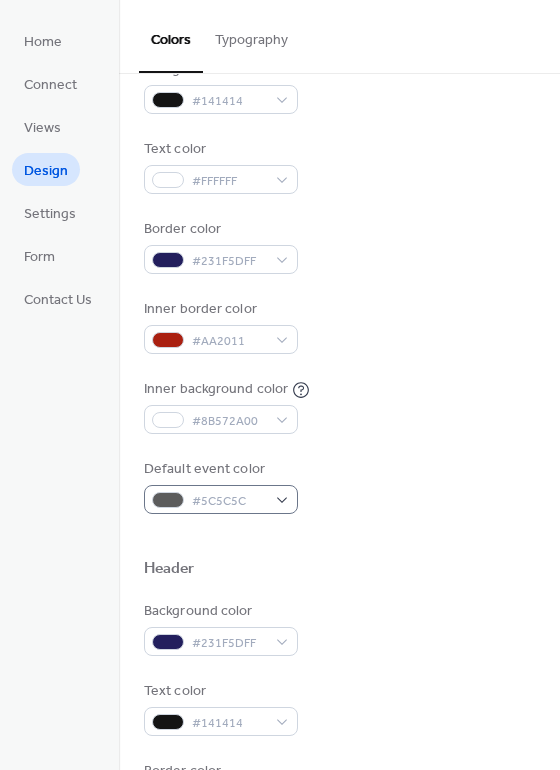 scroll, scrollTop: 333, scrollLeft: 0, axis: vertical 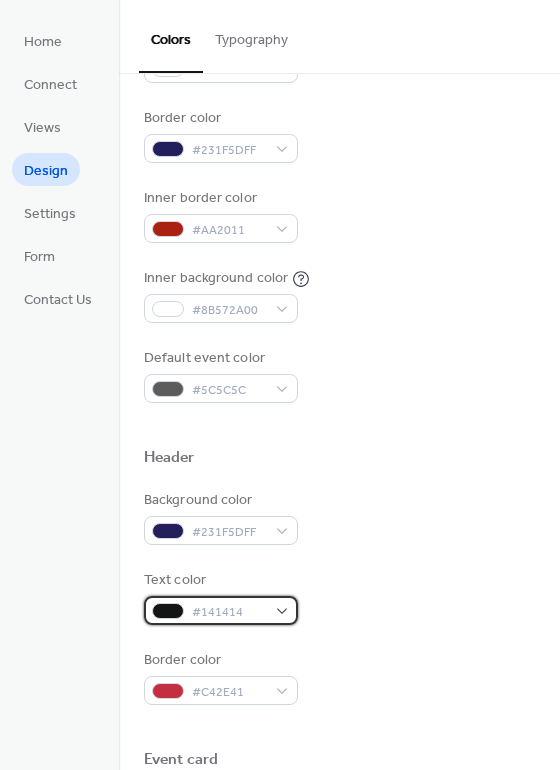 click on "#141414" at bounding box center [229, 612] 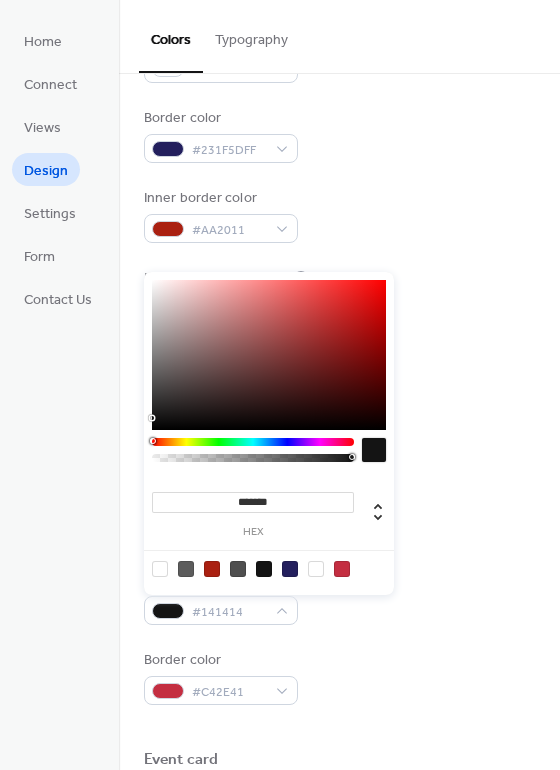 click on "*******" at bounding box center [253, 502] 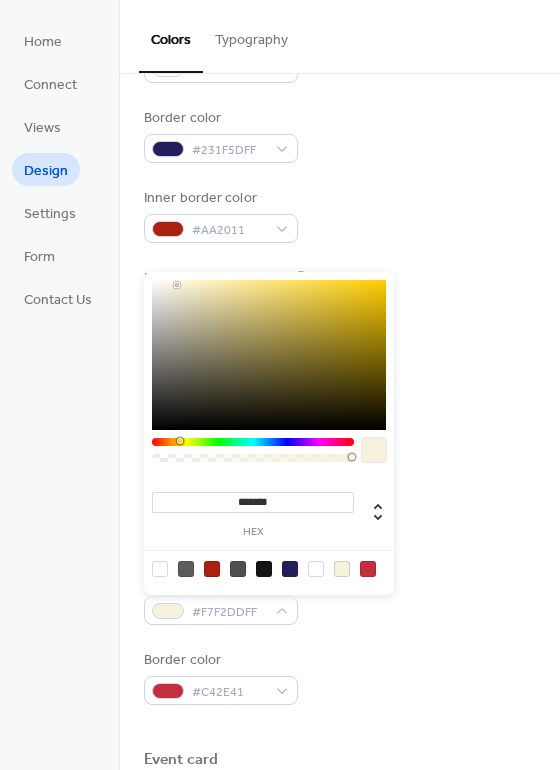 click on "Background color #231F5DFF" at bounding box center [339, 517] 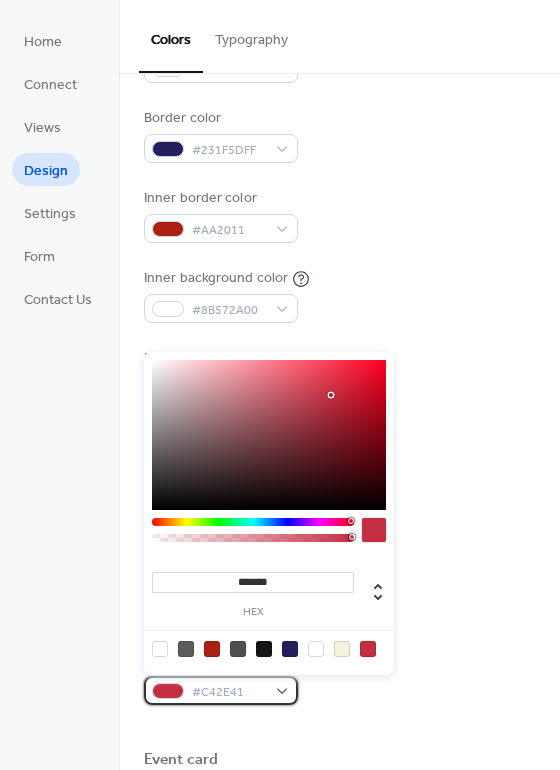 click on "#C42E41" at bounding box center (229, 692) 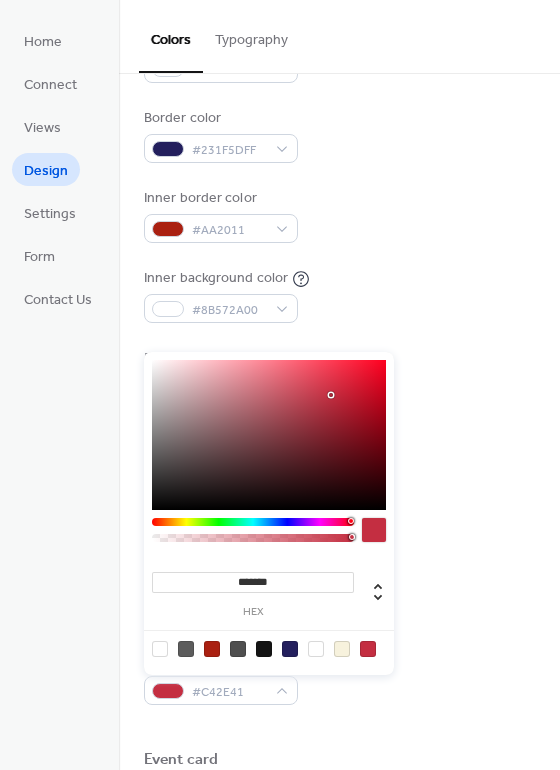 click on "*******" at bounding box center (253, 582) 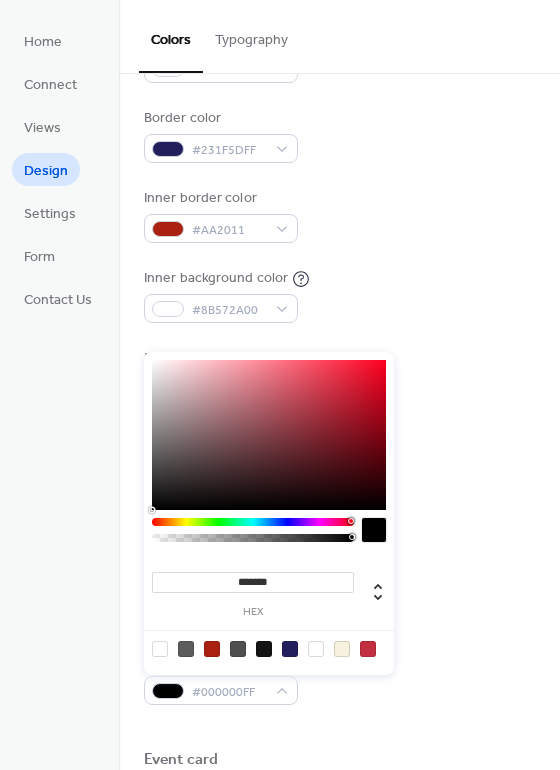 click on "Text color #F7F2DDFF" at bounding box center [339, 597] 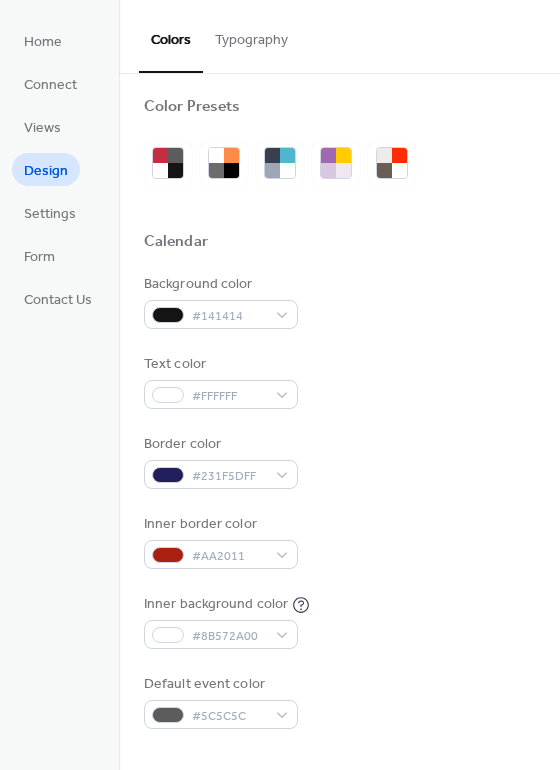 scroll, scrollTop: 0, scrollLeft: 0, axis: both 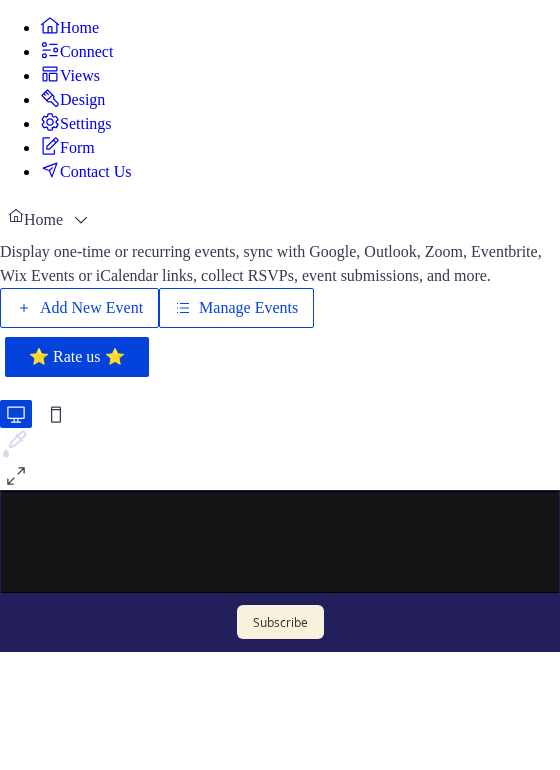 click on "Settings" at bounding box center (86, 124) 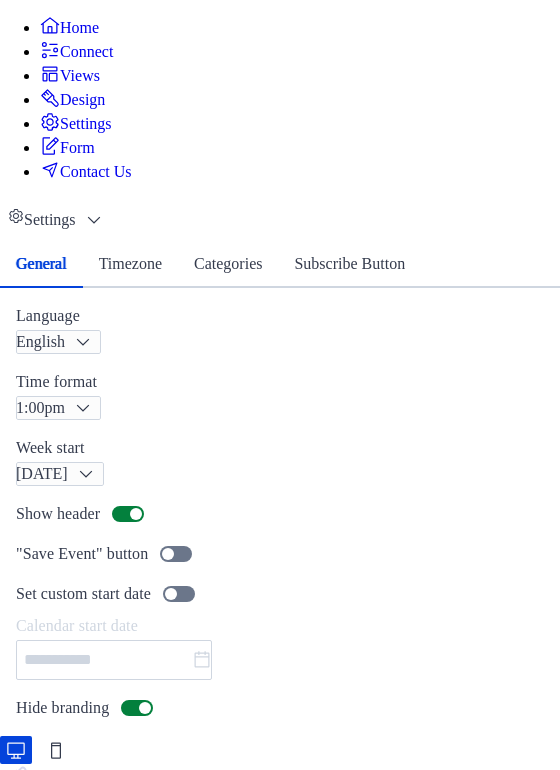 click on "Timezone" at bounding box center (130, 264) 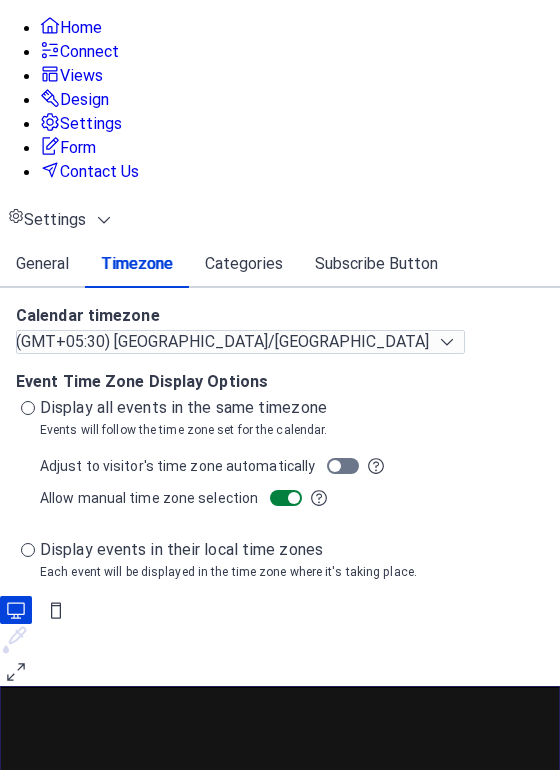 click on "Categories" at bounding box center (244, 264) 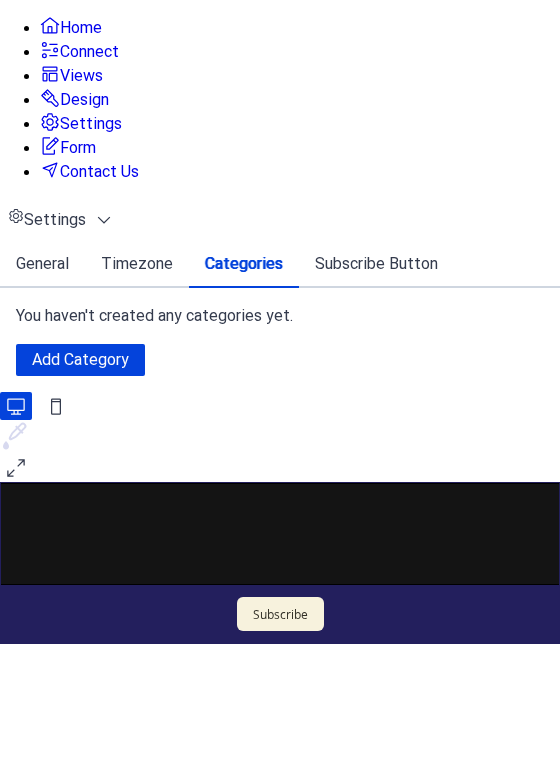 click on "Subscribe Button" at bounding box center [376, 264] 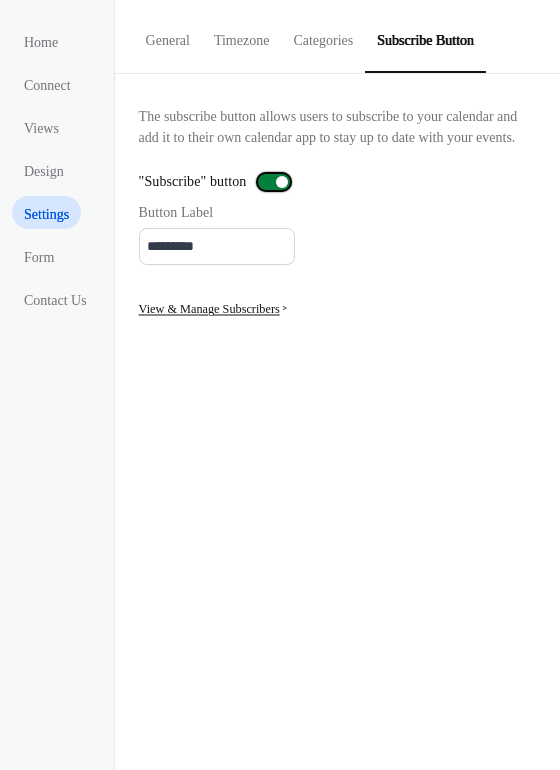 click on ""Subscribe" button" at bounding box center (219, 181) 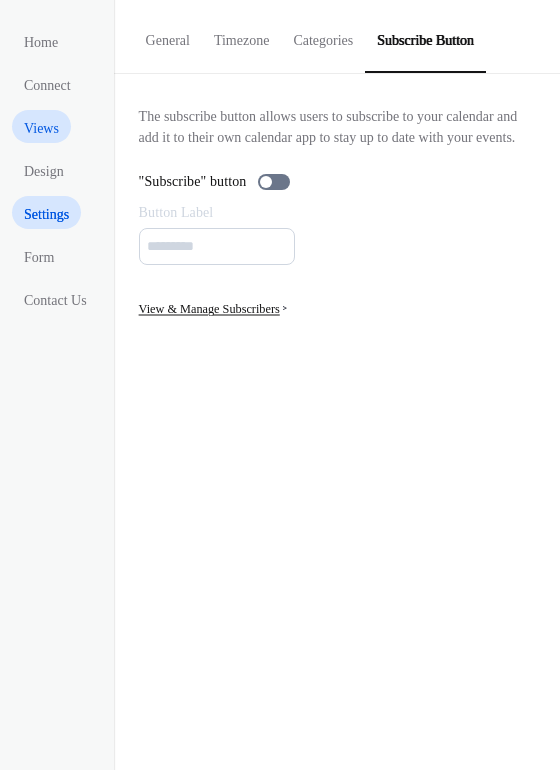 click on "Views" at bounding box center [41, 128] 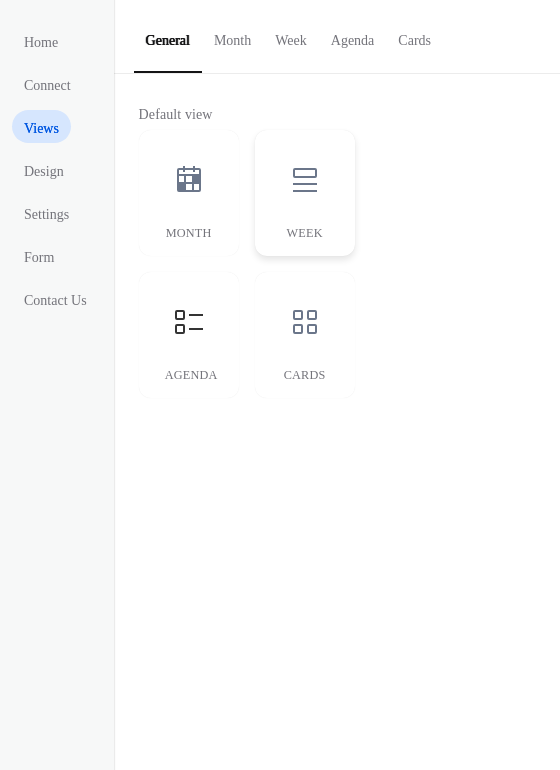click at bounding box center [305, 180] 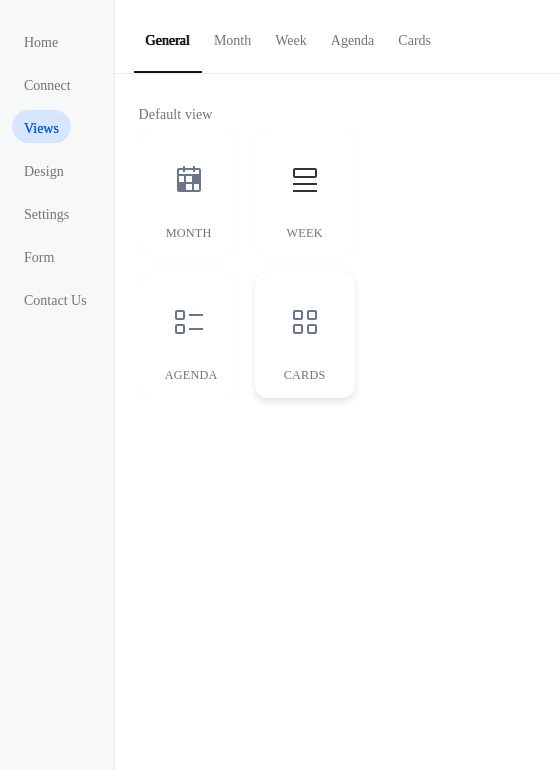 click 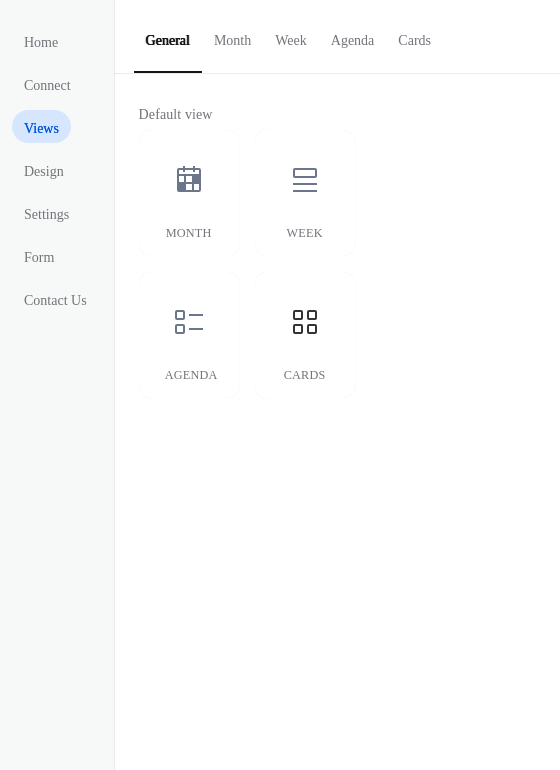 click on "Cards" at bounding box center [414, 35] 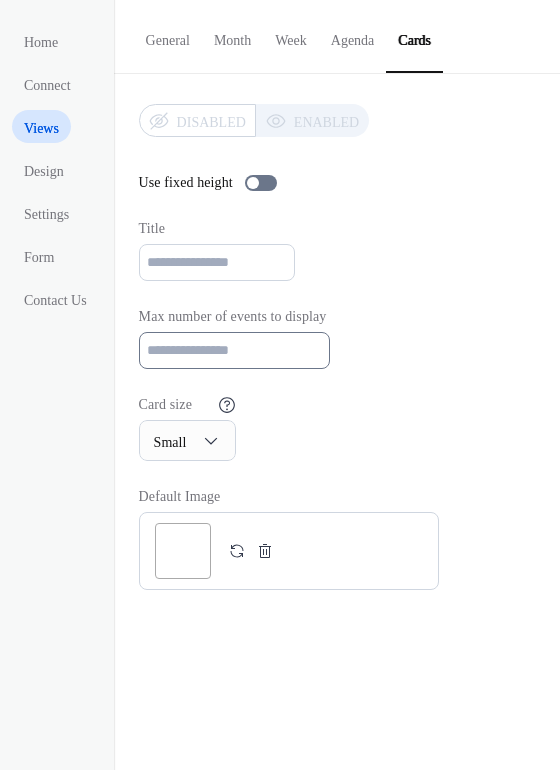 scroll, scrollTop: 2, scrollLeft: 0, axis: vertical 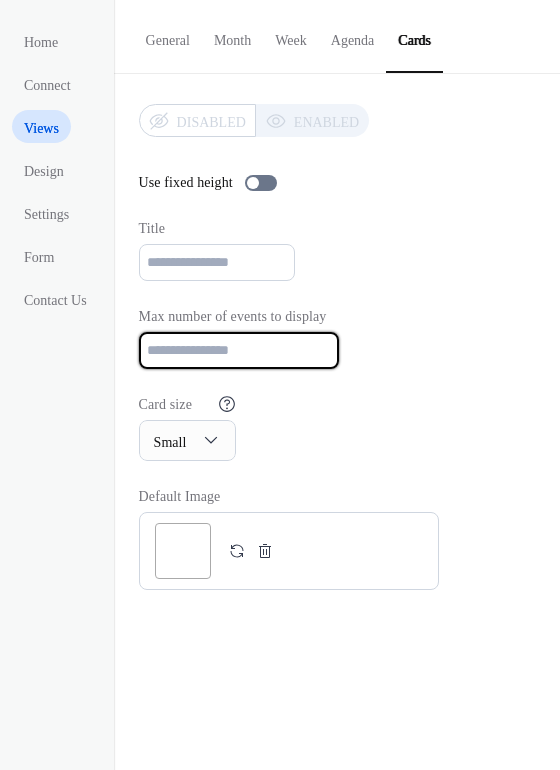 drag, startPoint x: 183, startPoint y: 337, endPoint x: 153, endPoint y: 337, distance: 30 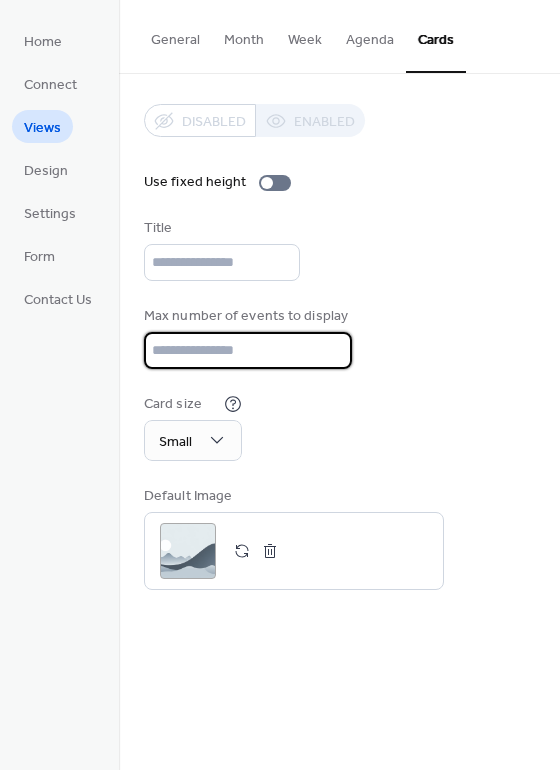 click on "General" at bounding box center (175, 35) 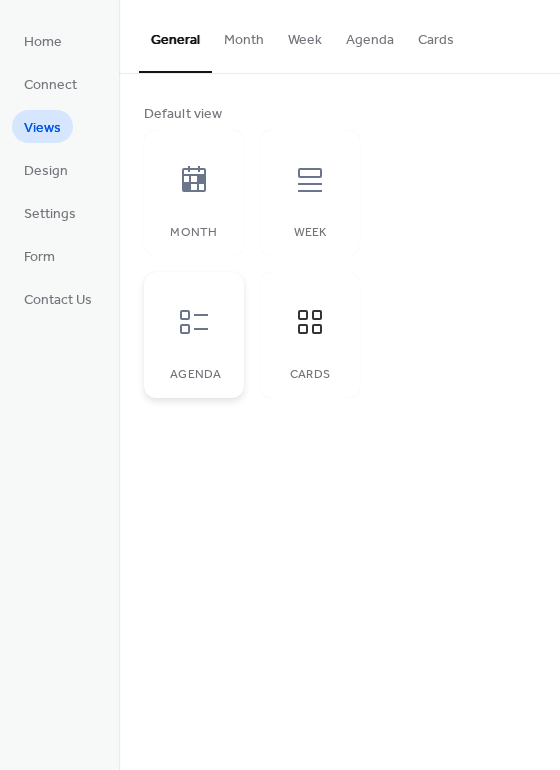click at bounding box center (194, 322) 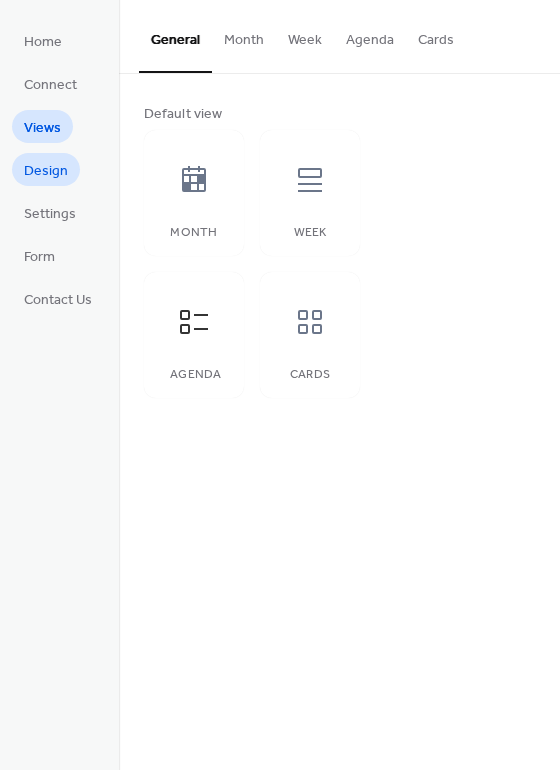 click on "Design" at bounding box center (46, 171) 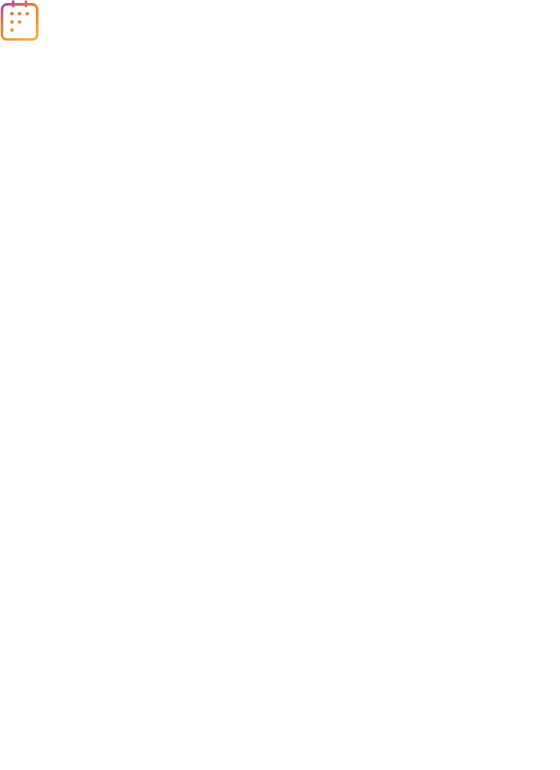 scroll, scrollTop: 0, scrollLeft: 0, axis: both 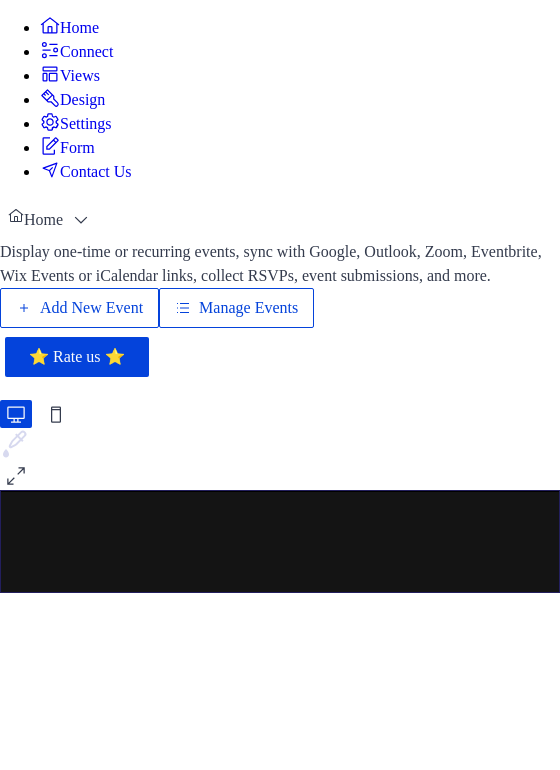 click on "Views" at bounding box center (80, 76) 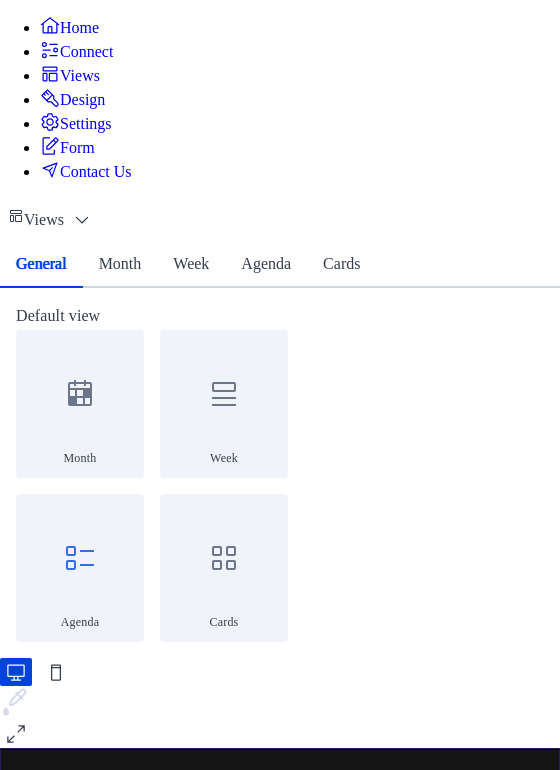 click on "Settings" at bounding box center (86, 124) 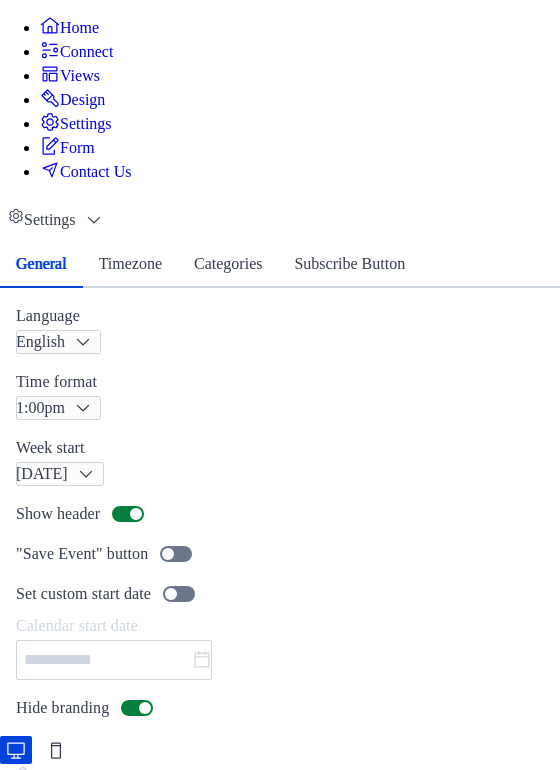 click on "Timezone" at bounding box center [130, 264] 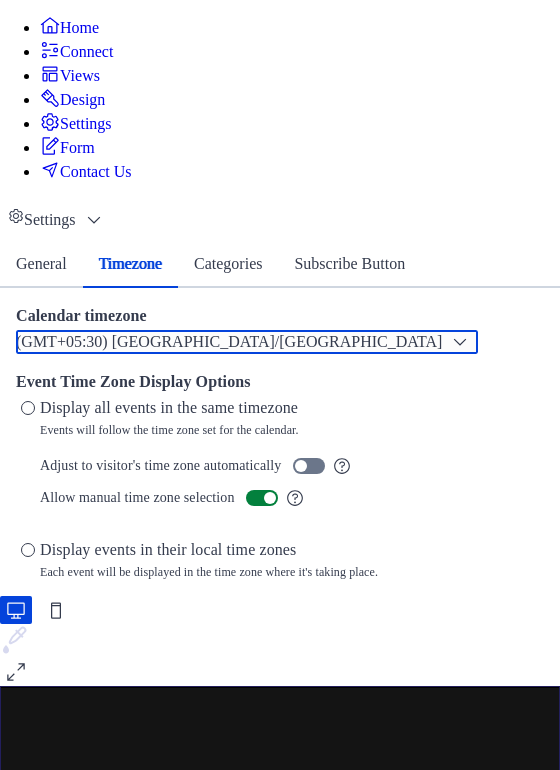 click on "(GMT+05:30) [GEOGRAPHIC_DATA]/[GEOGRAPHIC_DATA]" at bounding box center [229, 341] 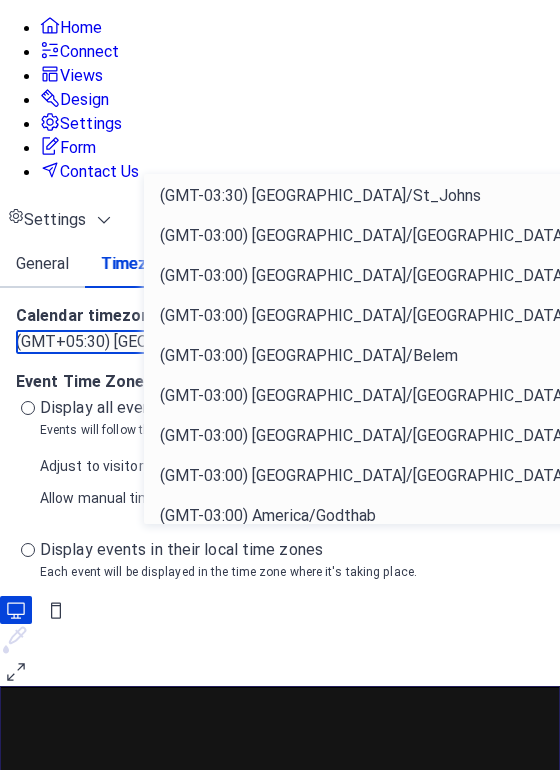 scroll, scrollTop: 2767, scrollLeft: 0, axis: vertical 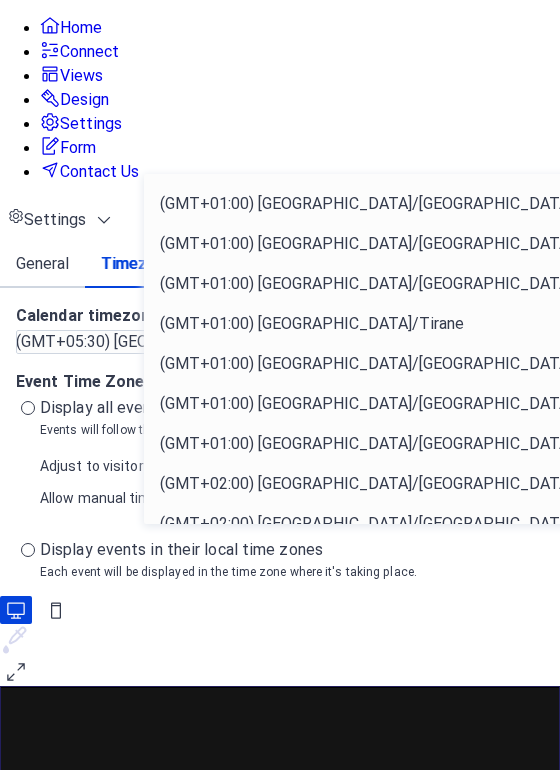 click on "Calendar timezone (GMT+05:30) [GEOGRAPHIC_DATA]/[GEOGRAPHIC_DATA] Event Time Zone Display Options ​ Display all events in the same timezone Events will follow the time zone set for the calendar. Adjust to visitor's time zone automatically Allow manual time zone selection ​ Display events in their local time zones Each event will be displayed in the time zone where it's taking place." at bounding box center (280, 442) 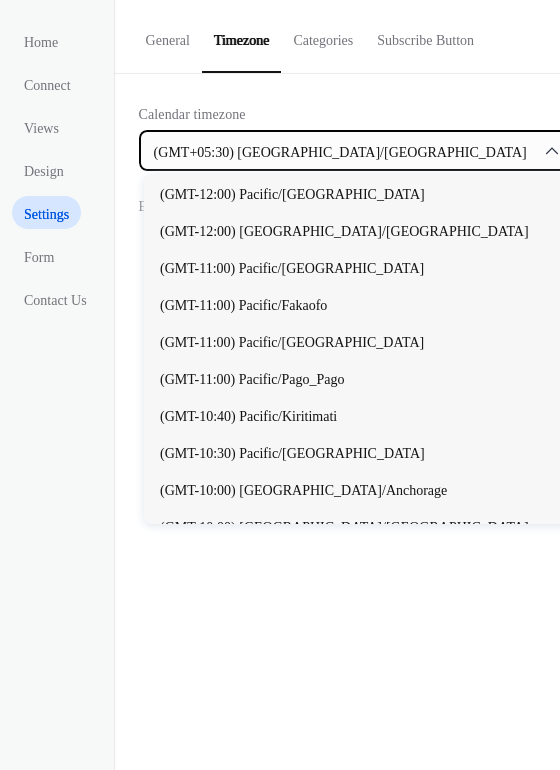 click on "(GMT+05:30) [GEOGRAPHIC_DATA]/[GEOGRAPHIC_DATA]" at bounding box center (340, 152) 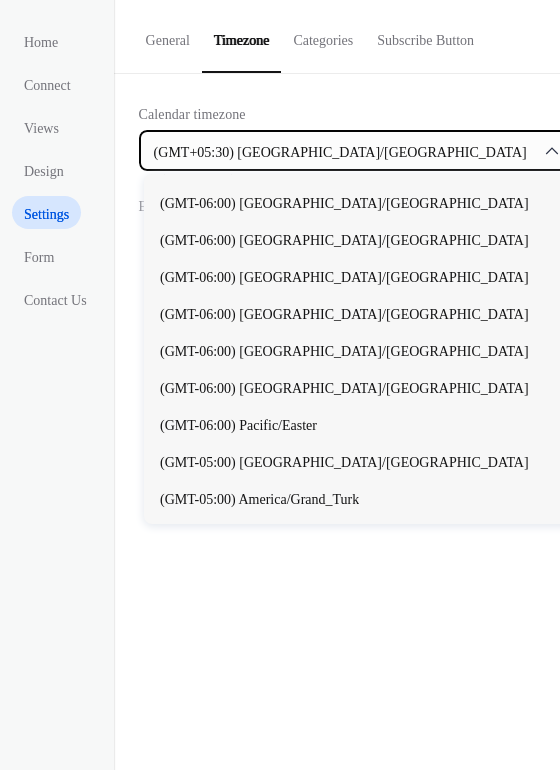 scroll, scrollTop: 990, scrollLeft: 0, axis: vertical 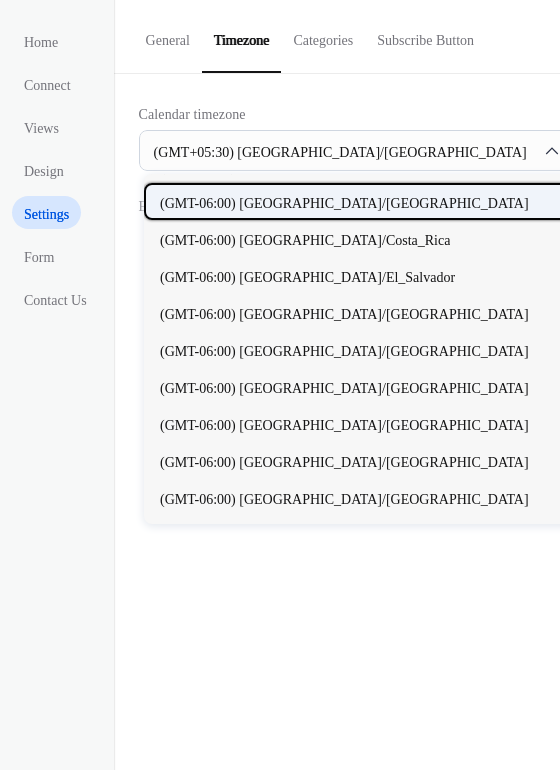 click on "(GMT-06:00) [GEOGRAPHIC_DATA]/[GEOGRAPHIC_DATA]" at bounding box center (344, 203) 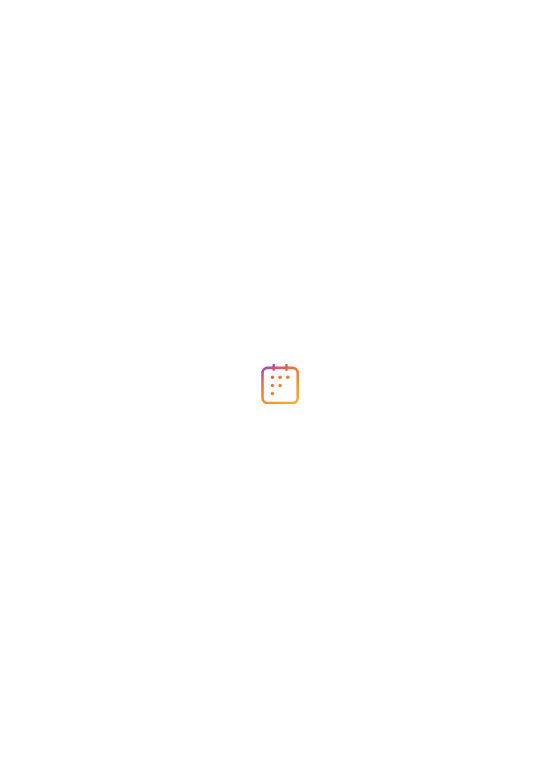scroll, scrollTop: 0, scrollLeft: 0, axis: both 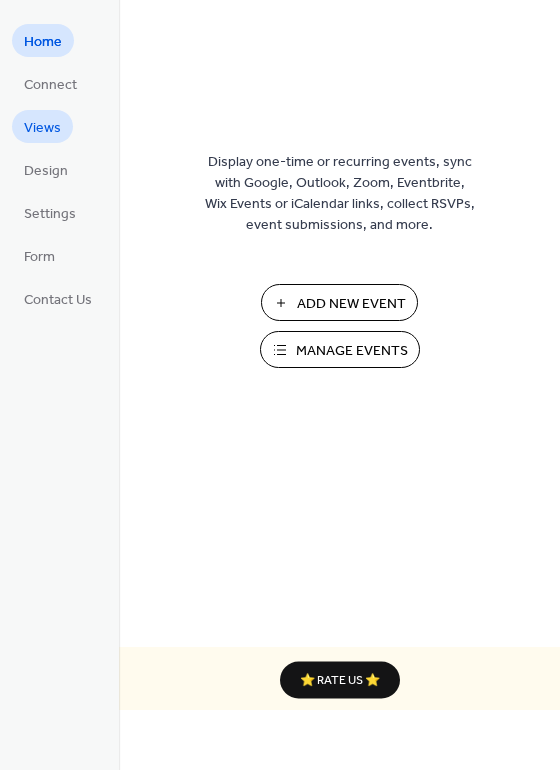 click on "Views" at bounding box center [42, 128] 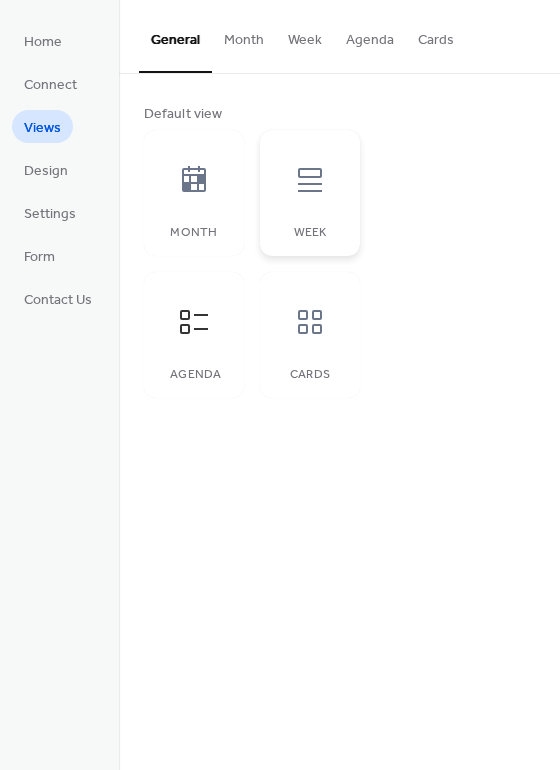 click 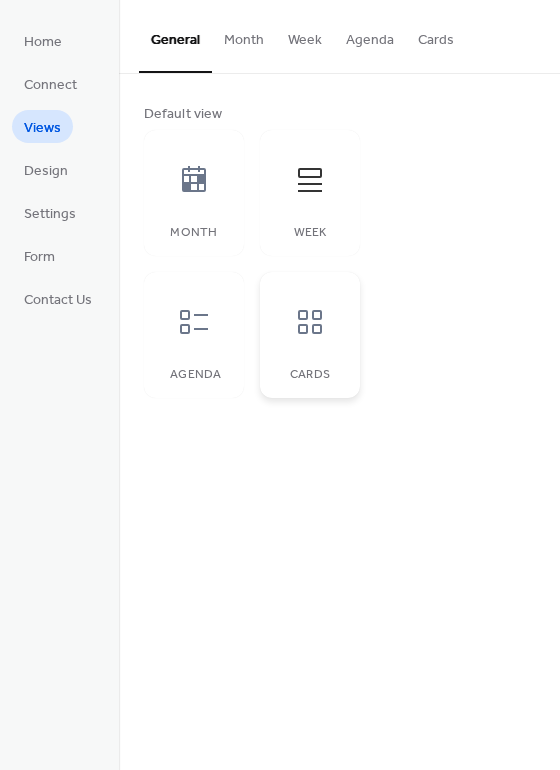 click 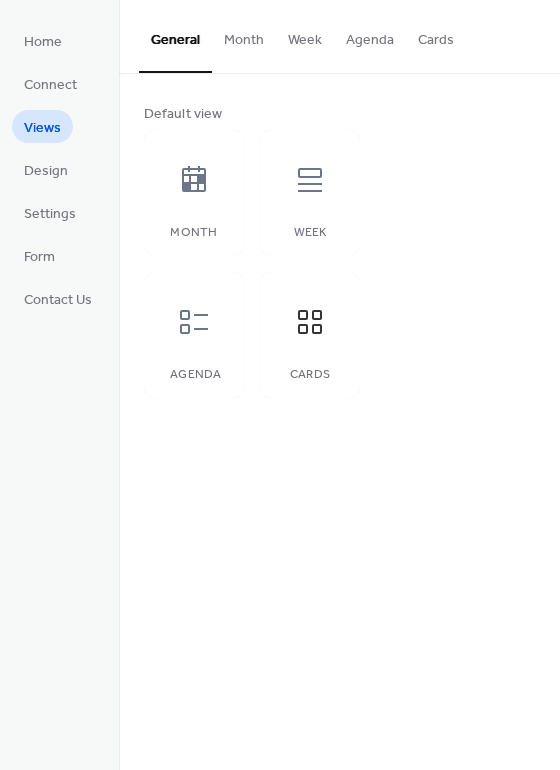 click on "Cards" at bounding box center [436, 35] 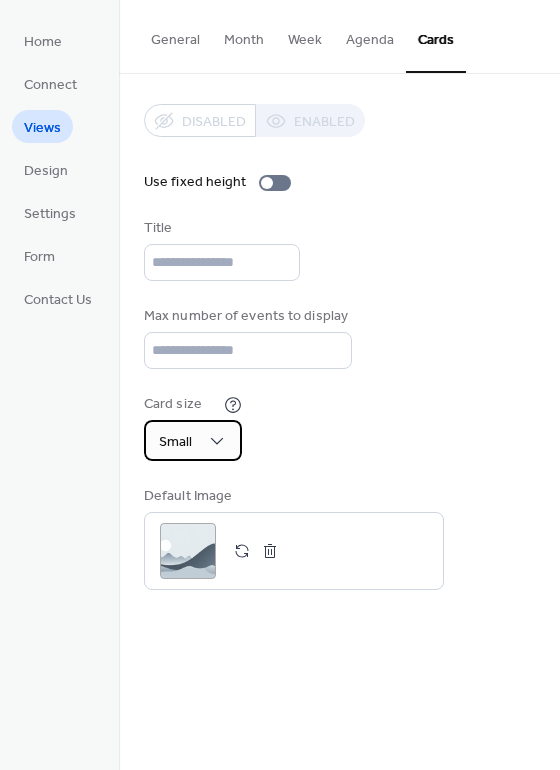 click on "Small" at bounding box center (193, 440) 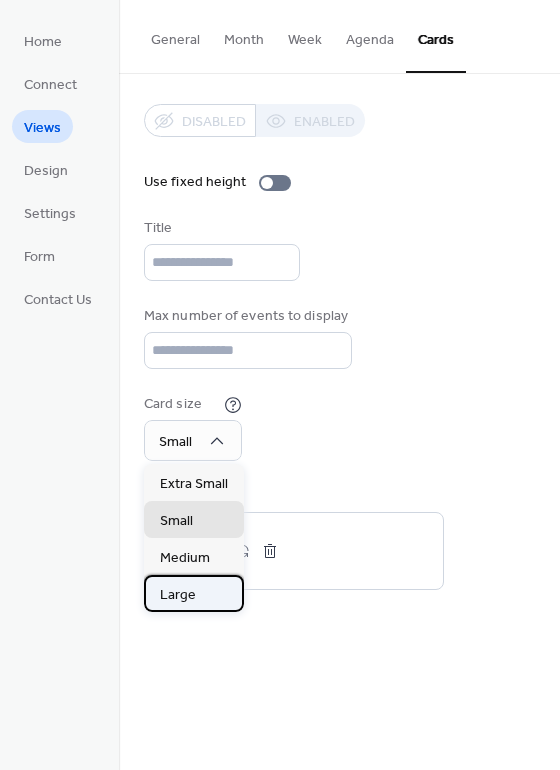 click on "Large" at bounding box center (194, 593) 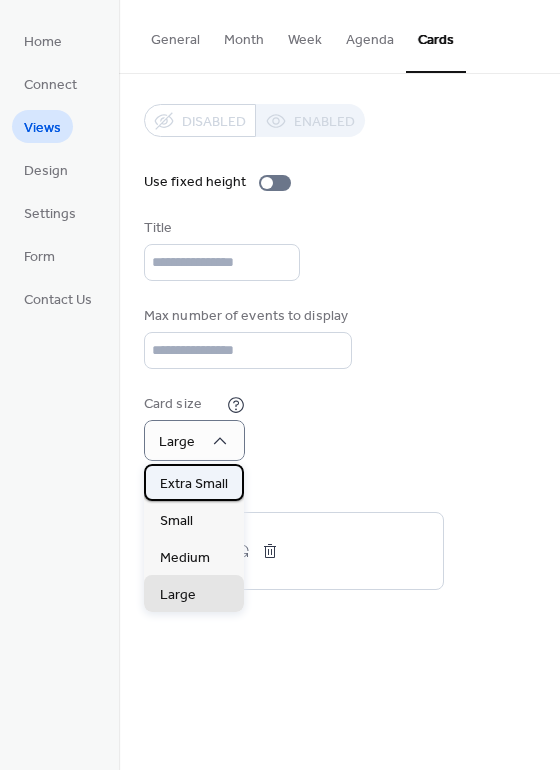 click on "Extra Small" at bounding box center (194, 484) 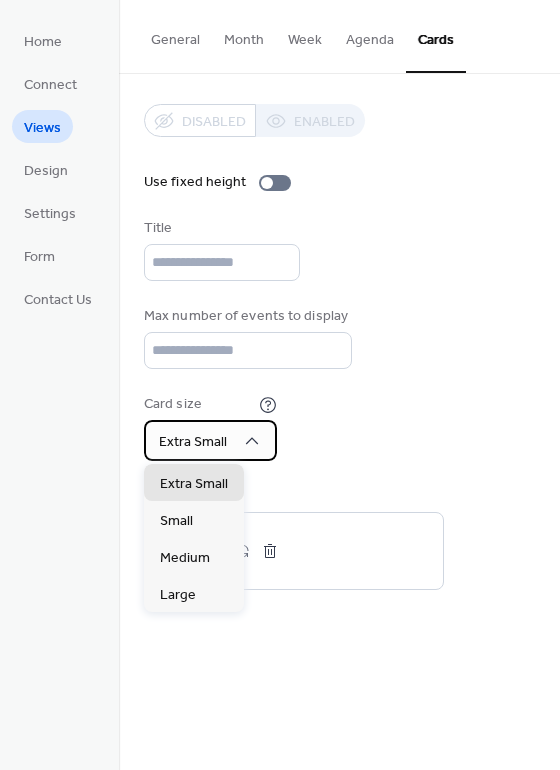 click on "Extra Small" at bounding box center [210, 440] 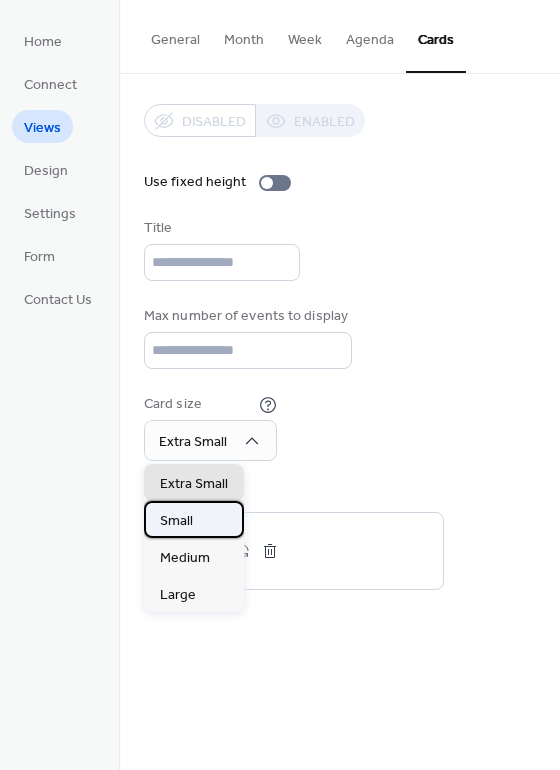 click on "Small" at bounding box center [194, 519] 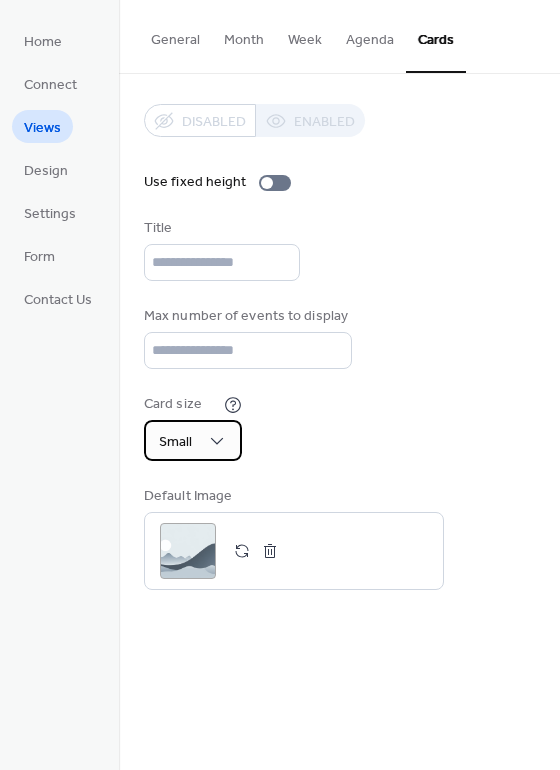 click on "Small" at bounding box center [193, 440] 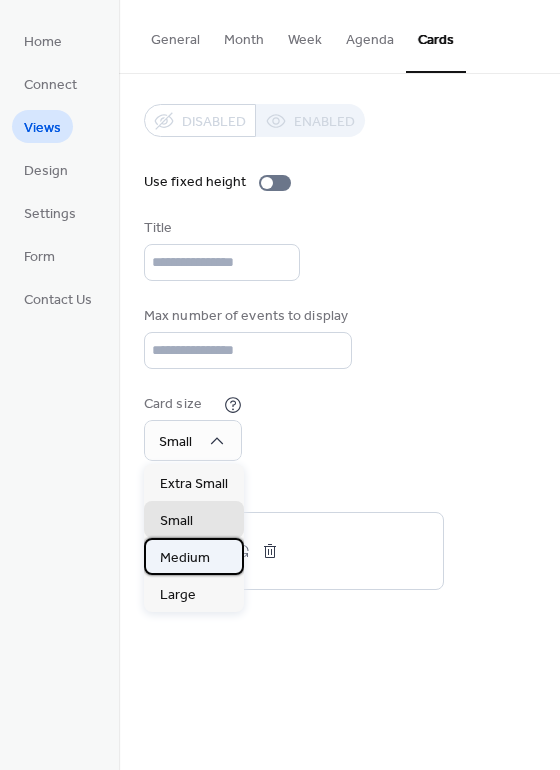 click on "Medium" at bounding box center [185, 558] 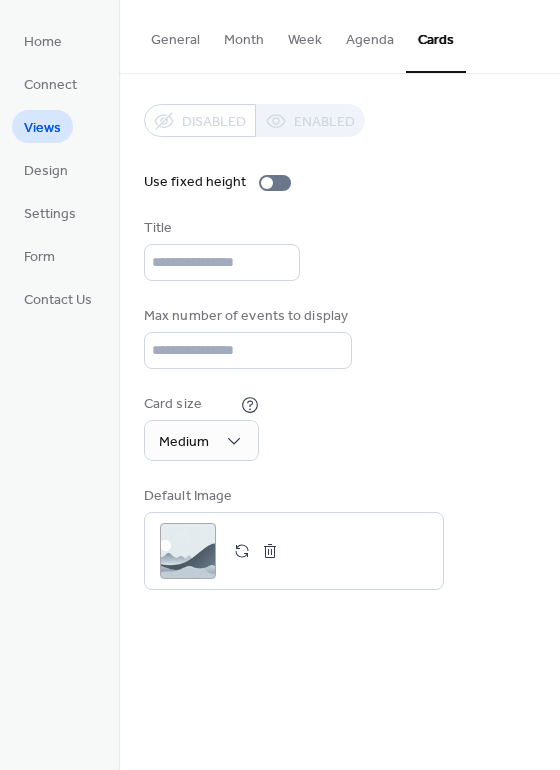 click on "Week" at bounding box center (305, 35) 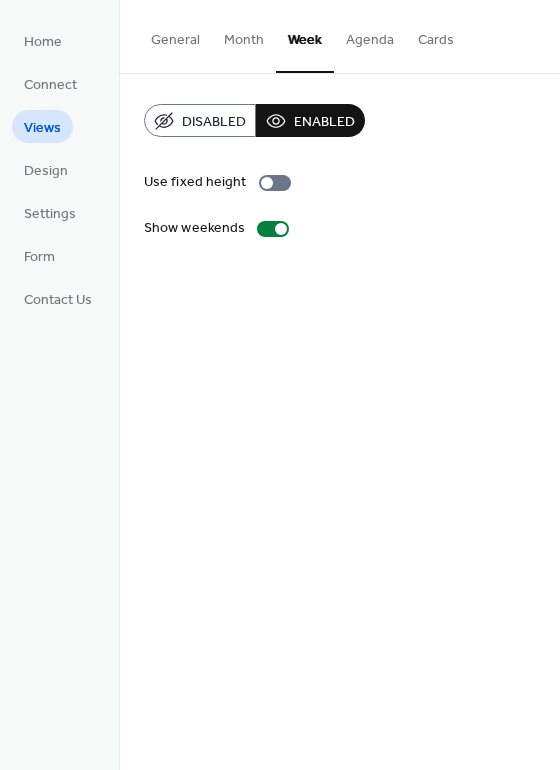 click on "Month" at bounding box center (244, 35) 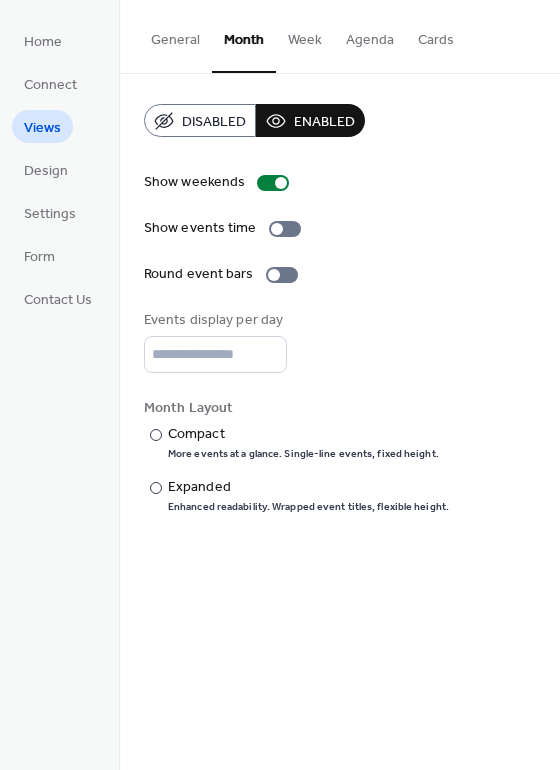click on "General" at bounding box center [175, 35] 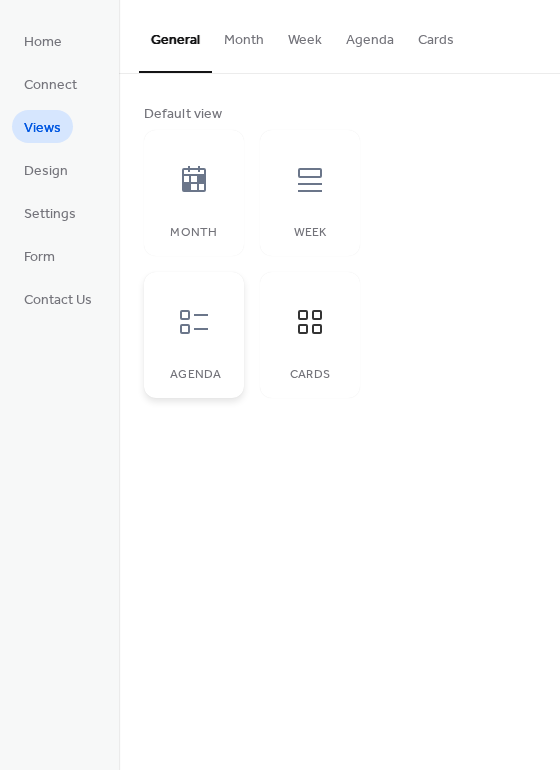 click 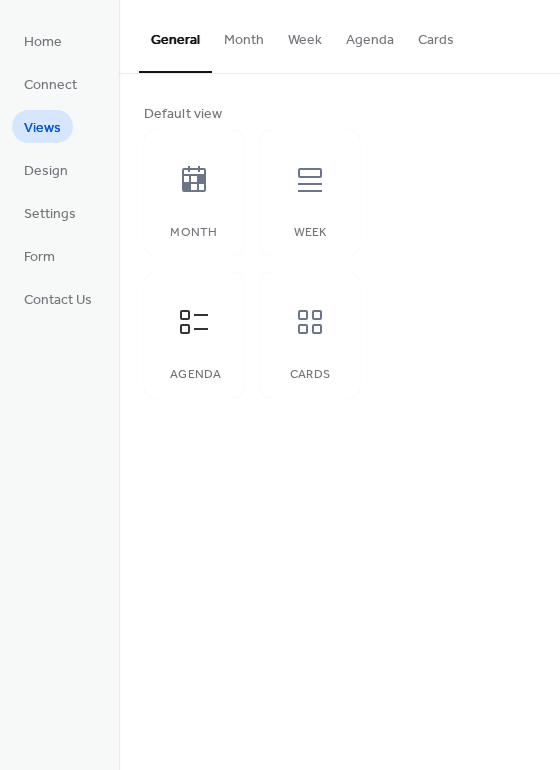 click on "Agenda" at bounding box center (370, 35) 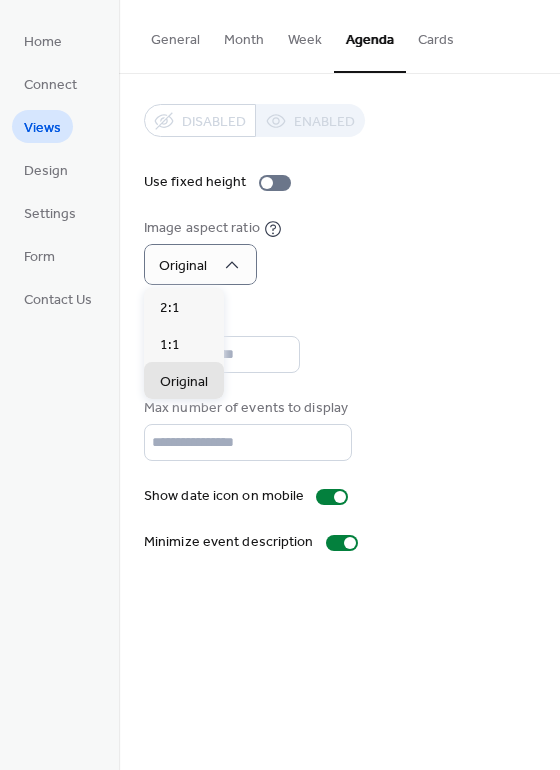 click on "Image aspect ratio Original" at bounding box center [339, 251] 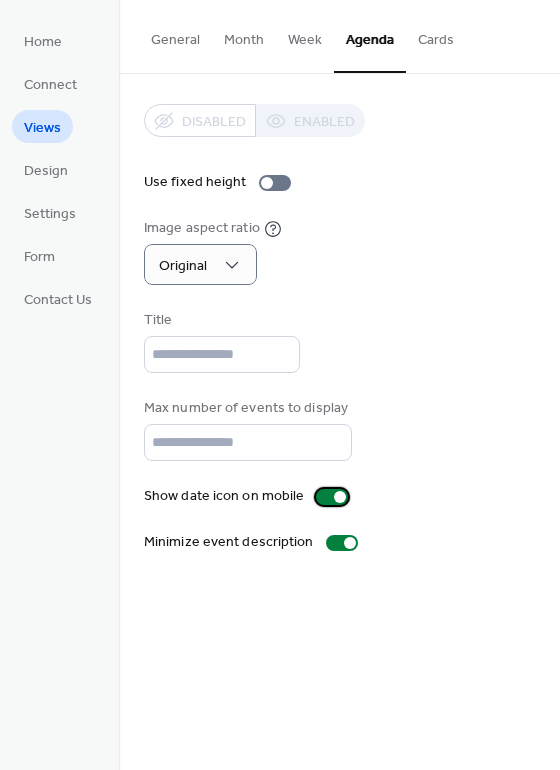 click at bounding box center (332, 497) 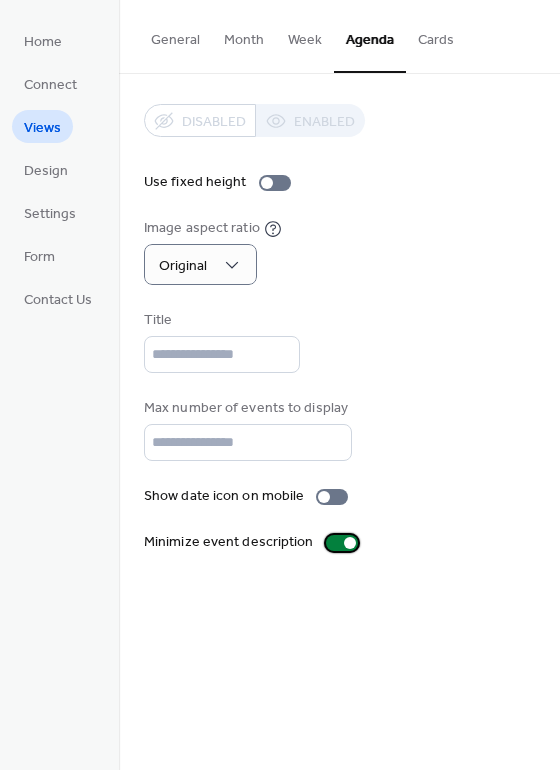 click at bounding box center (342, 543) 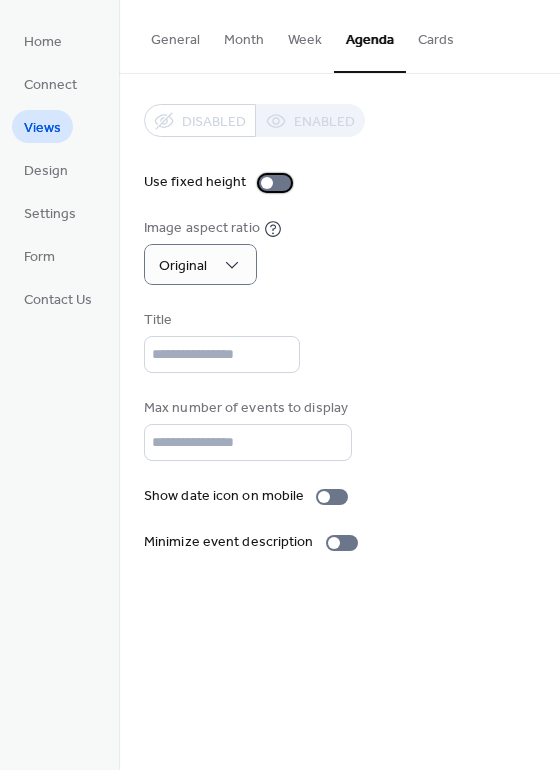 click at bounding box center [275, 183] 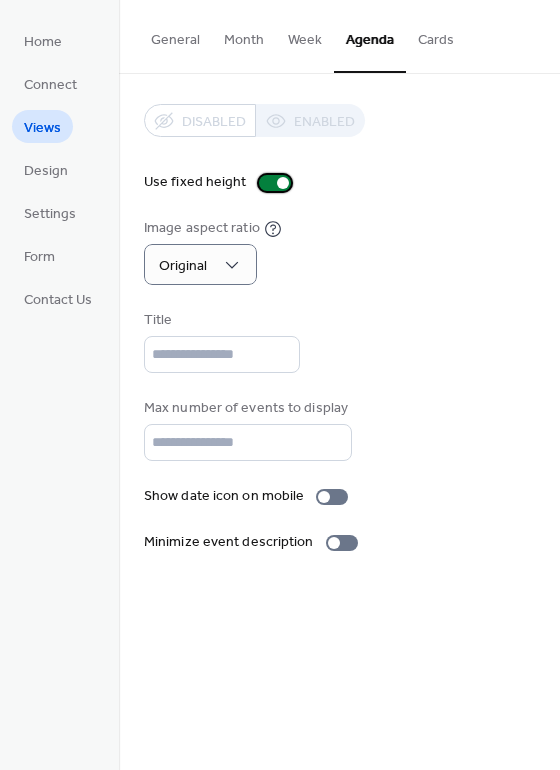 click at bounding box center [275, 183] 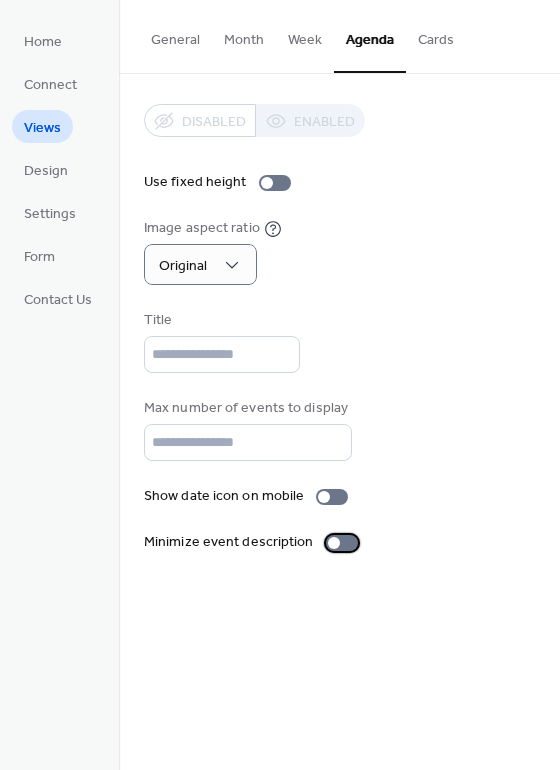 click at bounding box center [342, 543] 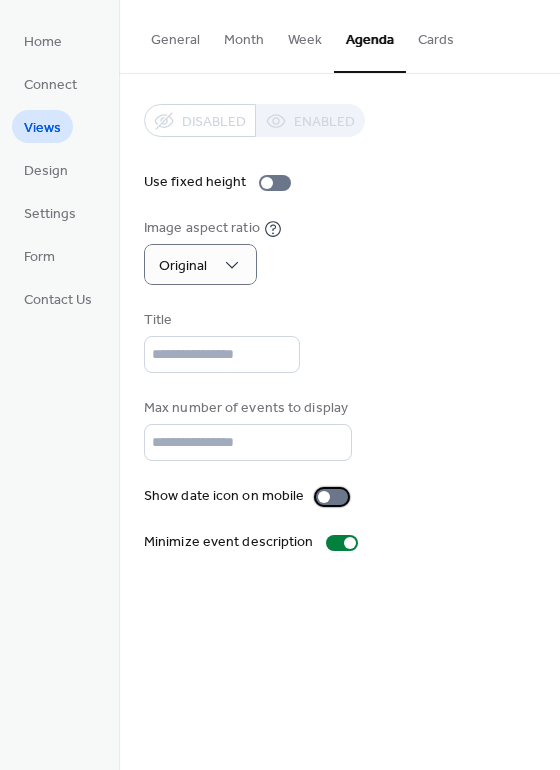 click at bounding box center (332, 497) 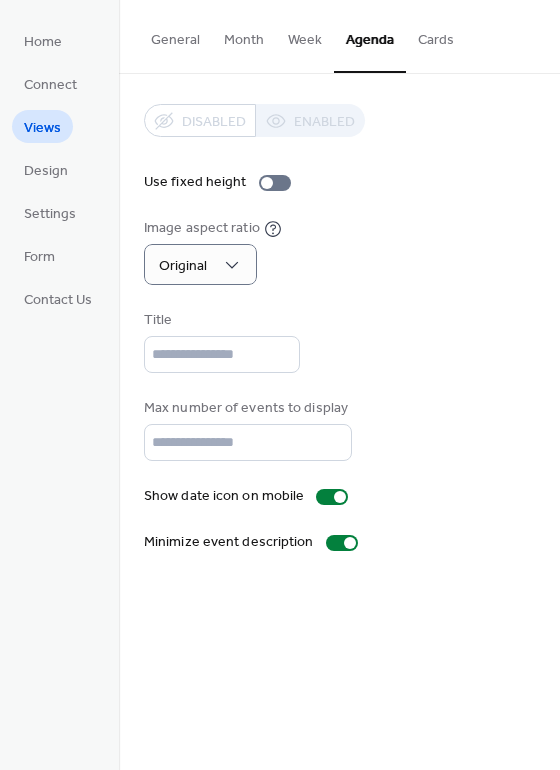 click on "General" at bounding box center (175, 35) 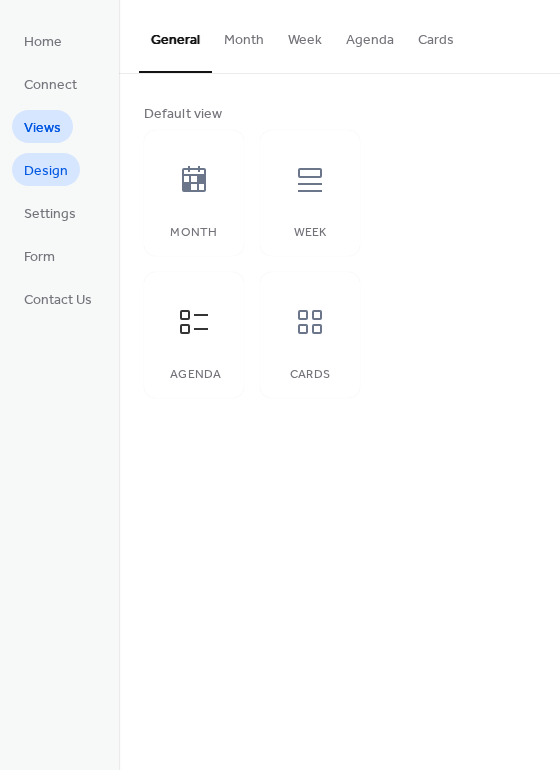 click on "Design" at bounding box center [46, 171] 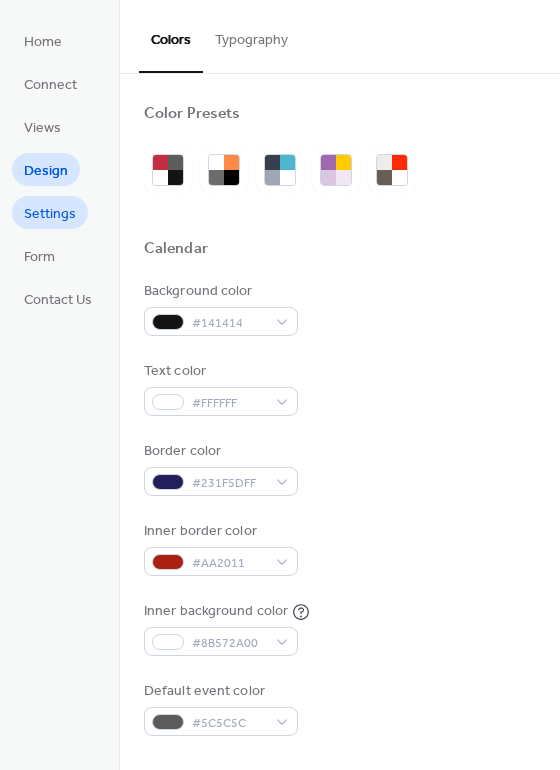 click on "Settings" at bounding box center (50, 214) 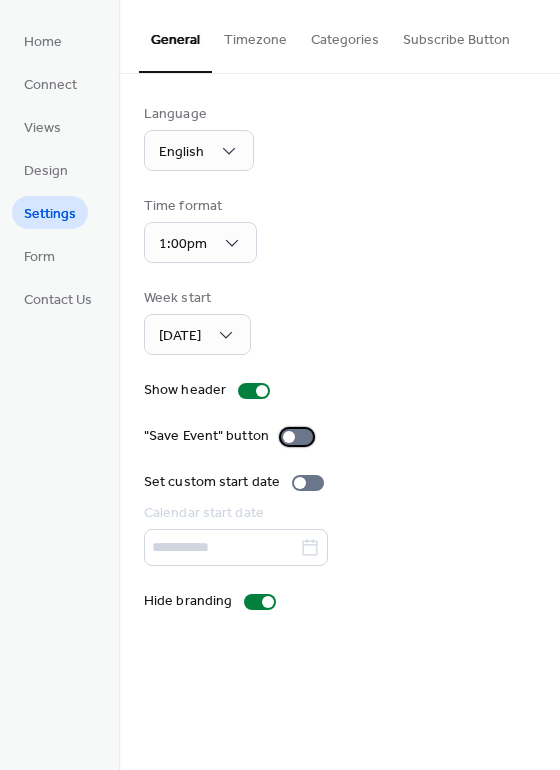 click at bounding box center (297, 437) 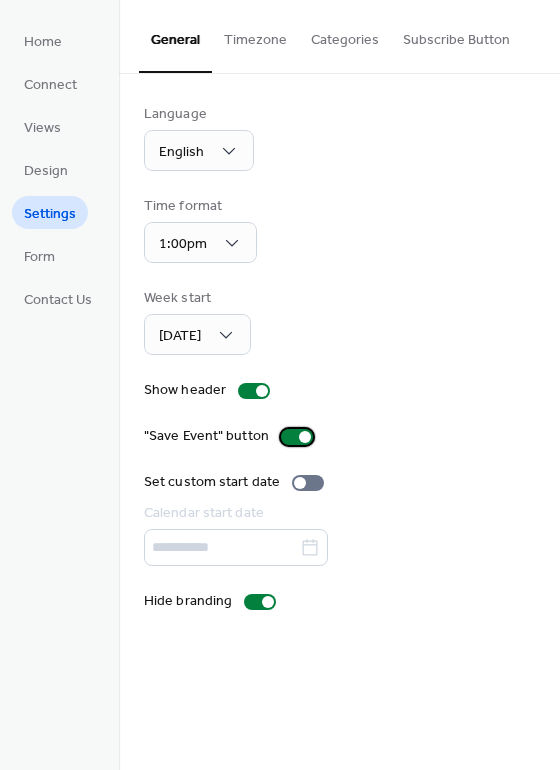 click at bounding box center [297, 437] 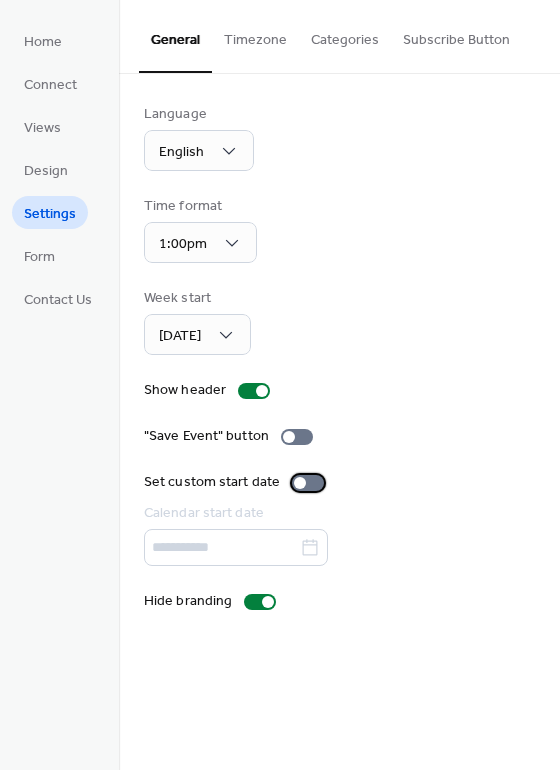 click at bounding box center [308, 483] 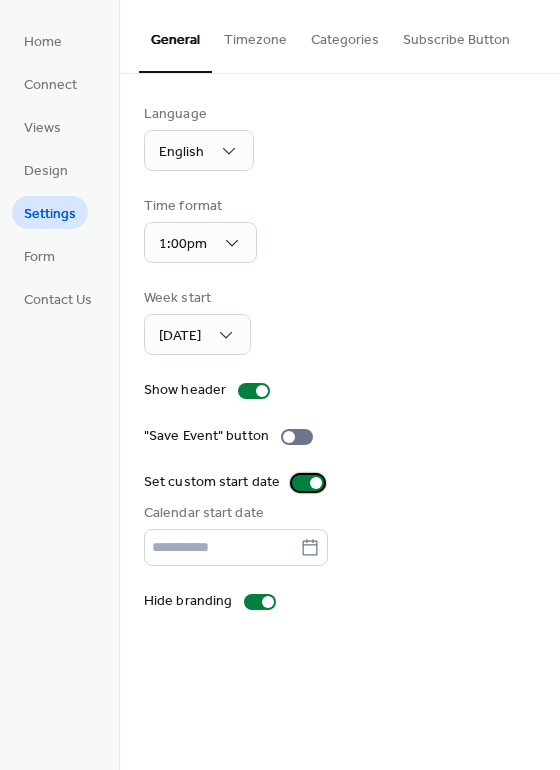 click at bounding box center (308, 483) 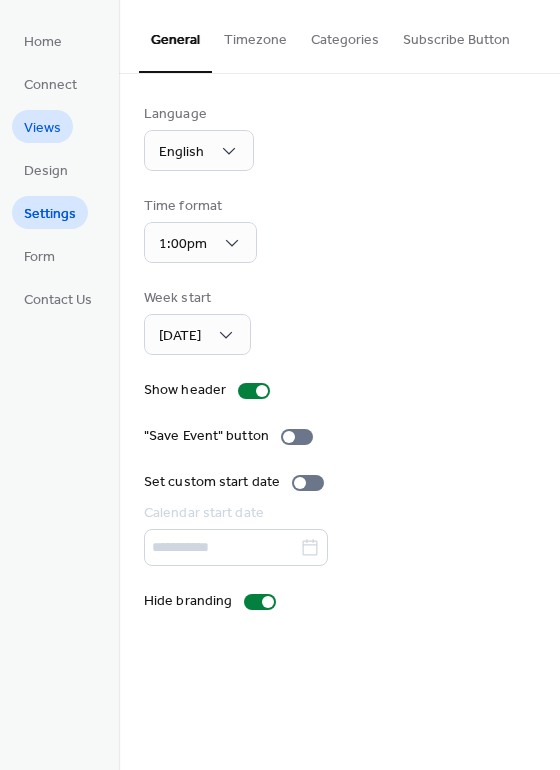 click on "Views" at bounding box center [42, 128] 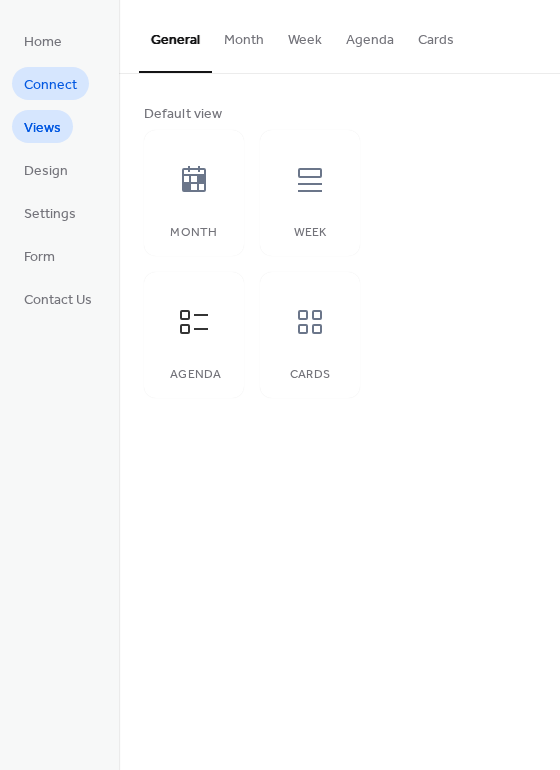 click on "Connect" at bounding box center [50, 85] 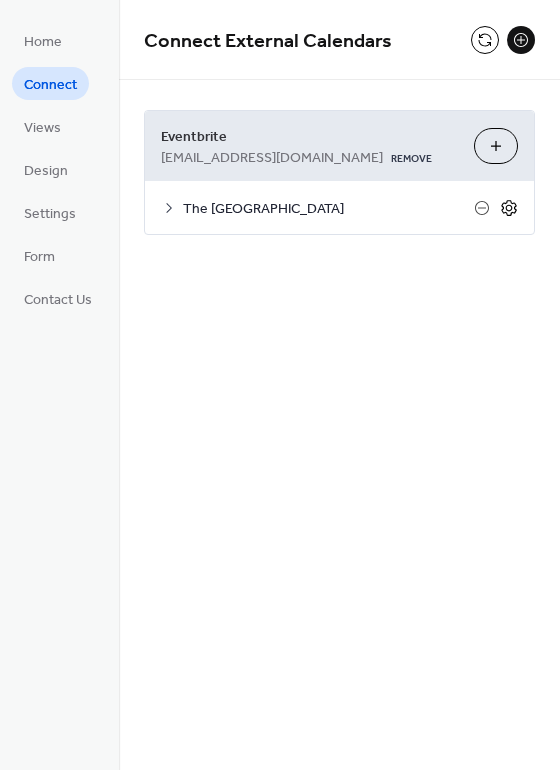 click 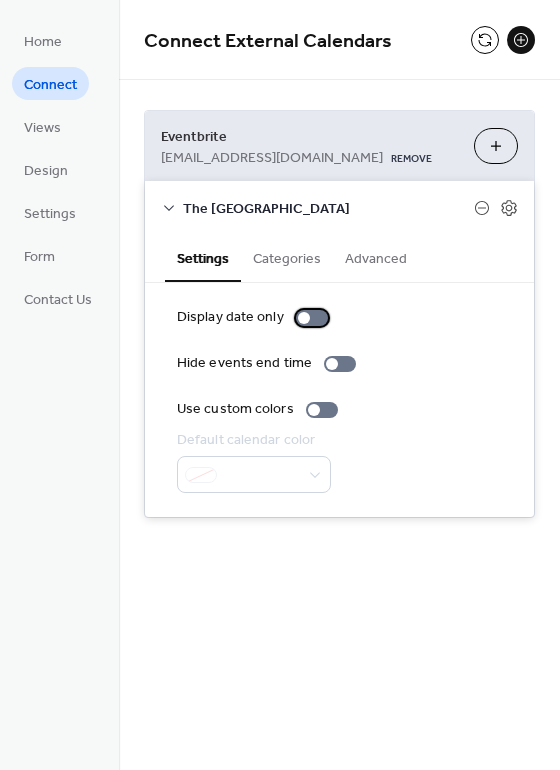 click at bounding box center [312, 318] 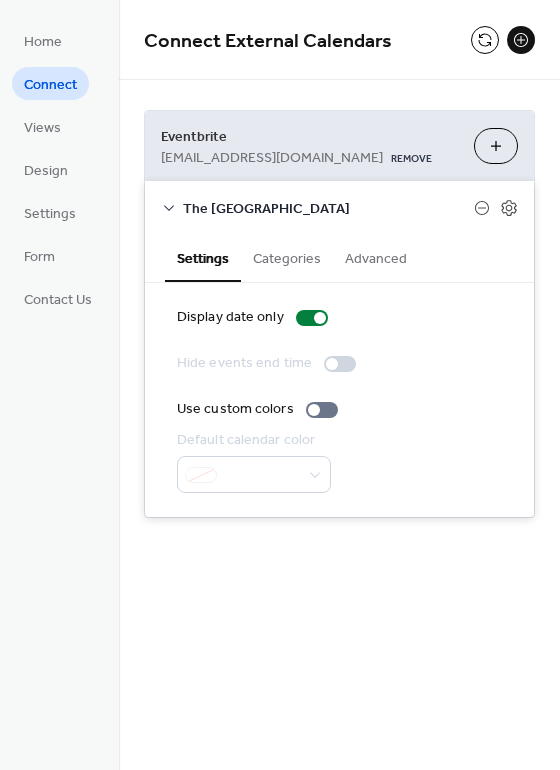 click on "Categories" at bounding box center [287, 257] 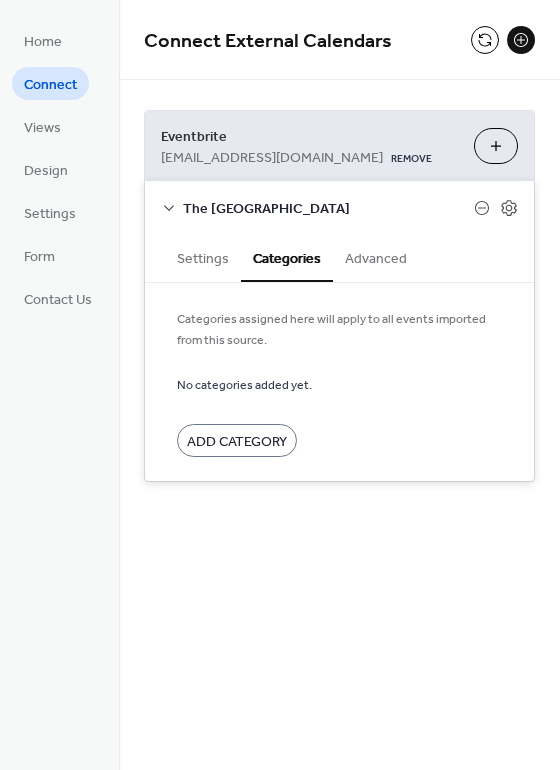 click on "Advanced" at bounding box center [376, 257] 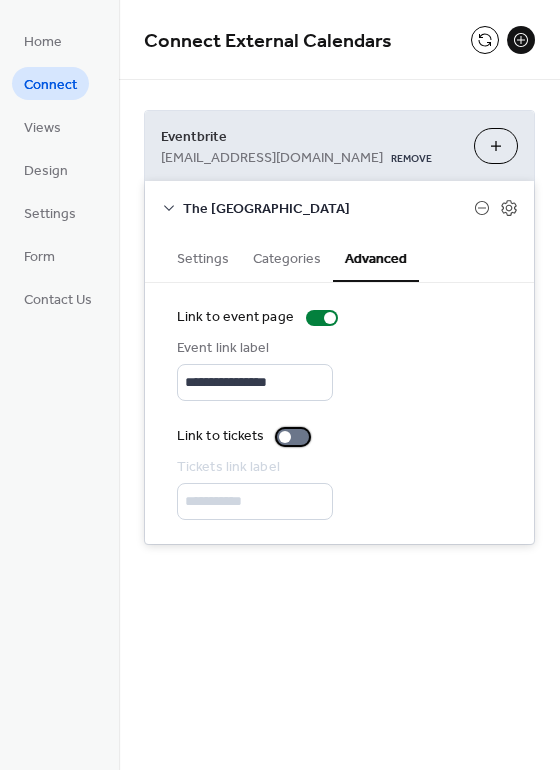 click at bounding box center (293, 437) 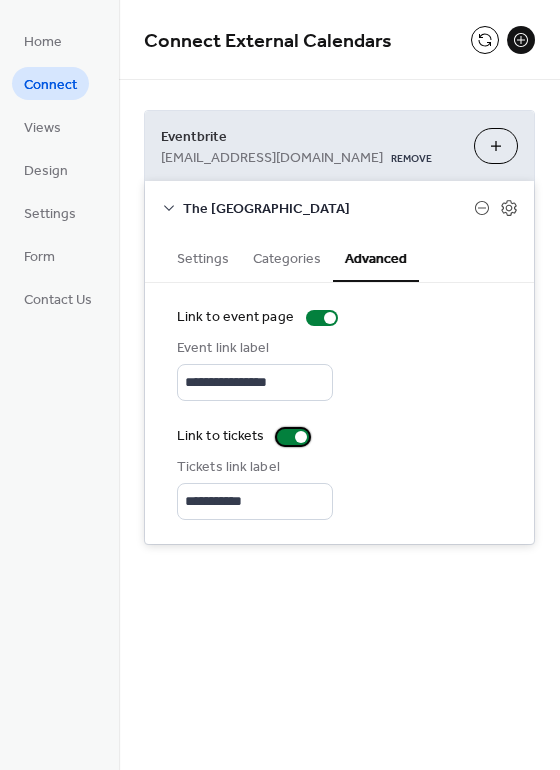 click at bounding box center (293, 437) 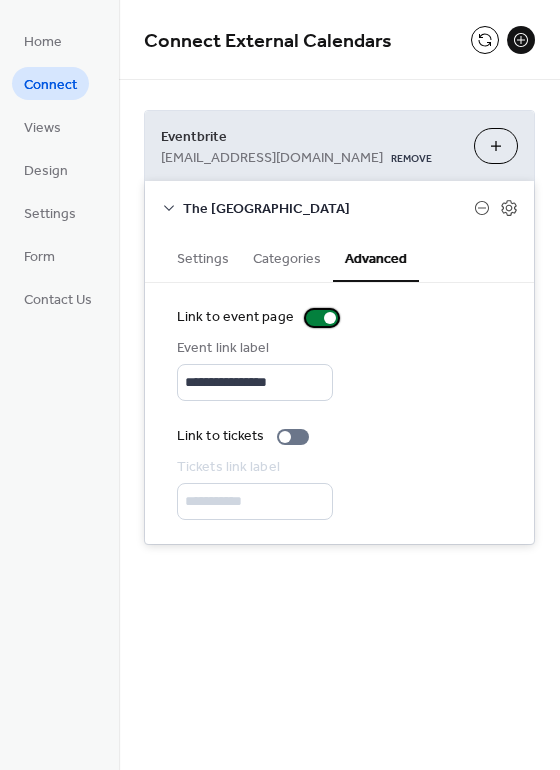 click at bounding box center (322, 318) 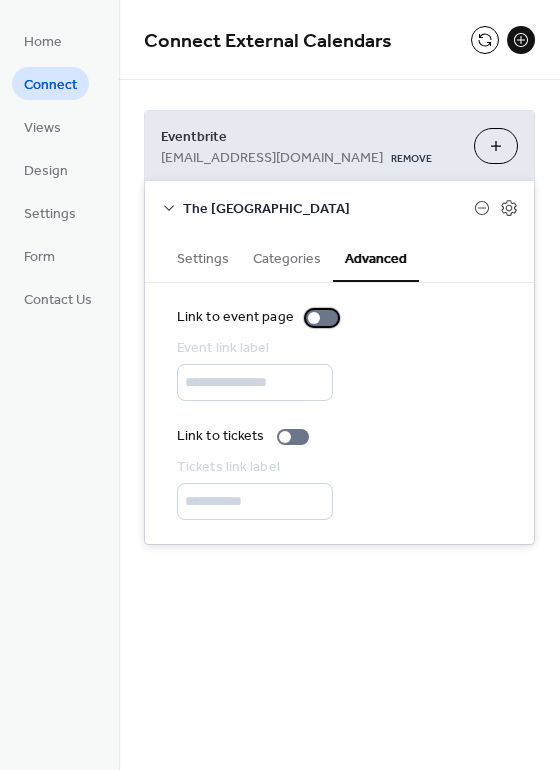 click at bounding box center [322, 318] 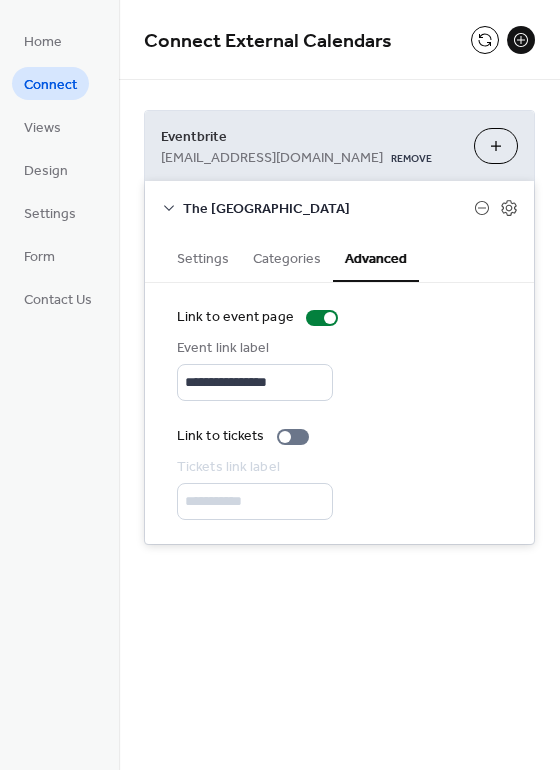 click on "Settings" at bounding box center [203, 257] 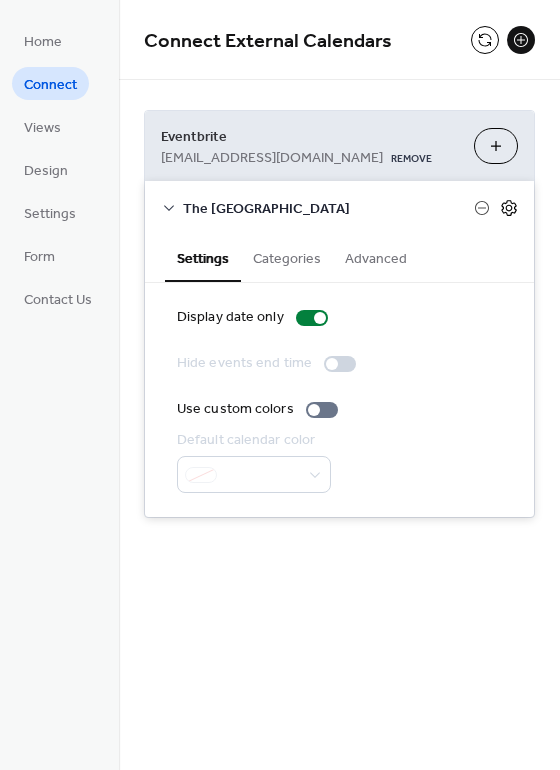 click 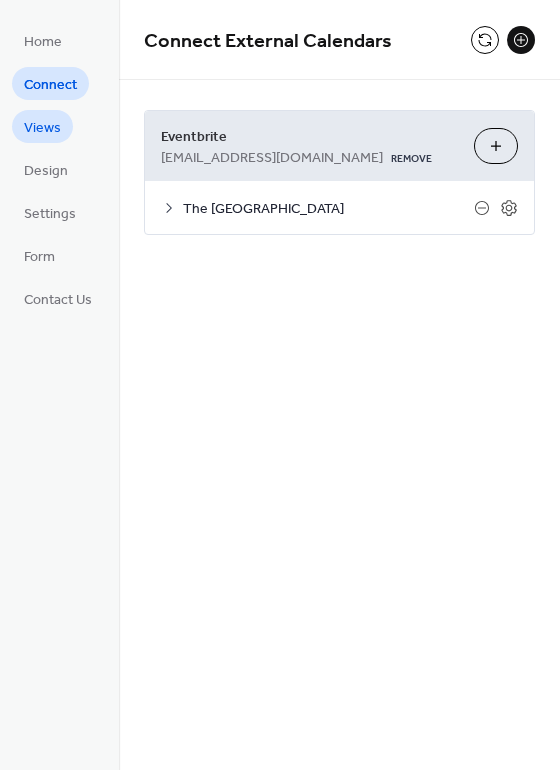 click on "Views" at bounding box center [42, 128] 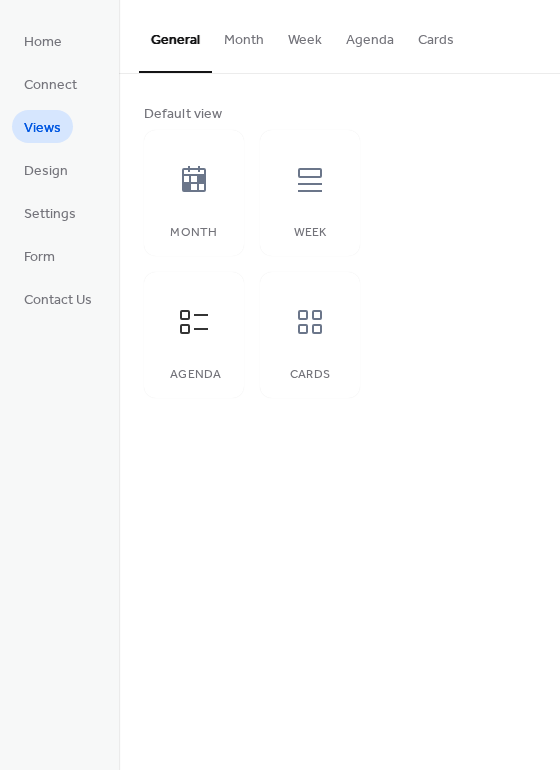 click on "Agenda" at bounding box center (370, 35) 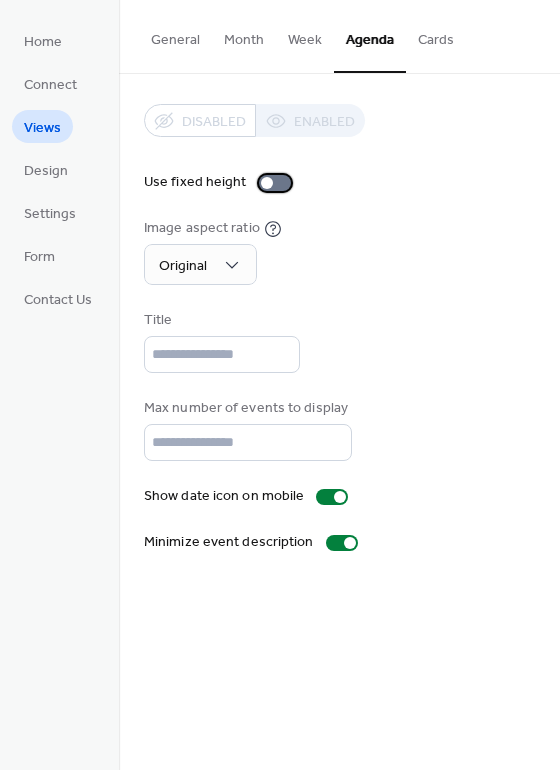 click at bounding box center [275, 183] 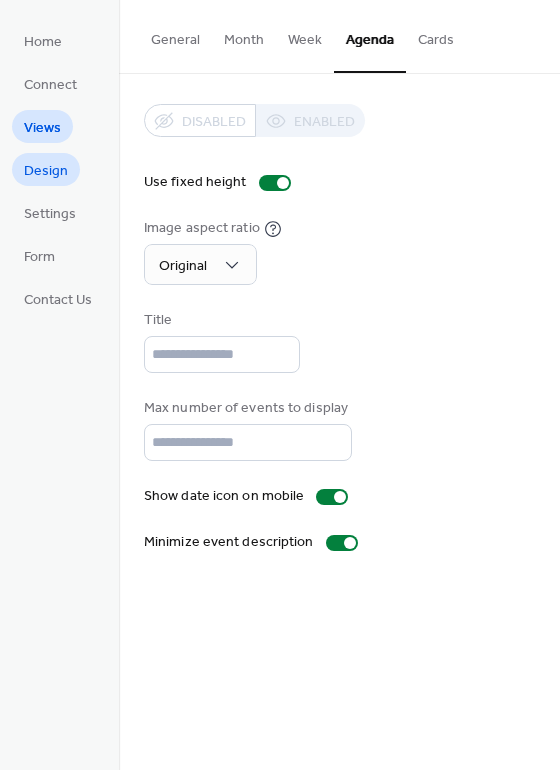 click on "Design" at bounding box center (46, 171) 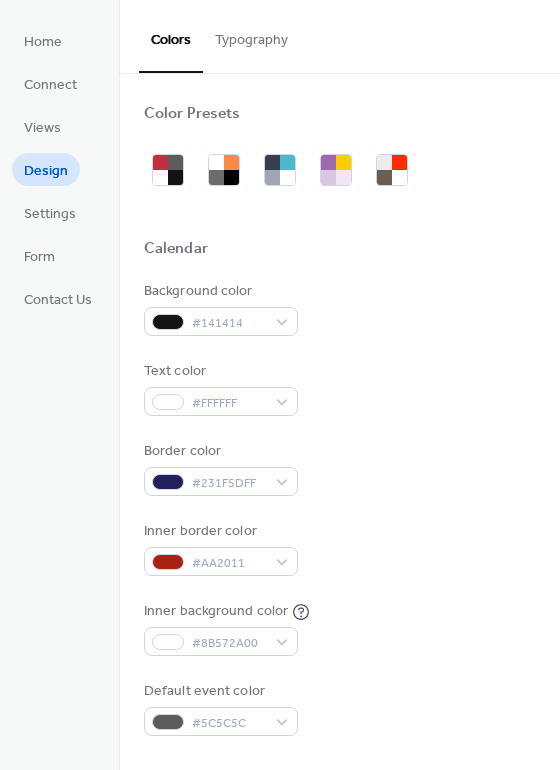 click on "Typography" at bounding box center [251, 35] 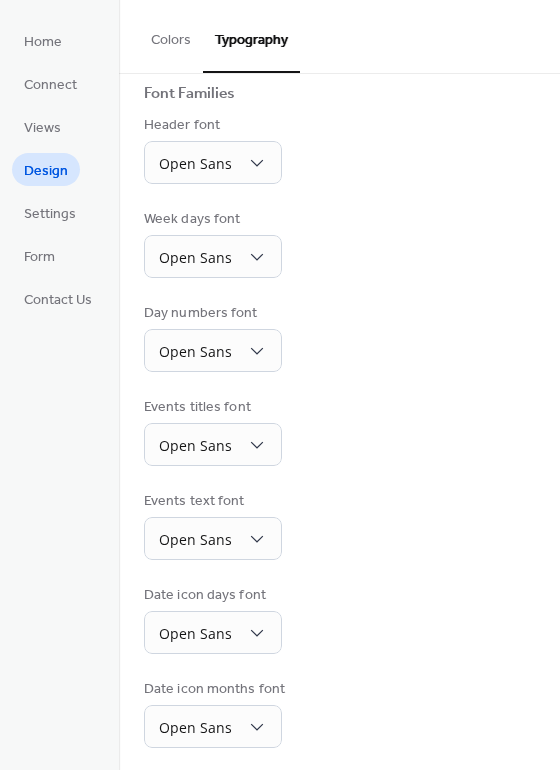 scroll, scrollTop: 0, scrollLeft: 0, axis: both 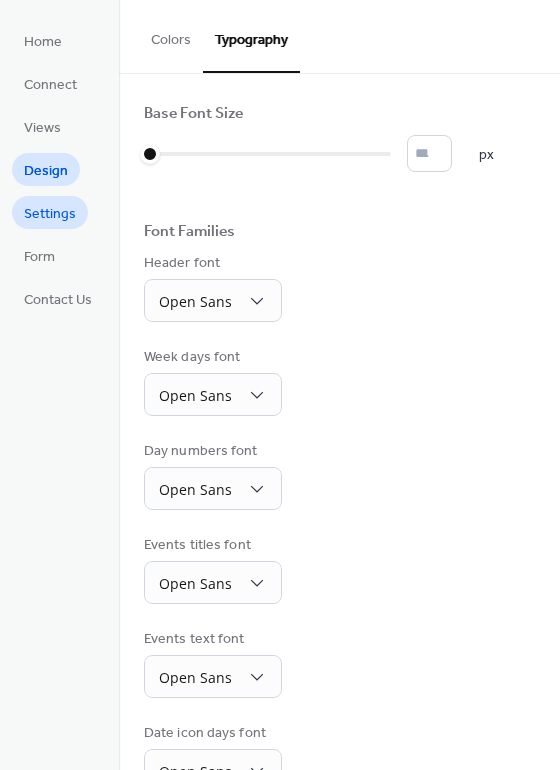 click on "Settings" at bounding box center [50, 212] 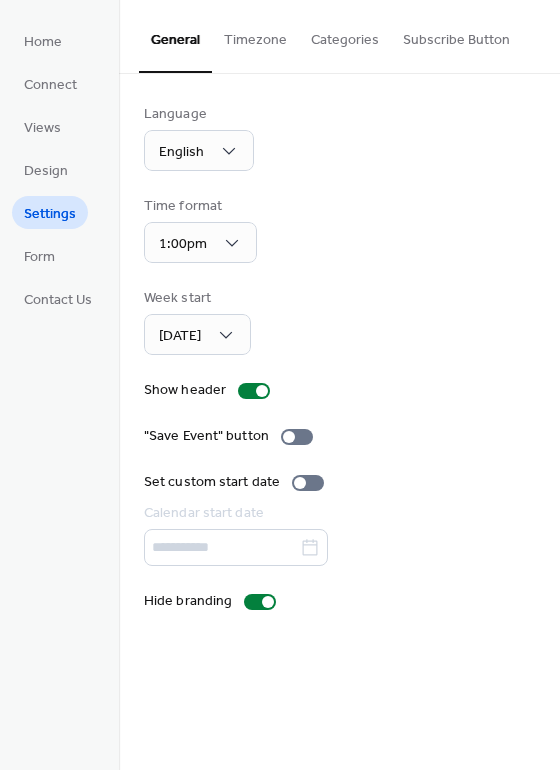 click on "Timezone" at bounding box center (255, 35) 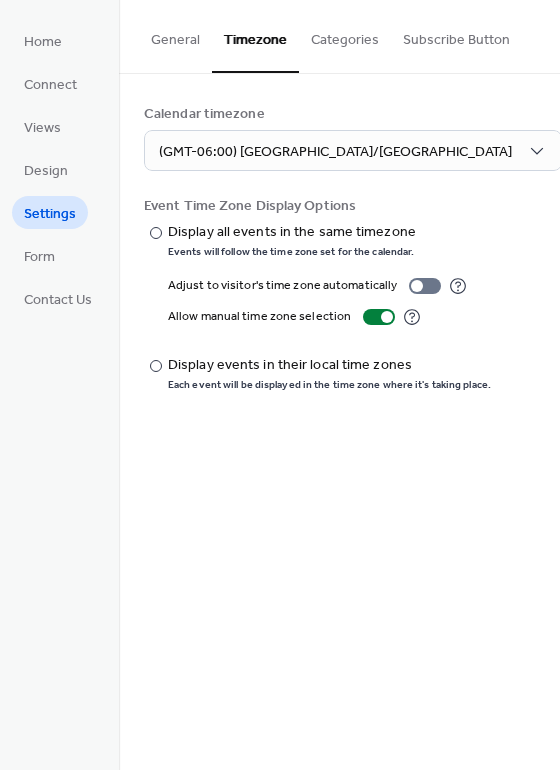 click on "Categories" at bounding box center [345, 35] 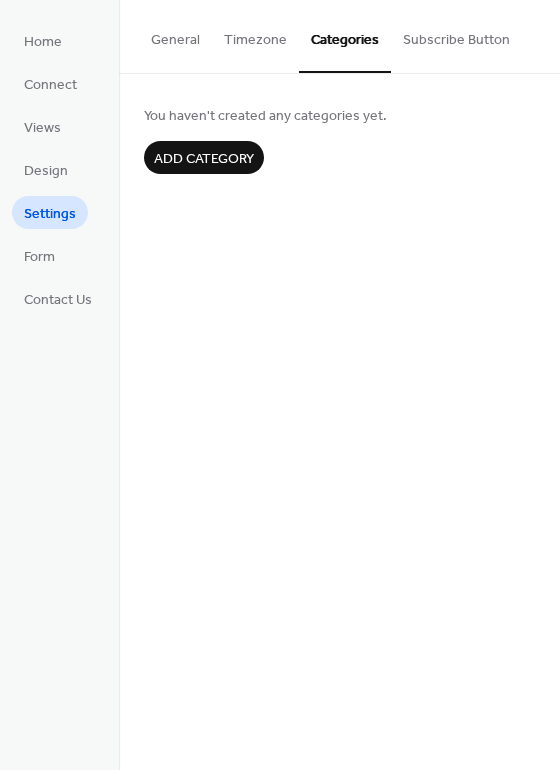 click on "Subscribe Button" at bounding box center (456, 35) 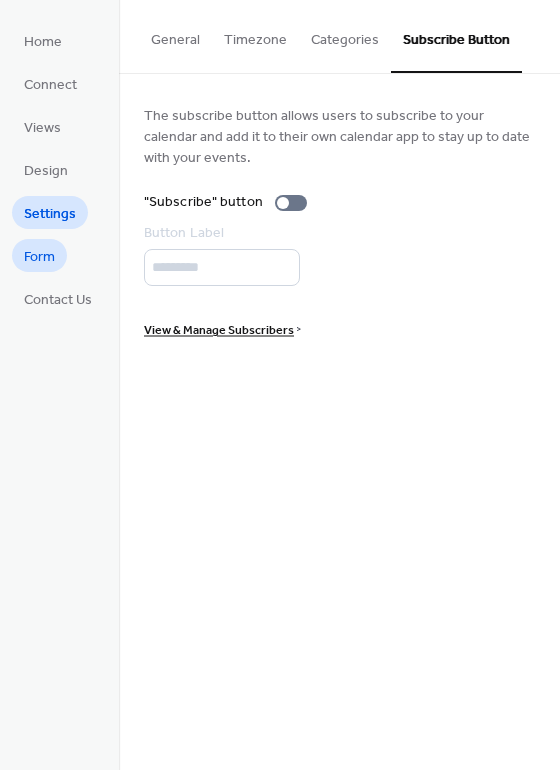 click on "Form" at bounding box center (39, 257) 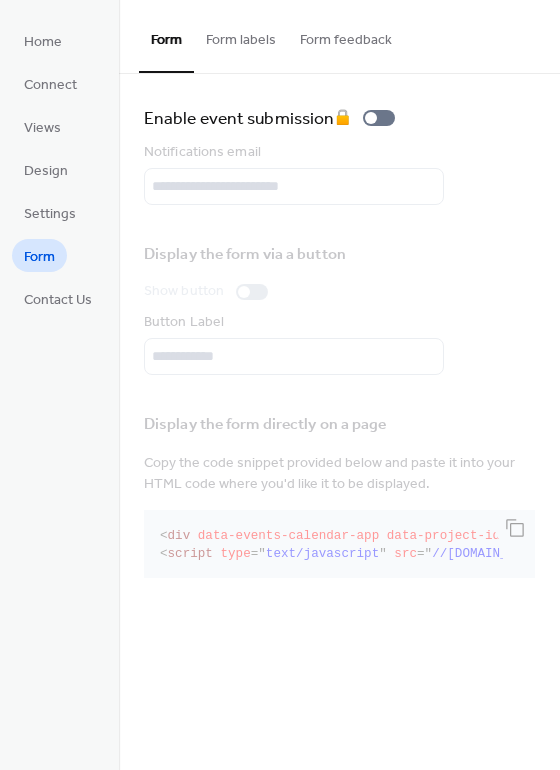 click on "Form labels" at bounding box center (241, 35) 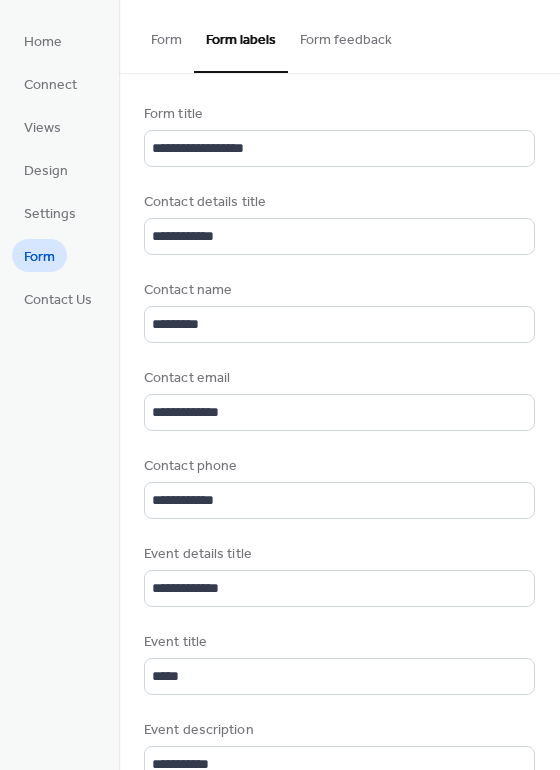 click on "Form feedback" at bounding box center [346, 35] 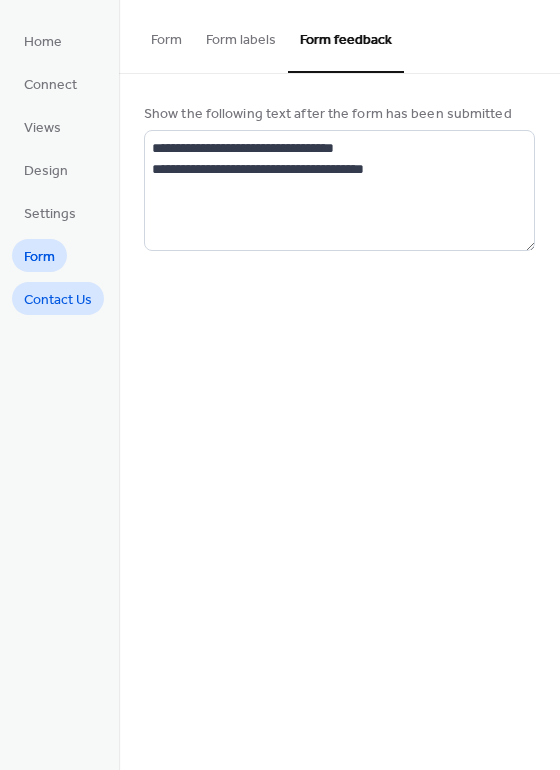 click on "Contact Us" at bounding box center (58, 300) 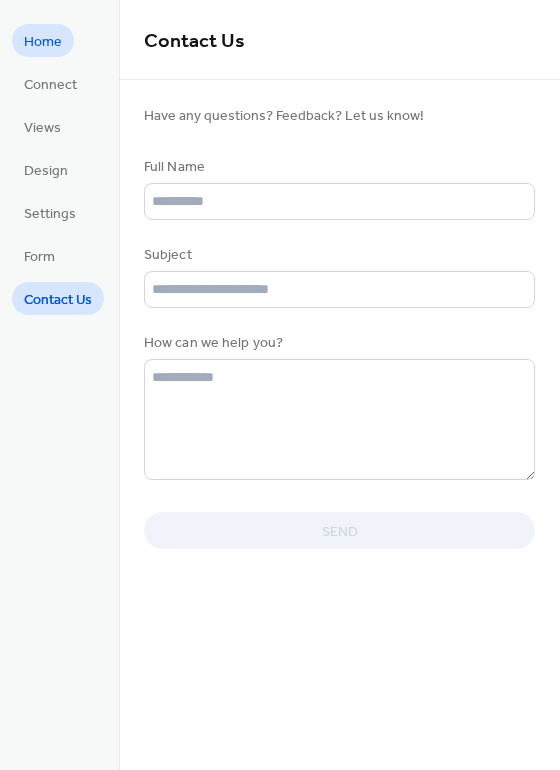 click on "Home" at bounding box center (43, 40) 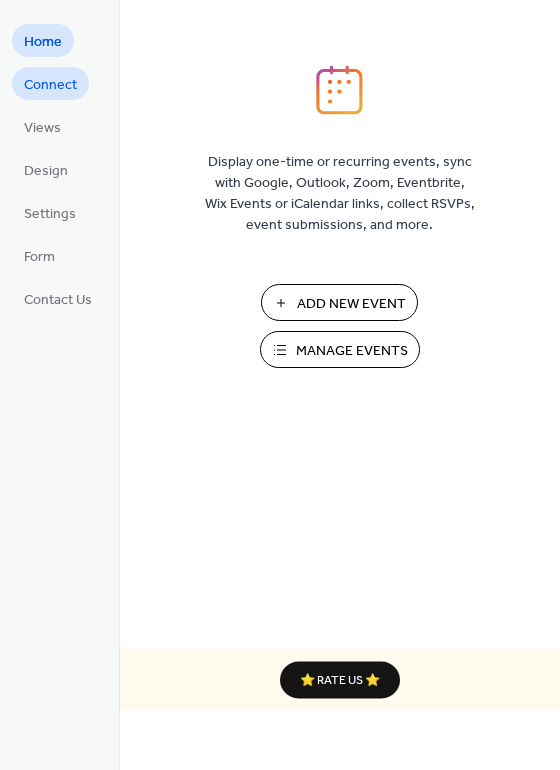 click on "Connect" at bounding box center [50, 85] 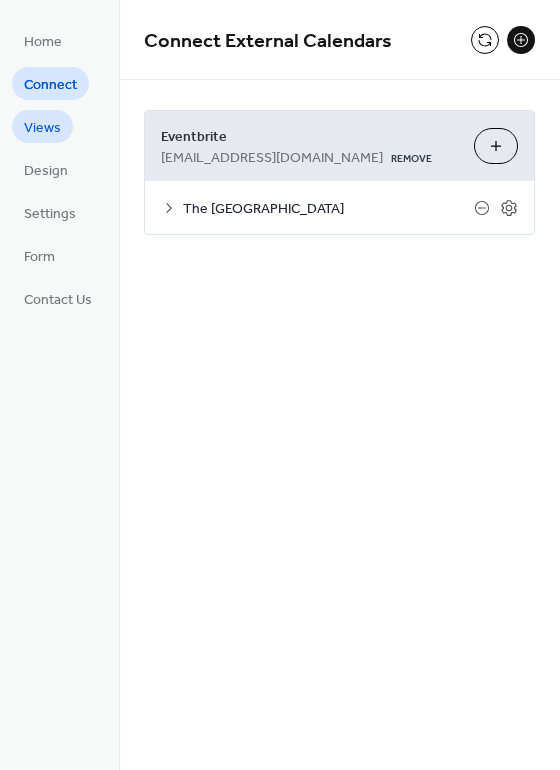 click on "Views" at bounding box center [42, 128] 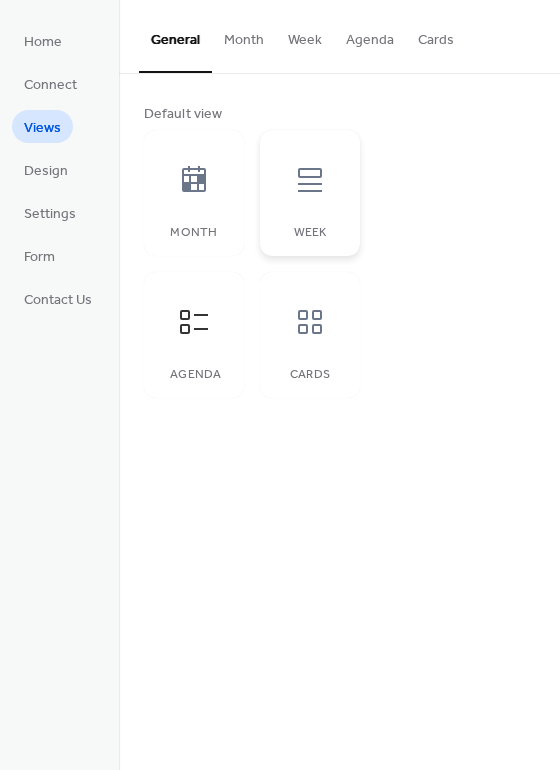 click 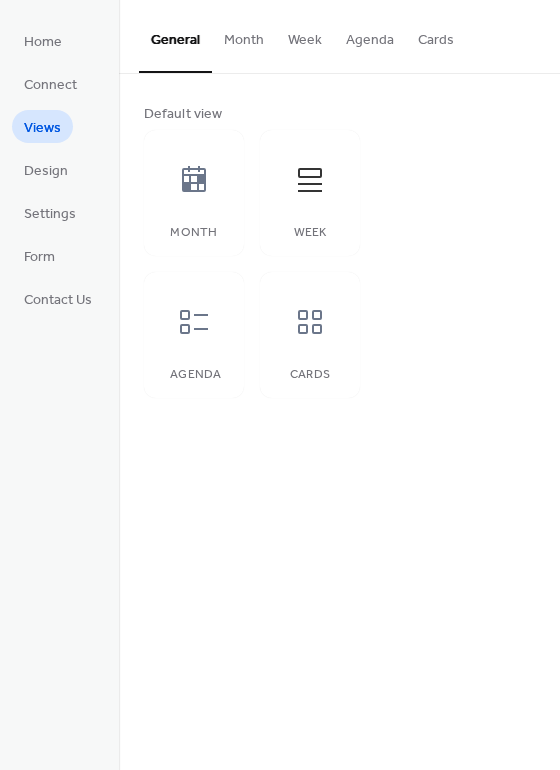 click on "Week" at bounding box center [305, 35] 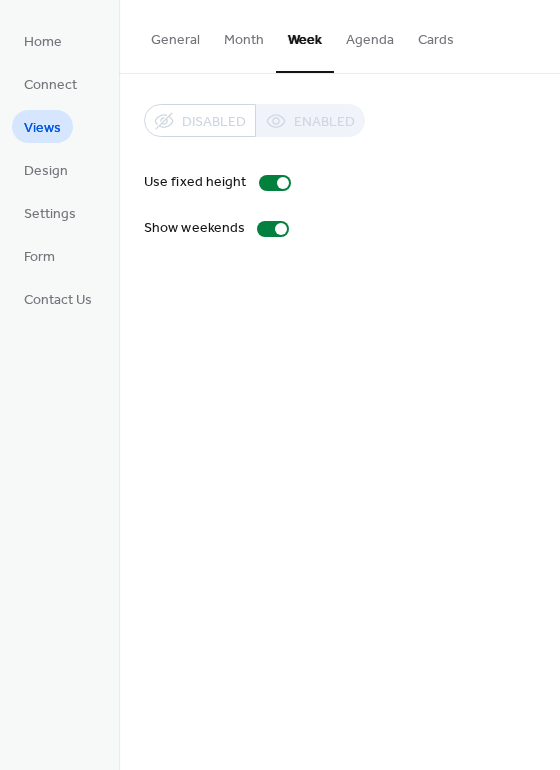 click on "General" at bounding box center (175, 35) 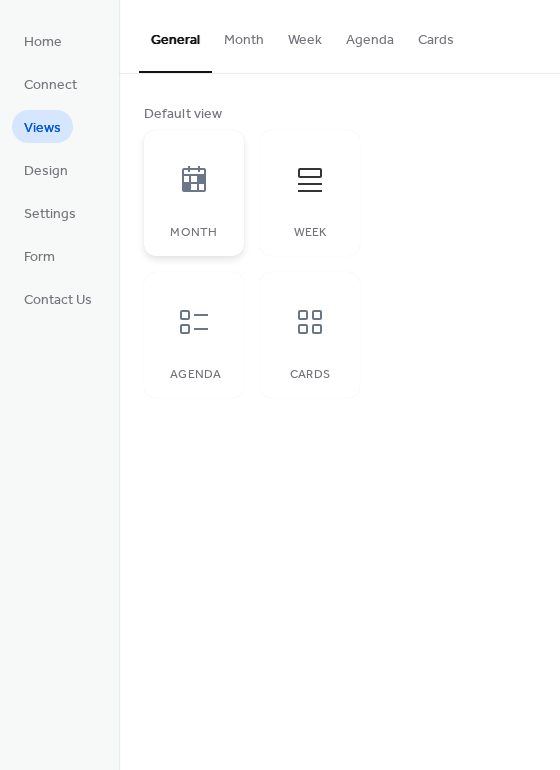 click at bounding box center [194, 180] 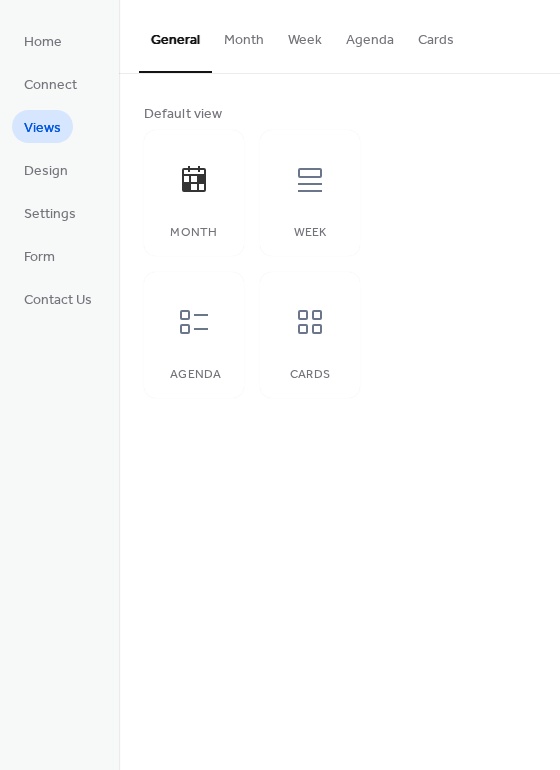 click on "Month" at bounding box center (244, 35) 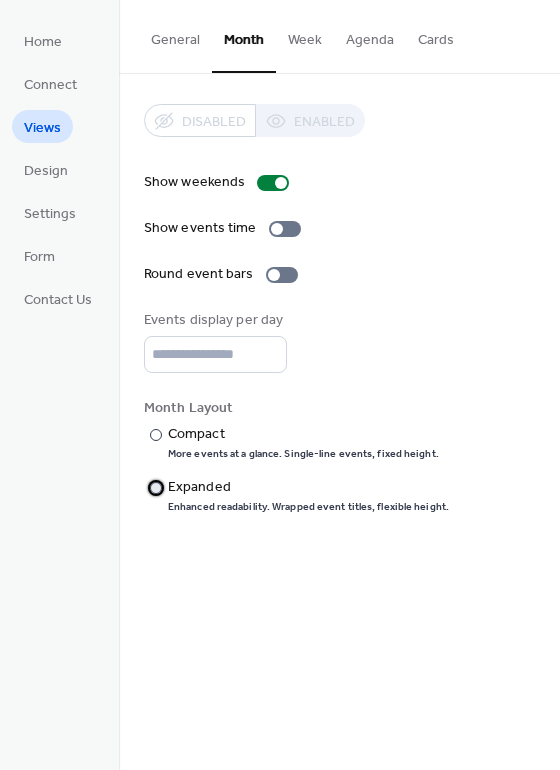 click on "​" at bounding box center (154, 487) 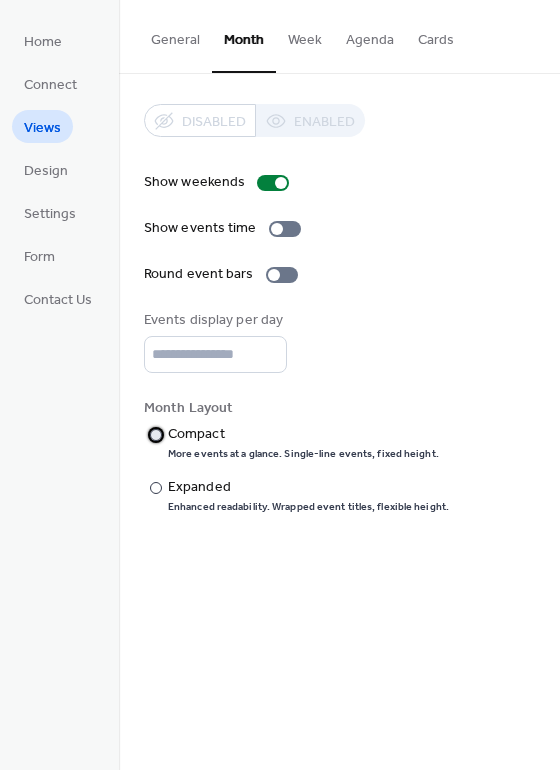 drag, startPoint x: 157, startPoint y: 432, endPoint x: 165, endPoint y: 447, distance: 17 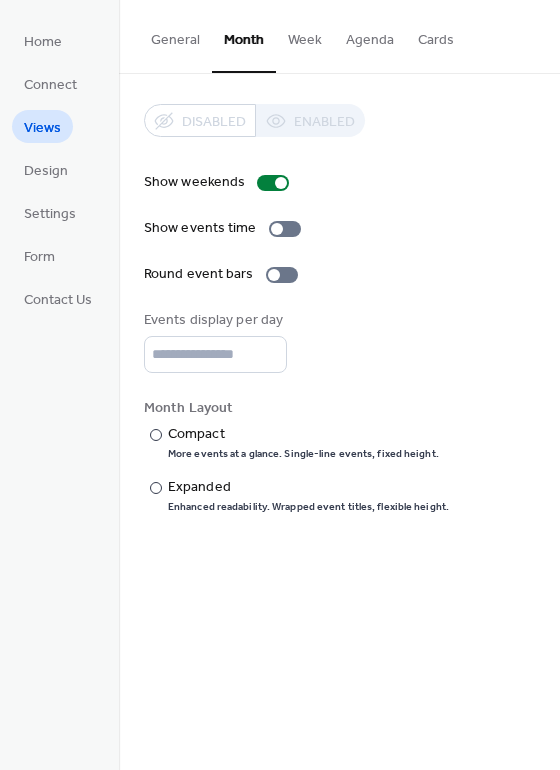 click on "General" at bounding box center [175, 35] 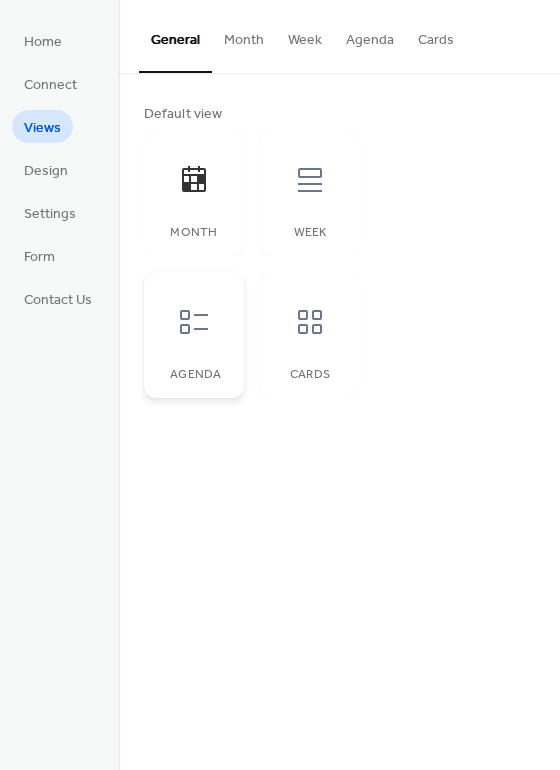 click 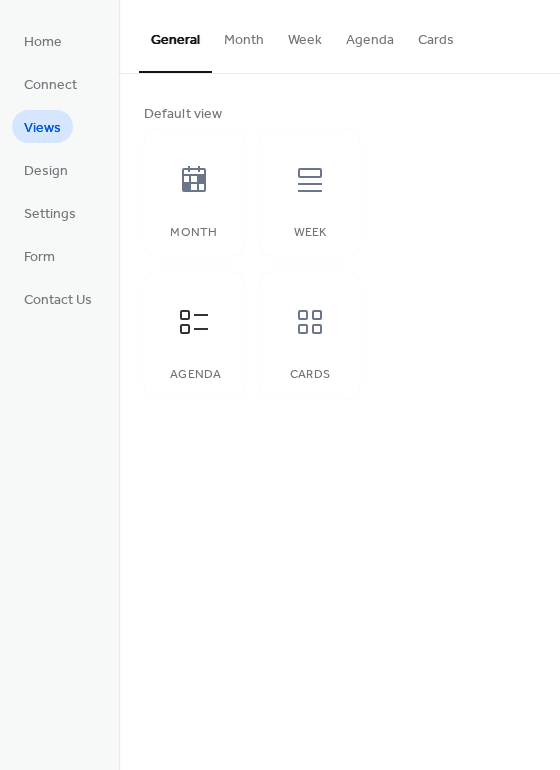 click on "Agenda" at bounding box center [370, 35] 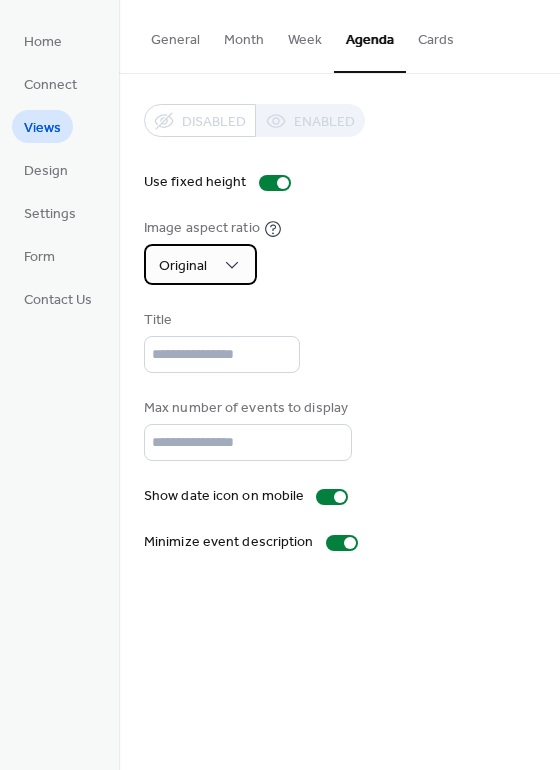 click on "Original" at bounding box center [200, 264] 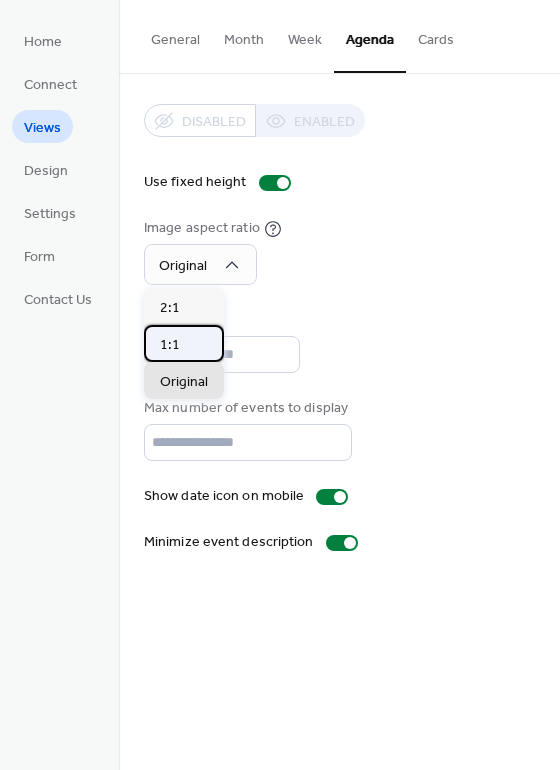click on "1:1" at bounding box center [184, 343] 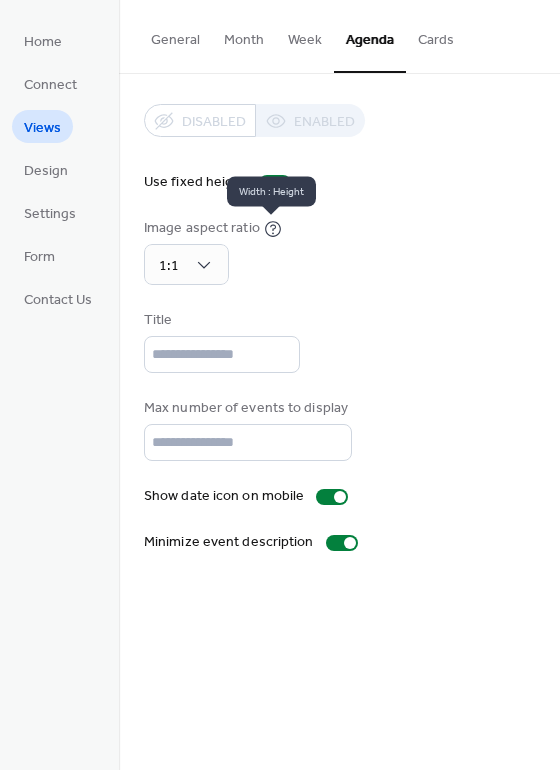 click 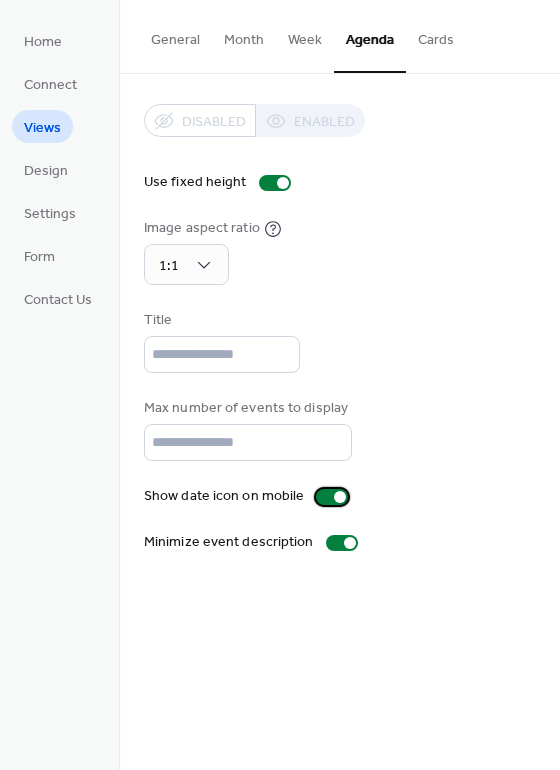 click at bounding box center [332, 497] 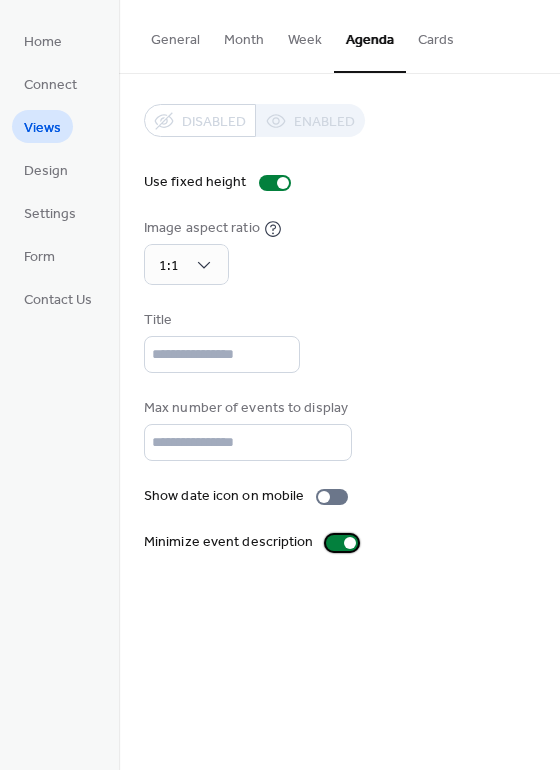 click at bounding box center [350, 543] 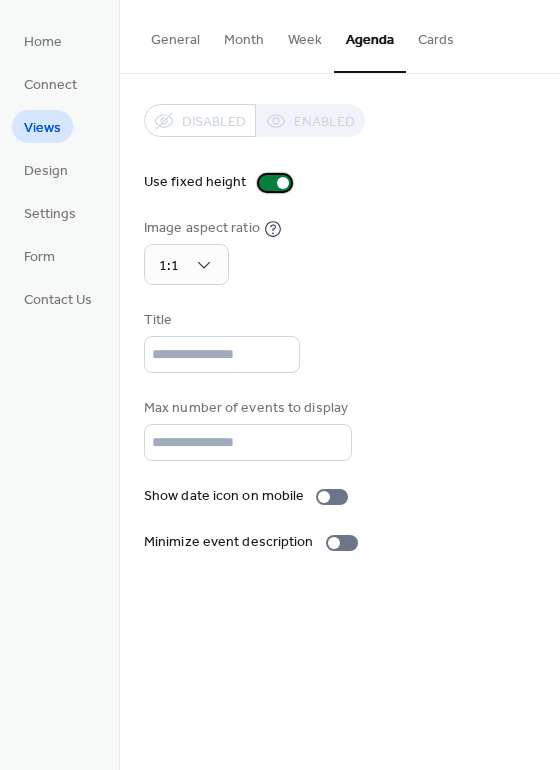 click at bounding box center (275, 183) 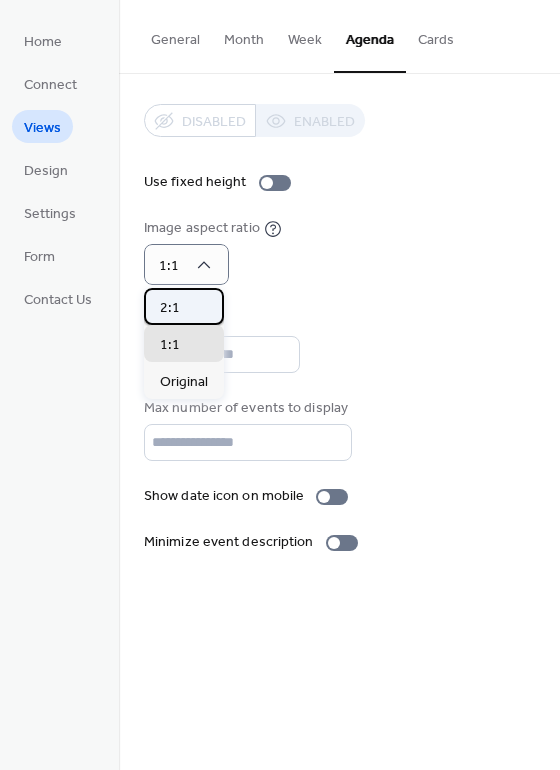 click on "2:1" at bounding box center [184, 306] 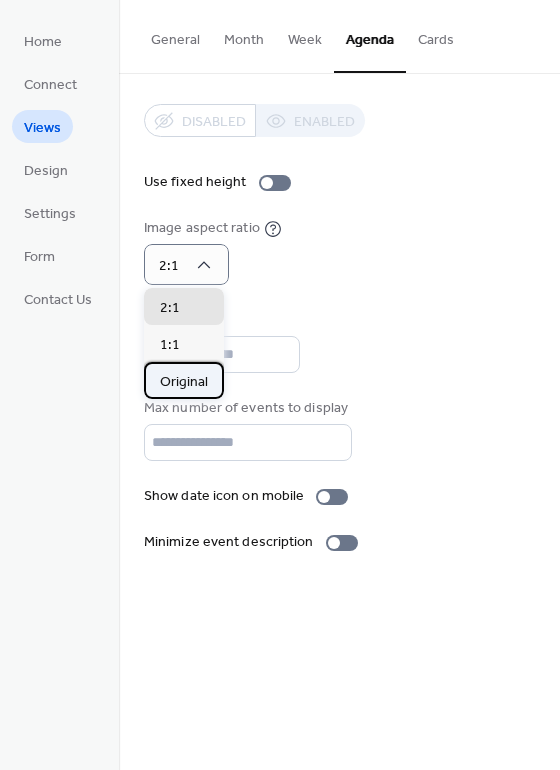 click on "Original" at bounding box center [184, 382] 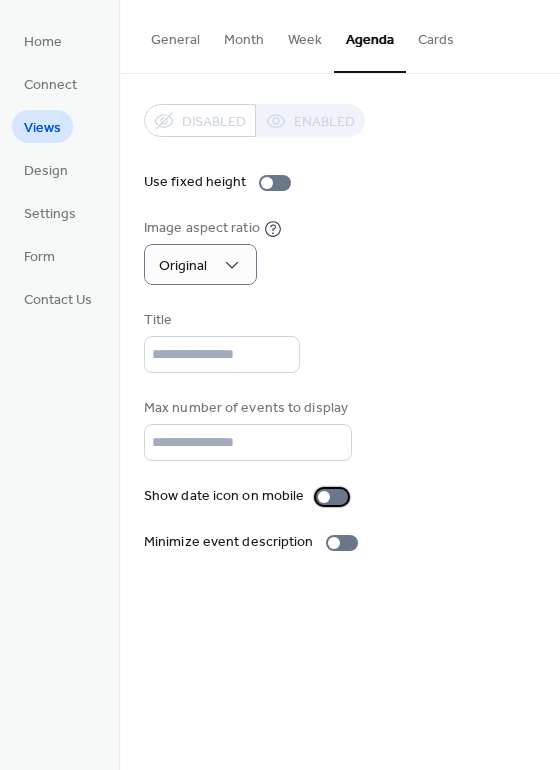 click at bounding box center [332, 497] 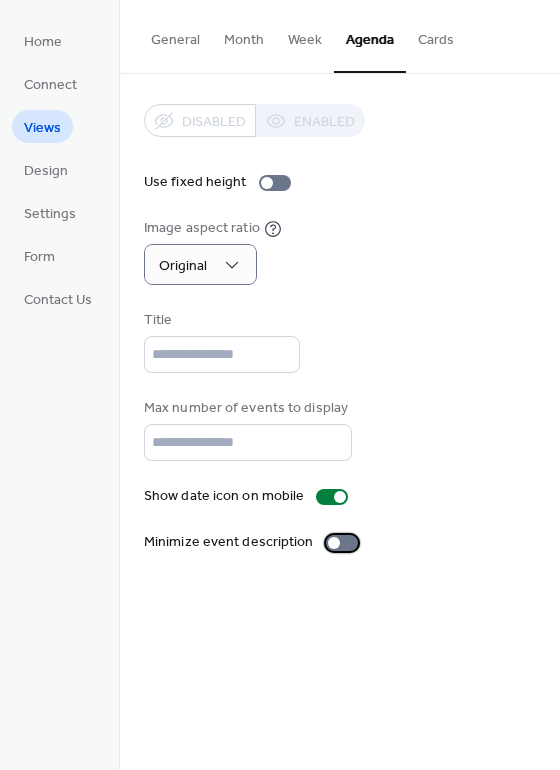 click at bounding box center [342, 543] 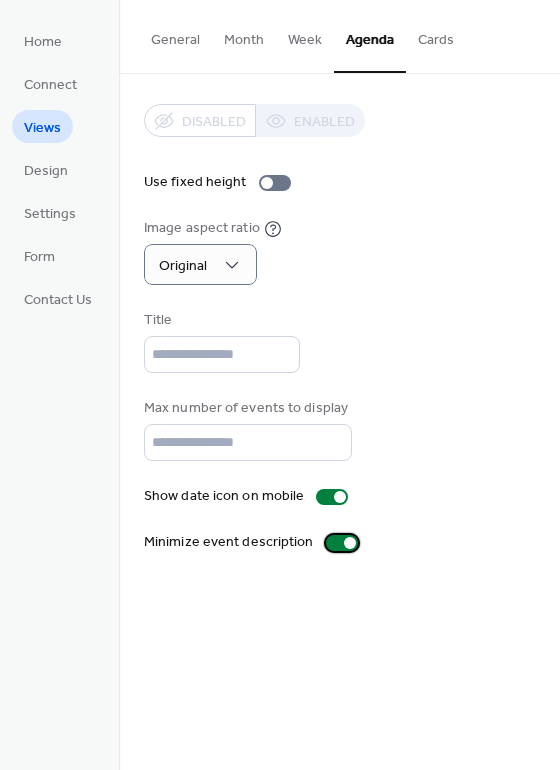 click at bounding box center (350, 543) 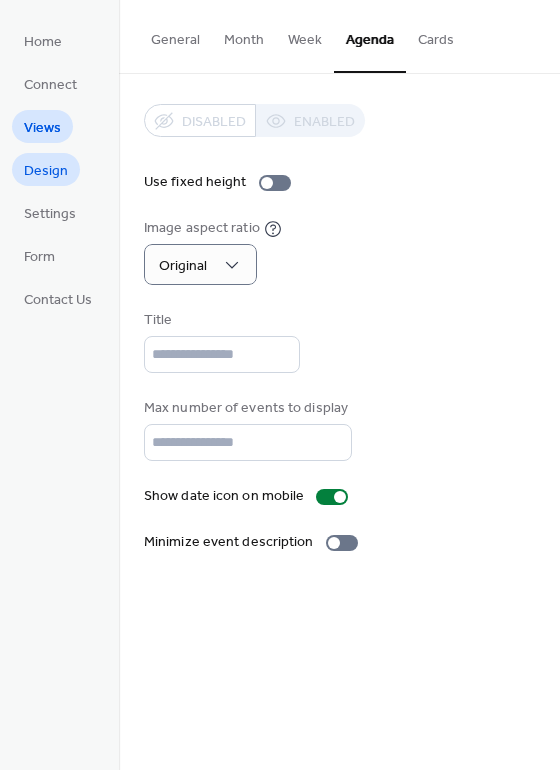 click on "Design" at bounding box center (46, 171) 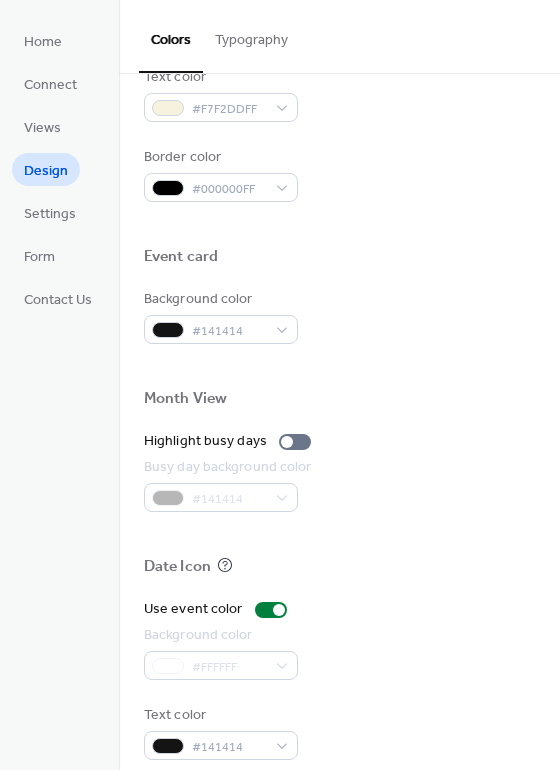 scroll, scrollTop: 855, scrollLeft: 0, axis: vertical 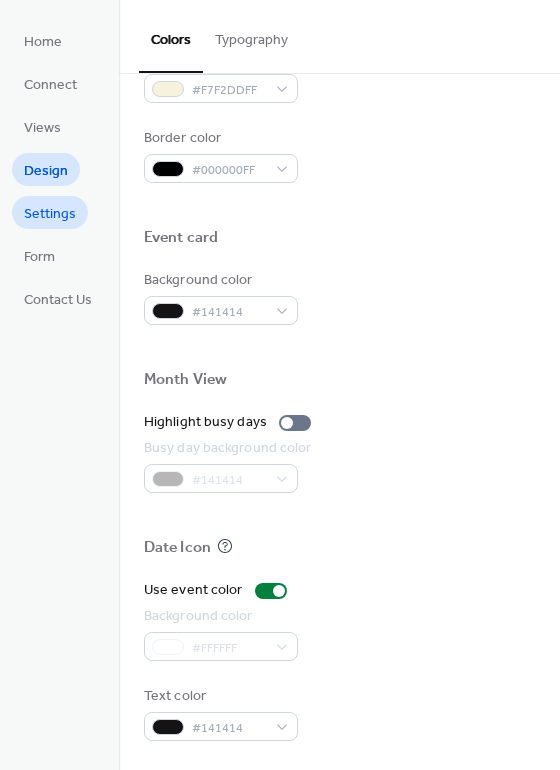 click on "Settings" at bounding box center (50, 214) 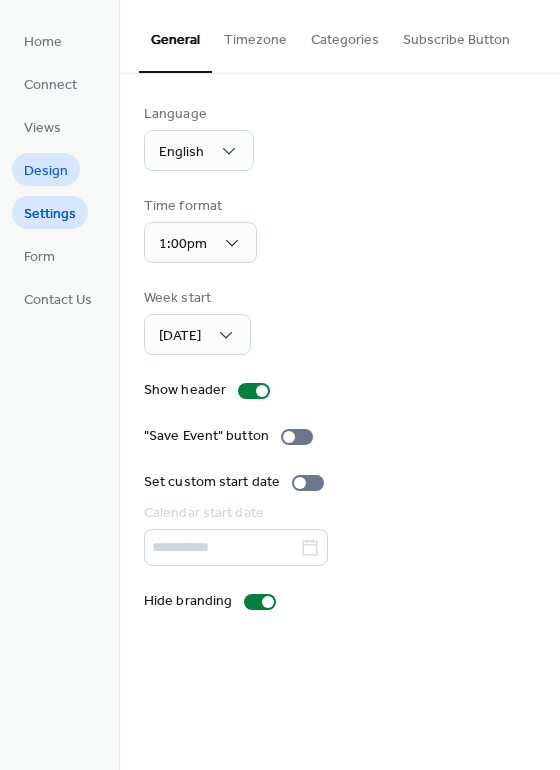 click on "Design" at bounding box center [46, 171] 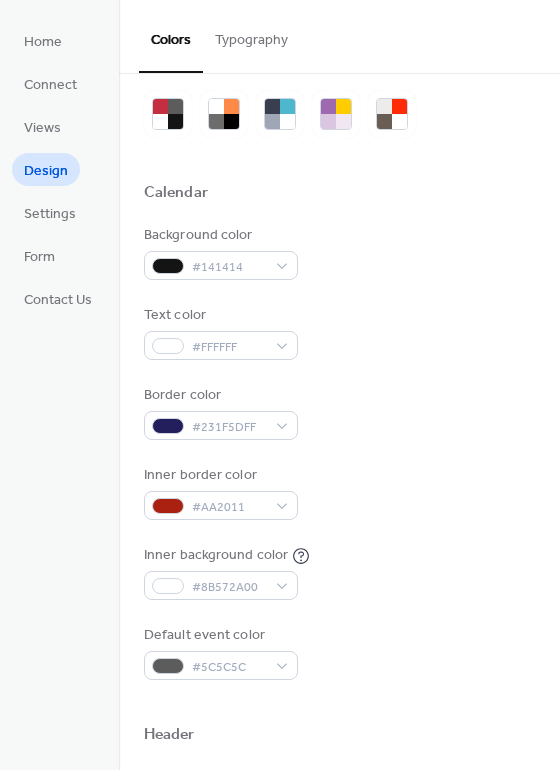 scroll, scrollTop: 111, scrollLeft: 0, axis: vertical 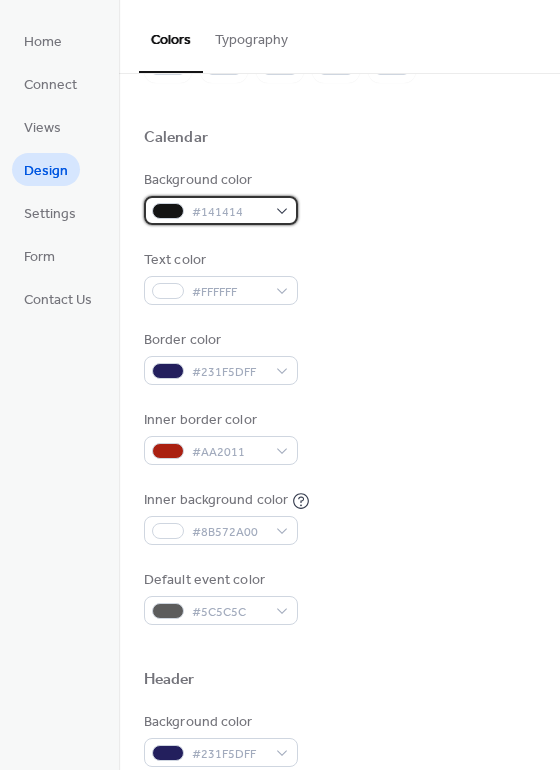 click on "#141414" at bounding box center (229, 212) 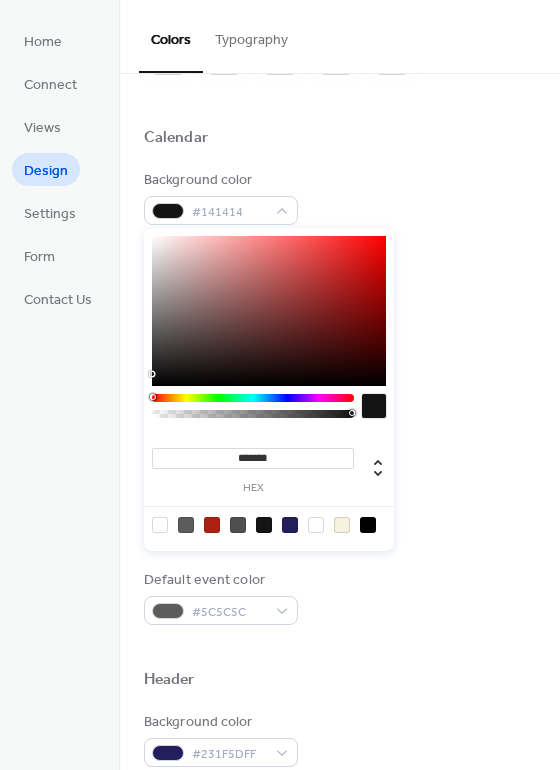 drag, startPoint x: 352, startPoint y: 407, endPoint x: 306, endPoint y: 411, distance: 46.173584 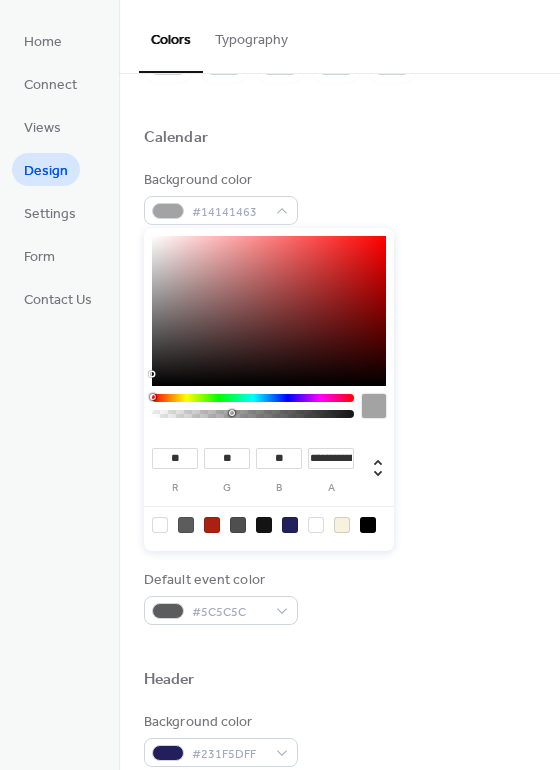 drag, startPoint x: 297, startPoint y: 413, endPoint x: 232, endPoint y: 408, distance: 65.192024 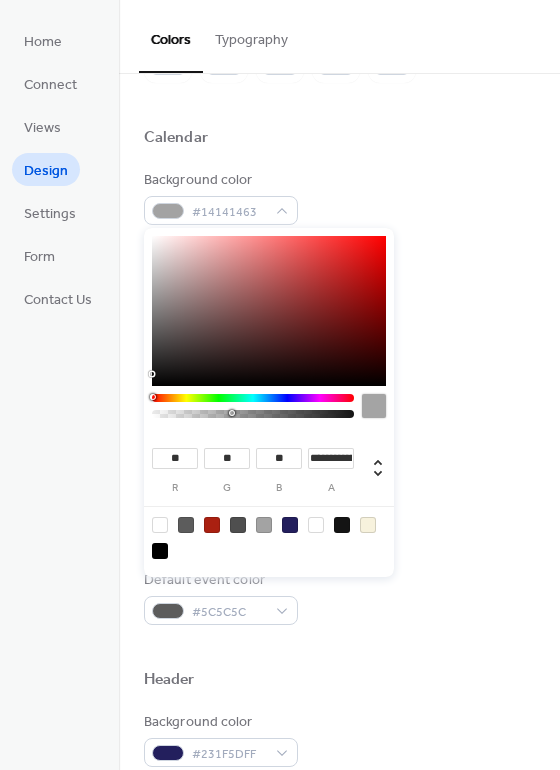 drag, startPoint x: 231, startPoint y: 408, endPoint x: 195, endPoint y: 406, distance: 36.05551 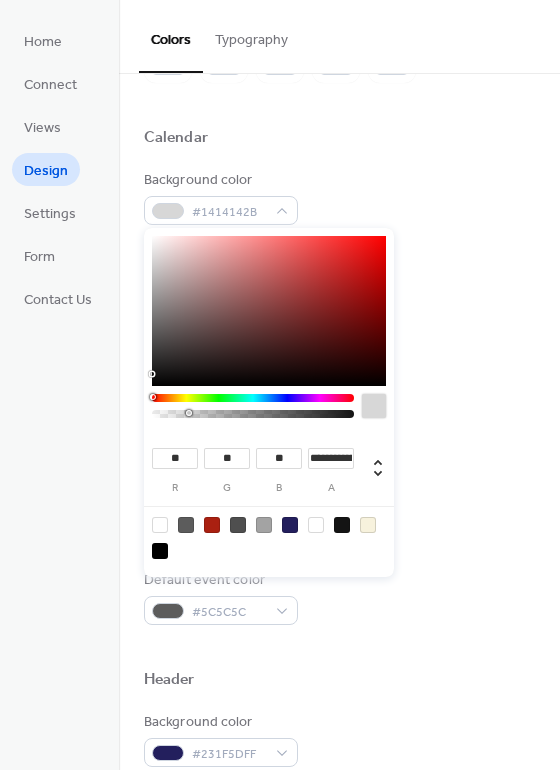 drag, startPoint x: 232, startPoint y: 414, endPoint x: 188, endPoint y: 414, distance: 44 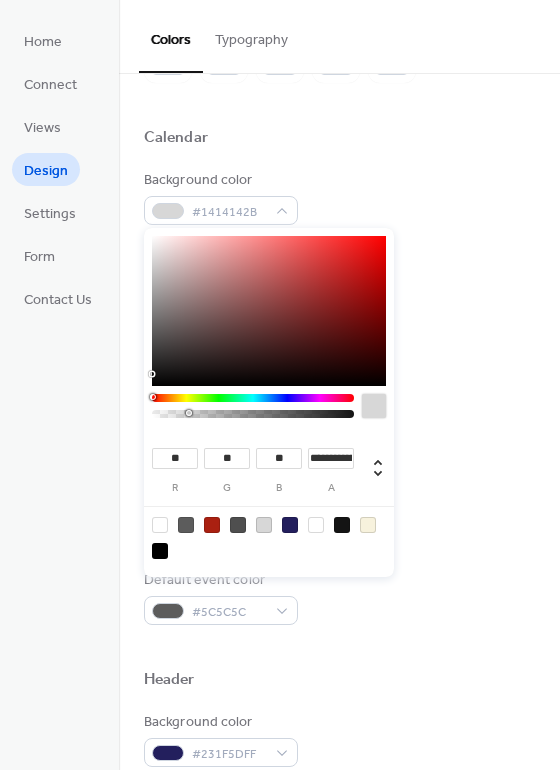 click on "**********" at bounding box center (331, 458) 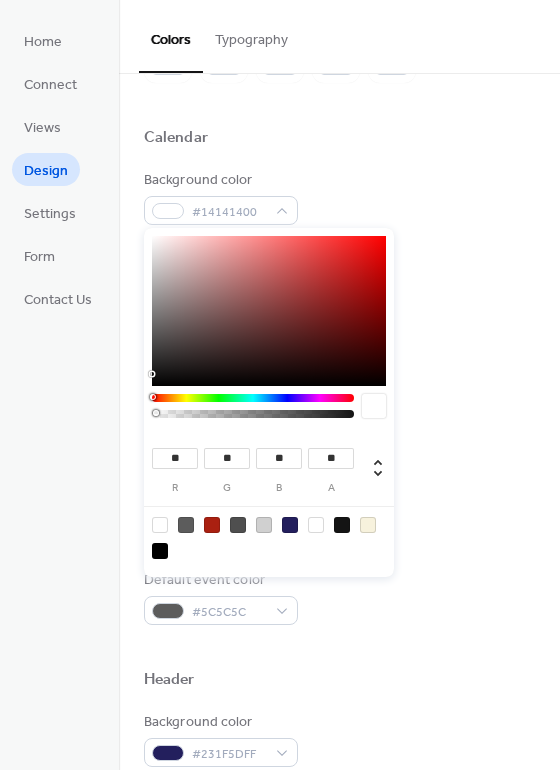 type on "***" 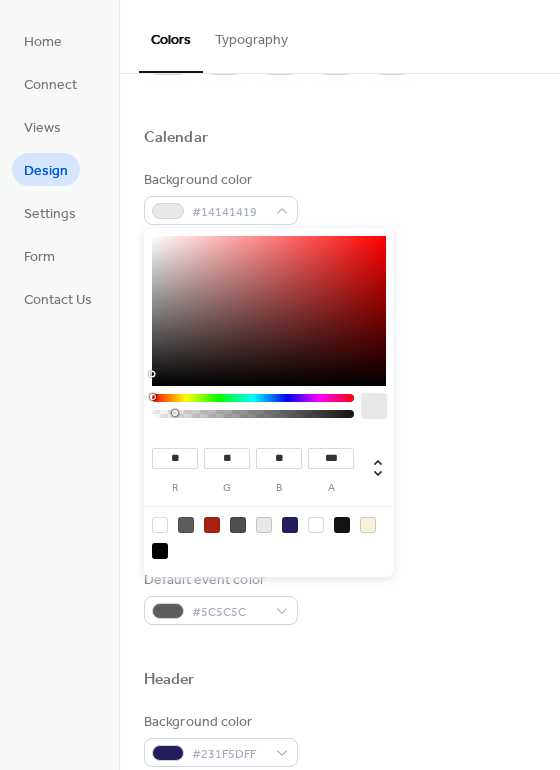 click on "Text color #FFFFFF" at bounding box center (339, 277) 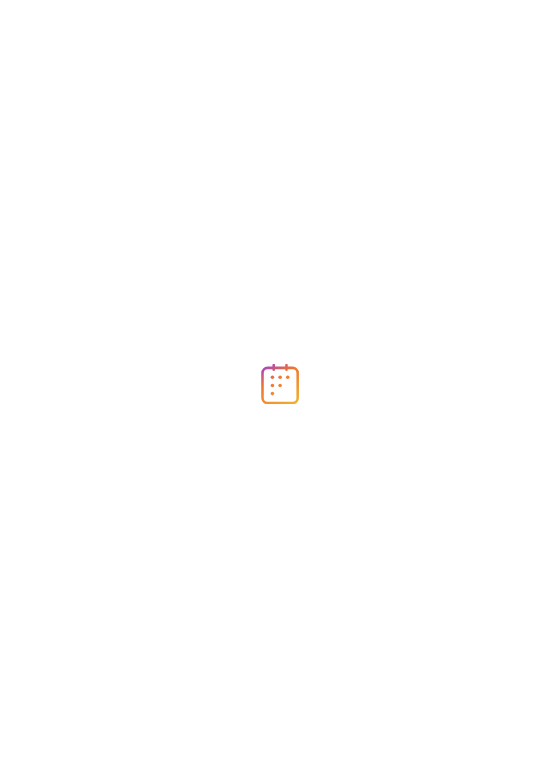 scroll, scrollTop: 0, scrollLeft: 0, axis: both 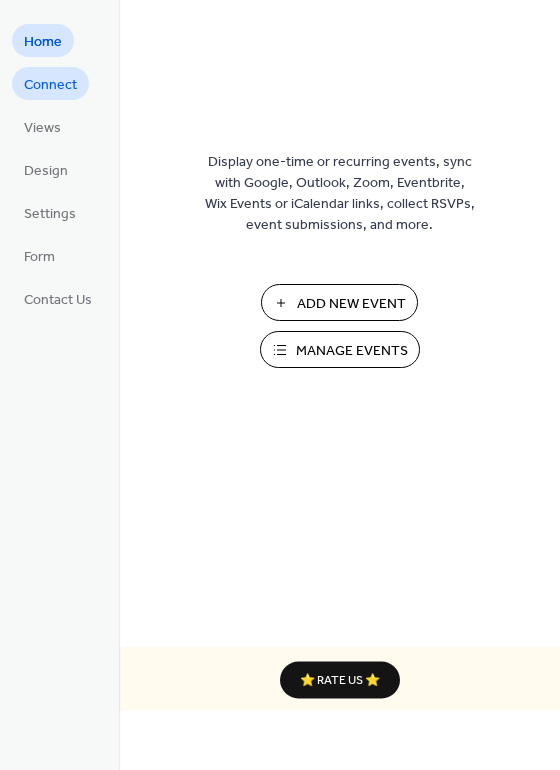 click on "Connect" at bounding box center [50, 85] 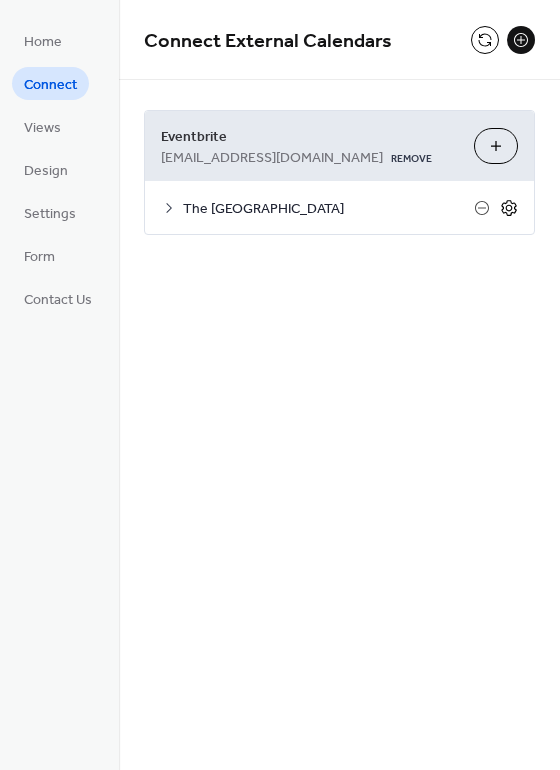 click 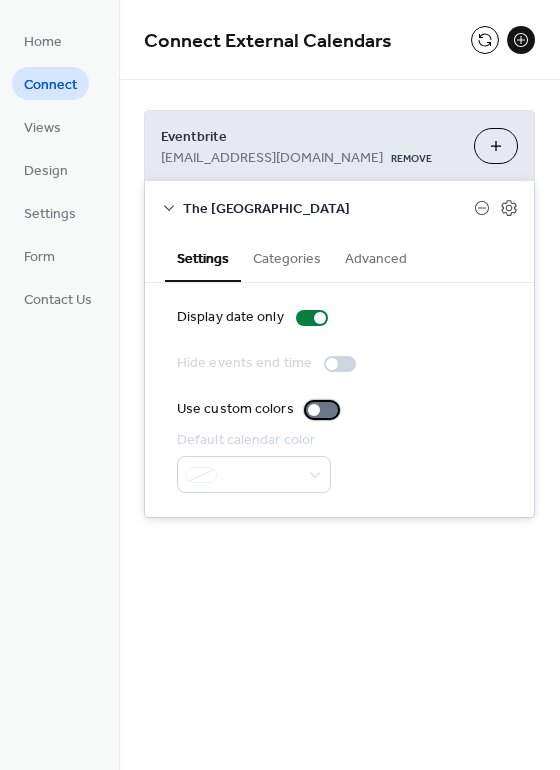 click at bounding box center [322, 410] 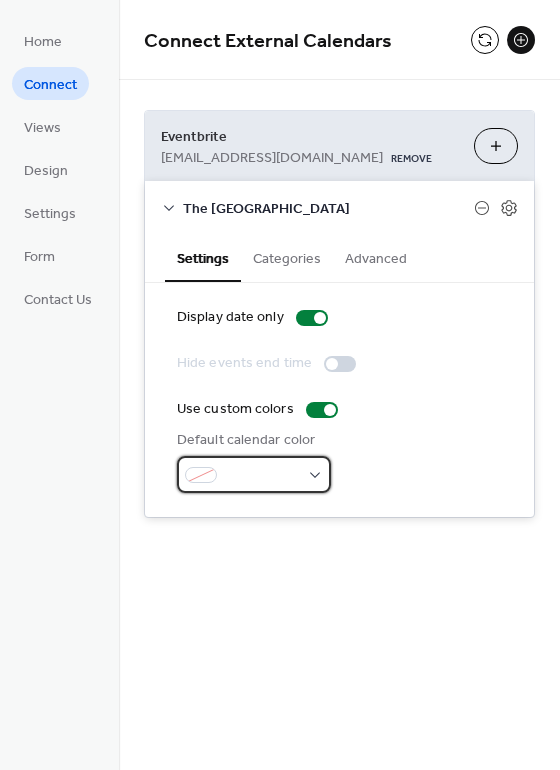 click at bounding box center (254, 474) 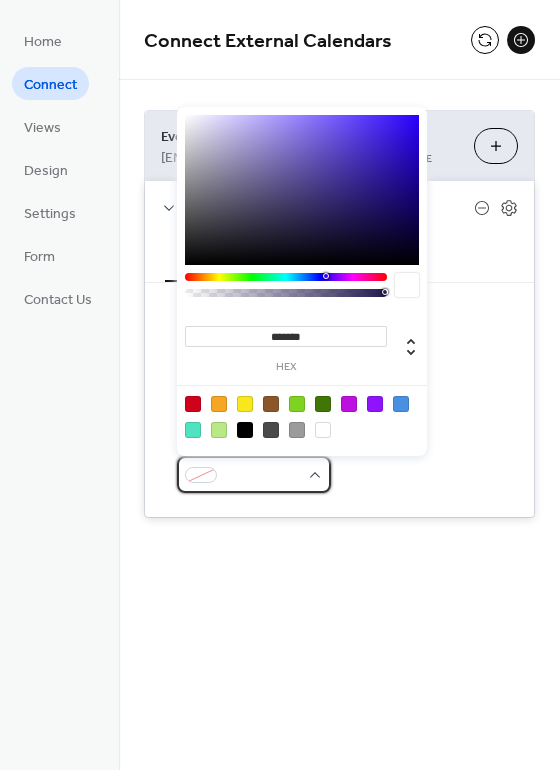 click at bounding box center (254, 474) 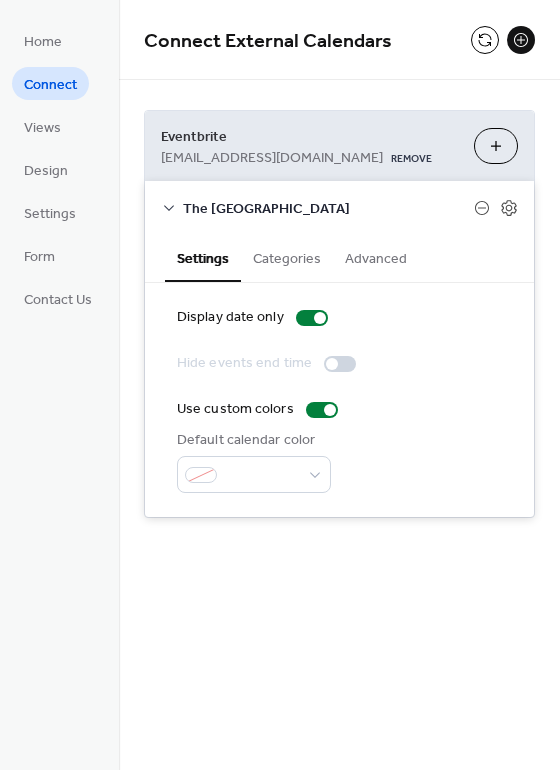 click on "Default calendar color" at bounding box center (339, 461) 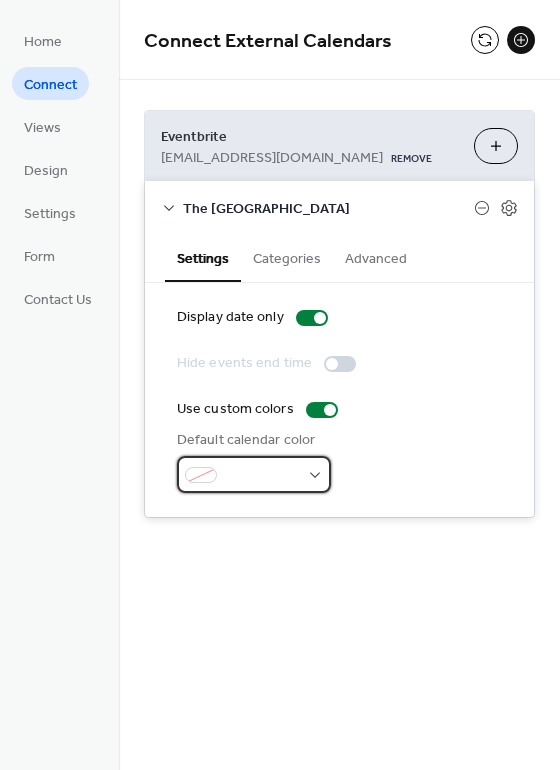 click at bounding box center [254, 474] 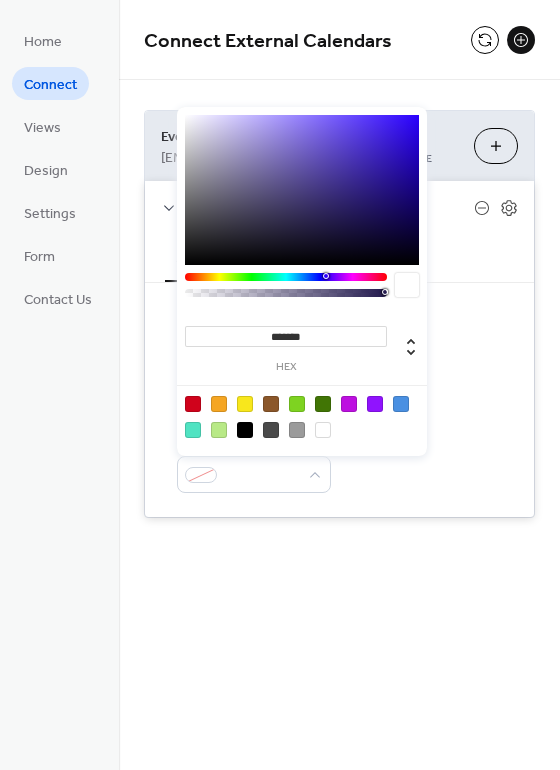 click on "Default calendar color" at bounding box center (339, 461) 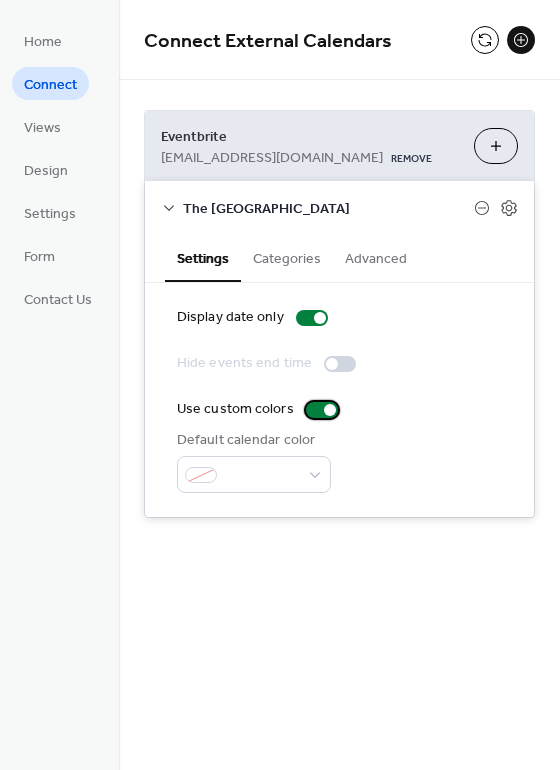 click at bounding box center [322, 410] 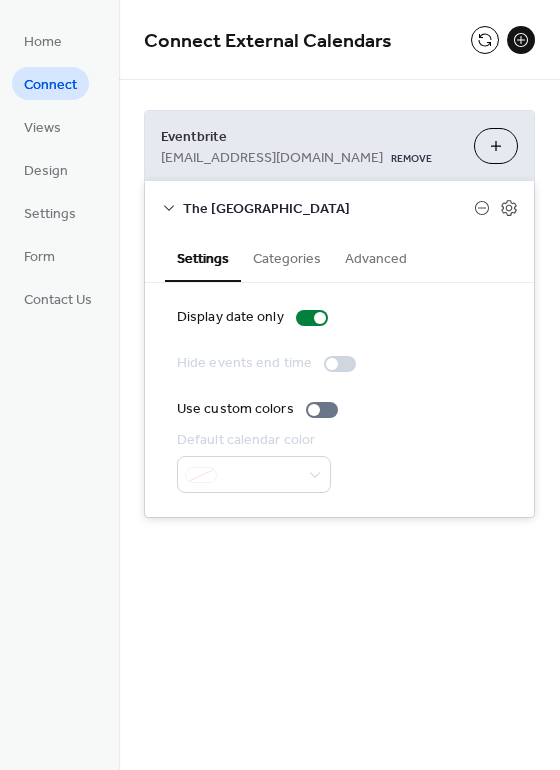 click on "Categories" at bounding box center (287, 257) 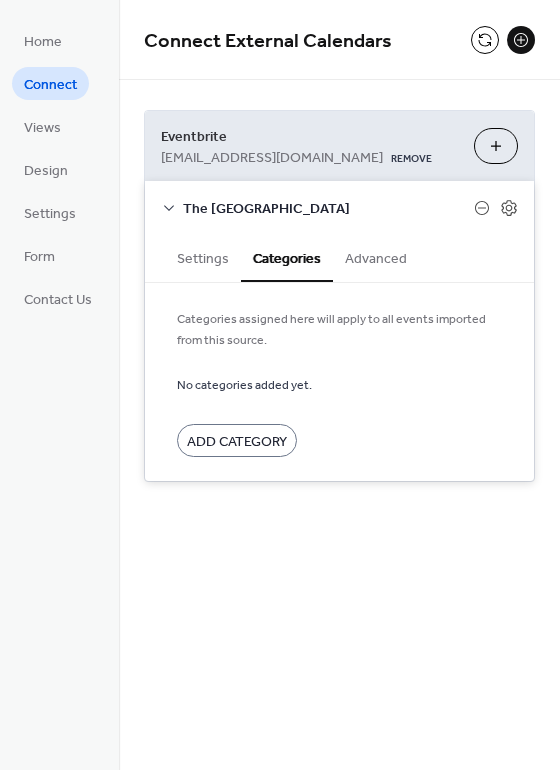 click on "Advanced" at bounding box center (376, 257) 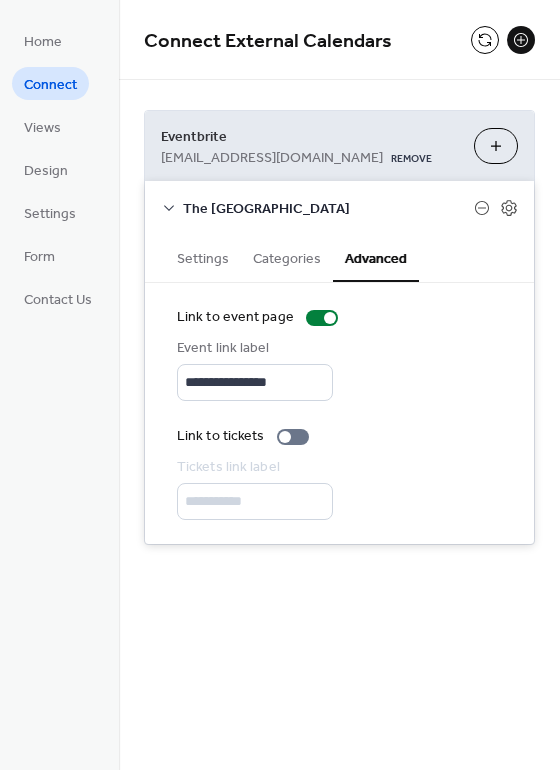 click 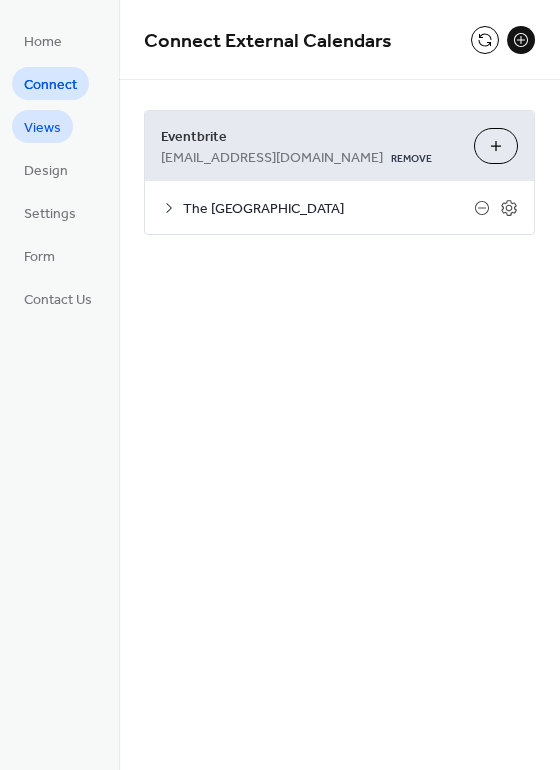 click on "Views" at bounding box center [42, 126] 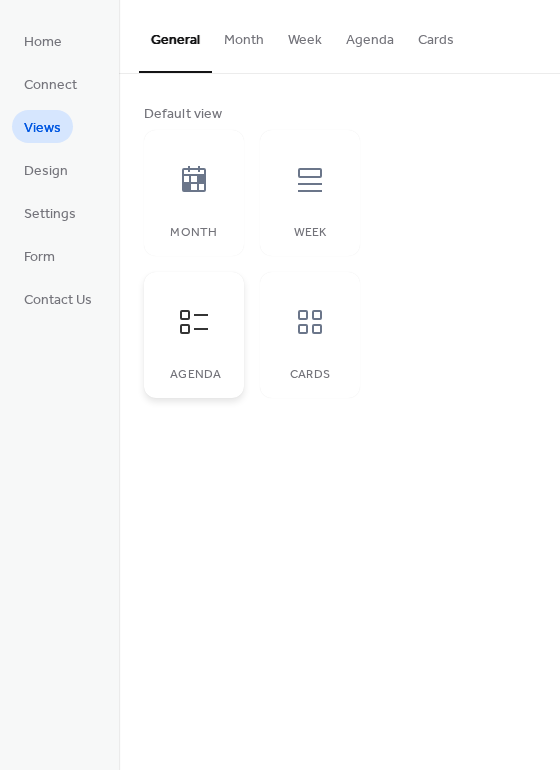 click at bounding box center [194, 322] 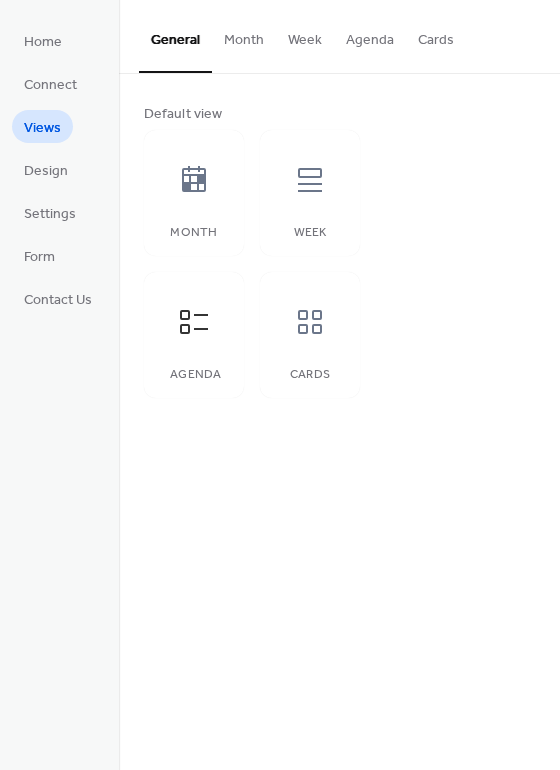 click on "Agenda" at bounding box center [370, 35] 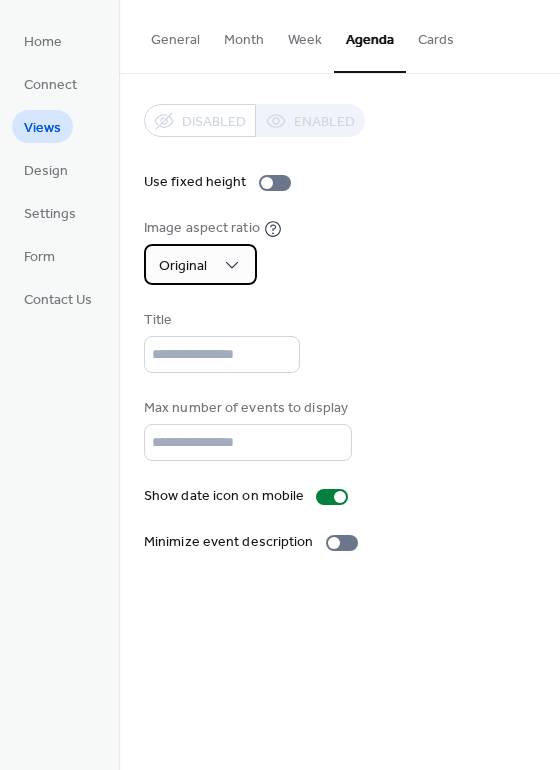 click on "Original" at bounding box center [200, 264] 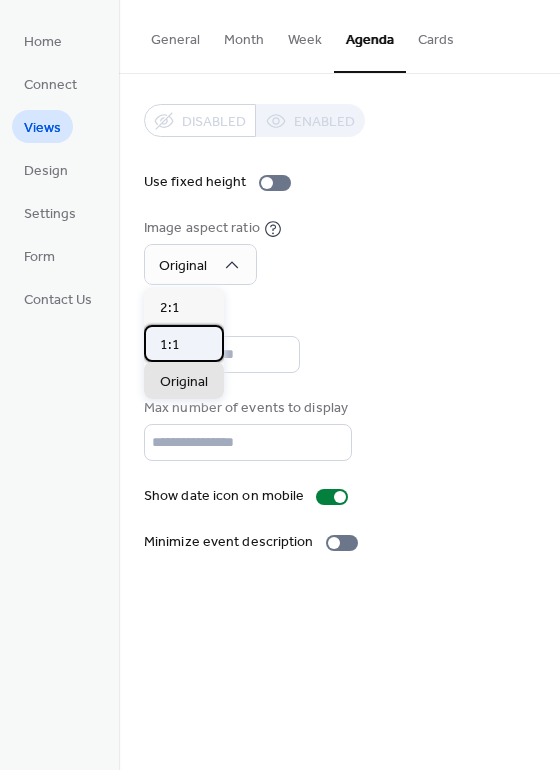 click on "1:1" at bounding box center [170, 345] 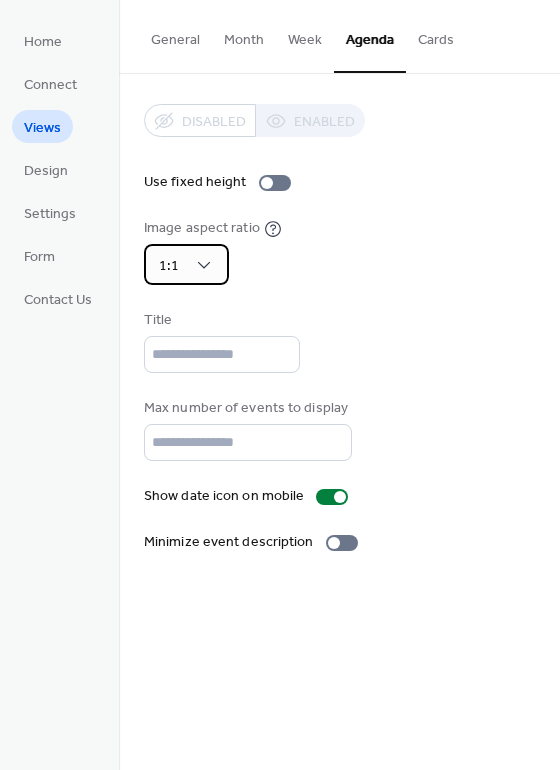 click on "1:1" at bounding box center (186, 264) 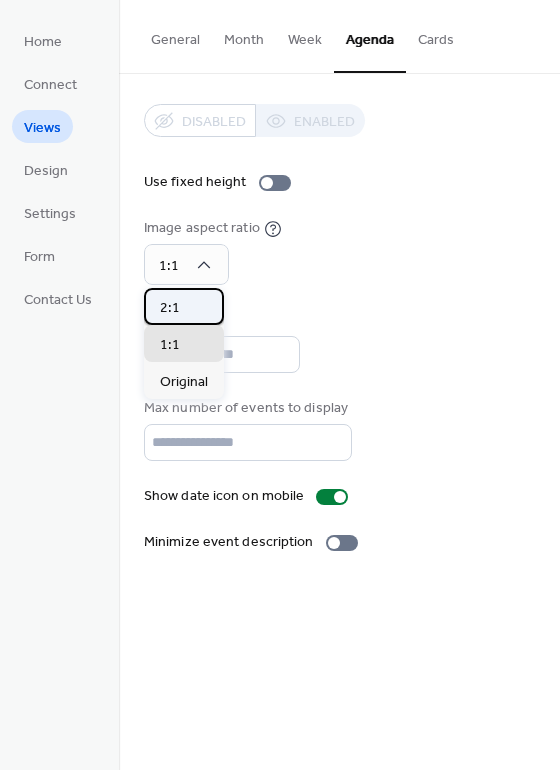 click on "2:1" at bounding box center [184, 306] 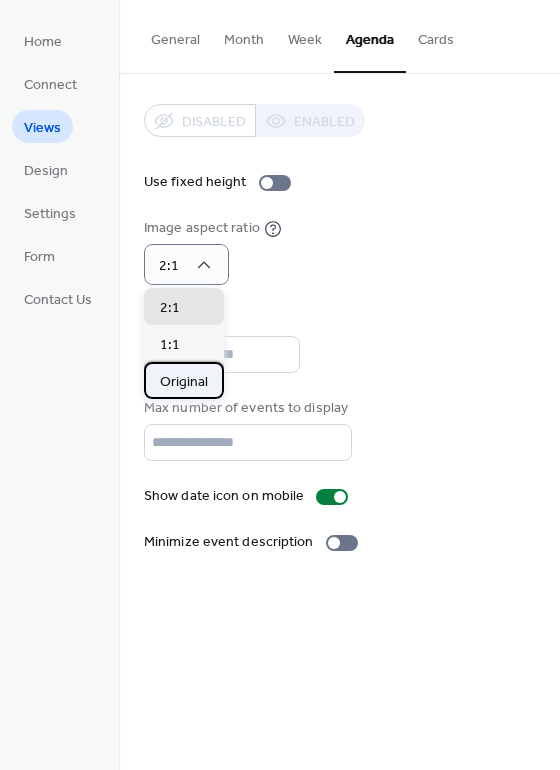 click on "Original" at bounding box center (184, 380) 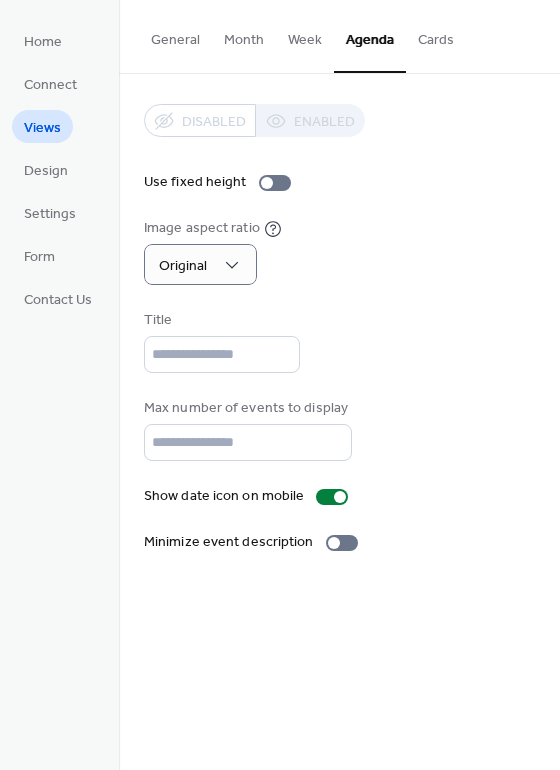 click on "Disabled Enabled Use fixed height Image aspect ratio Original Title Max number of events to display * Show date icon on mobile Minimize event description" at bounding box center [339, 328] 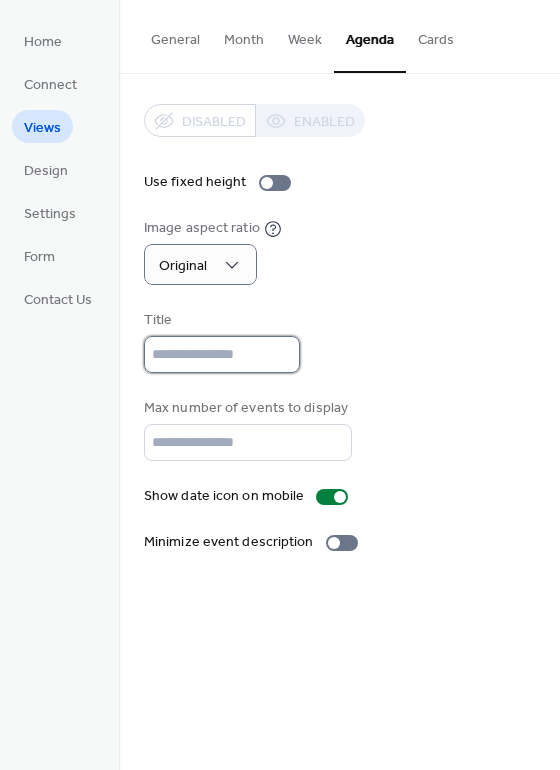 click at bounding box center [222, 354] 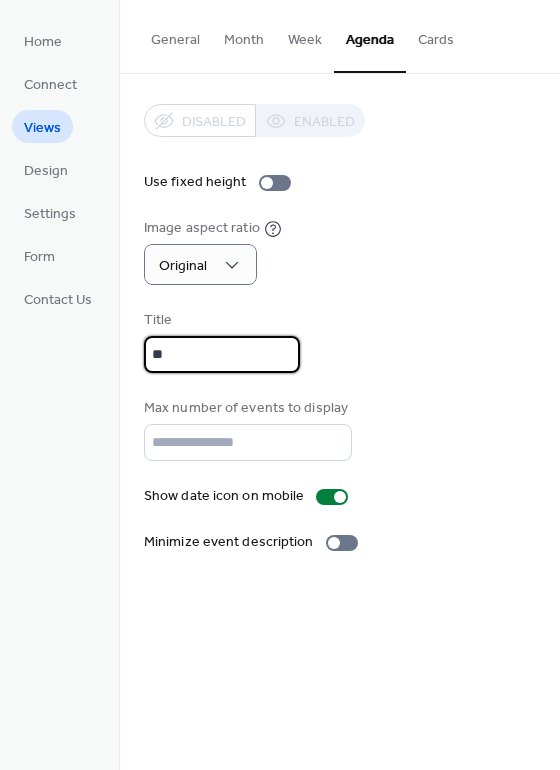 type on "***" 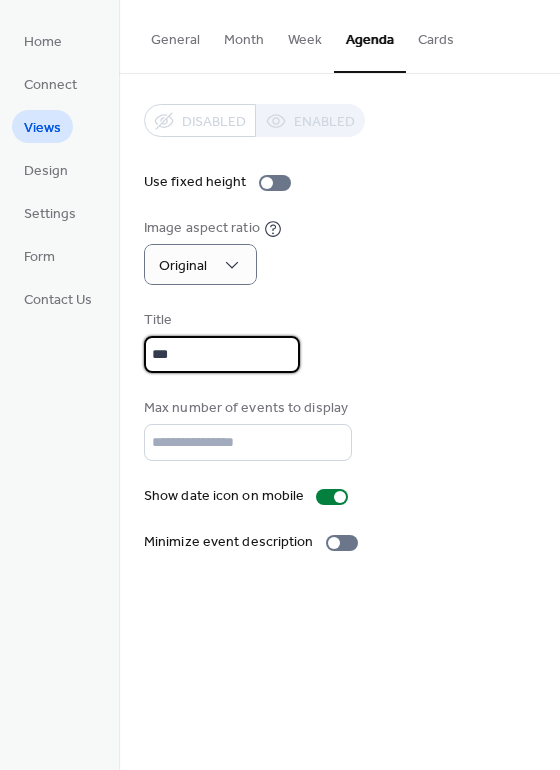 drag, startPoint x: 173, startPoint y: 356, endPoint x: 114, endPoint y: 356, distance: 59 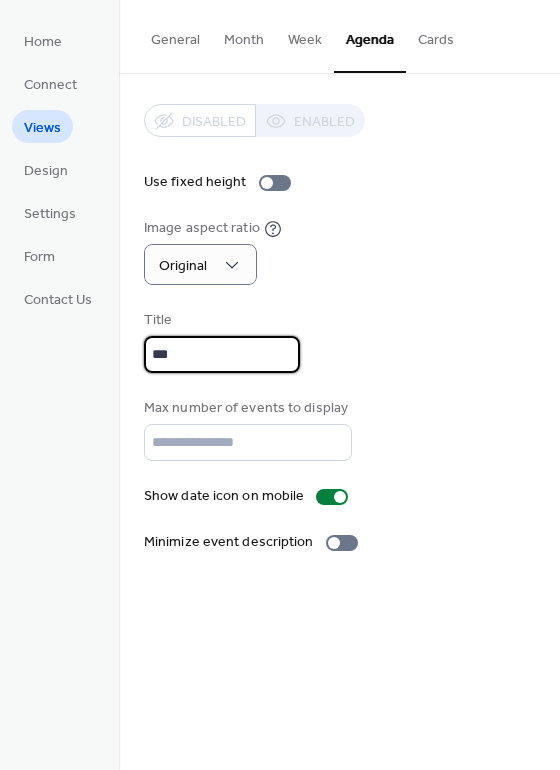 click on "Home Connect Views Design Settings Form Contact Us Views General Month Week Agenda Cards Default view Month Week Agenda Cards Disabled Enabled Show weekends Show events time Round event bars Events display per day * Month Layout ​ Compact More events at a glance. Single-line events, fixed height. ​ Expanded Enhanced readability. Wrapped event titles, flexible height. Disabled Enabled Use fixed height Show weekends Disabled Enabled Use fixed height Image aspect ratio Original Title *** Max number of events to display * Show date icon on mobile Minimize event description Disabled Enabled Use fixed height Title *** Max number of events to display * Card size Medium Default Image ;" at bounding box center (280, 385) 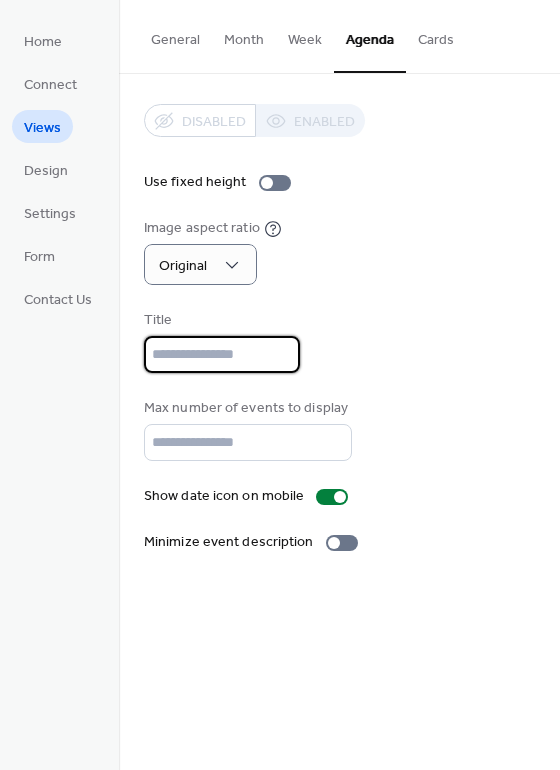 click on "Title" at bounding box center (339, 341) 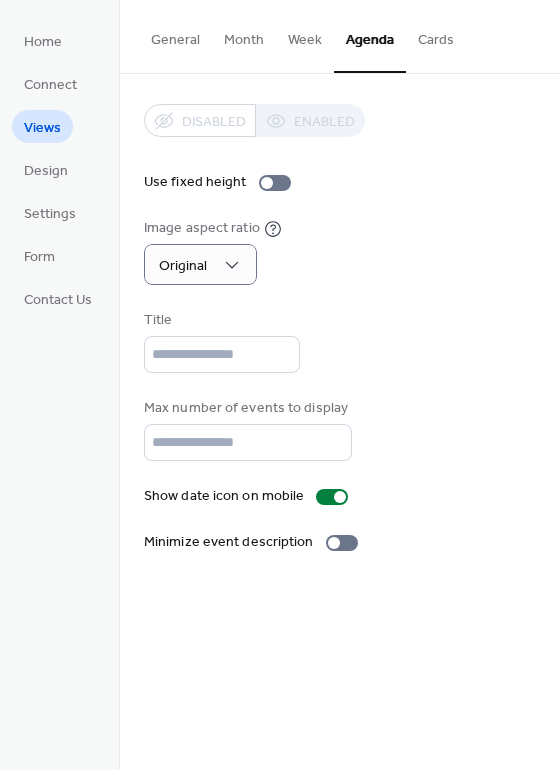 click on "Cards" at bounding box center [436, 35] 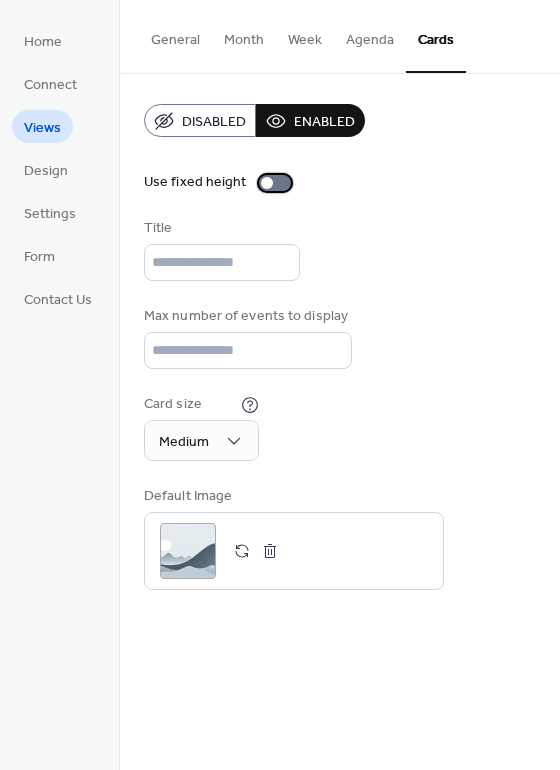 click at bounding box center [275, 183] 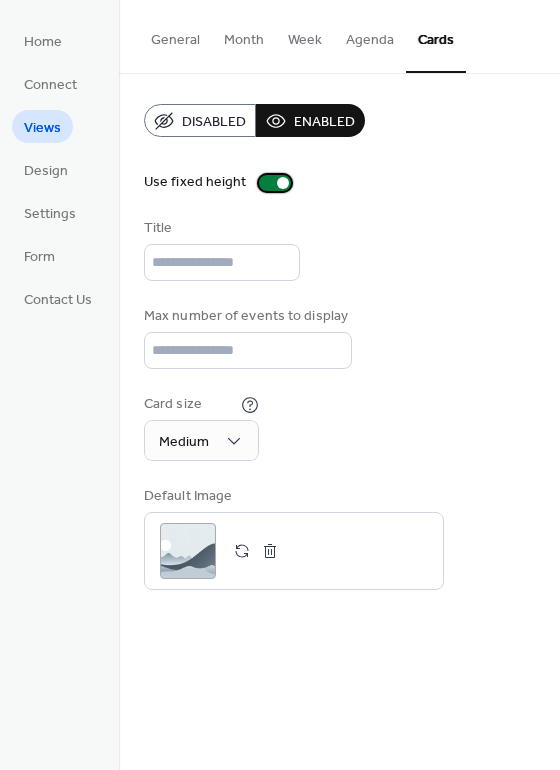 click at bounding box center [275, 183] 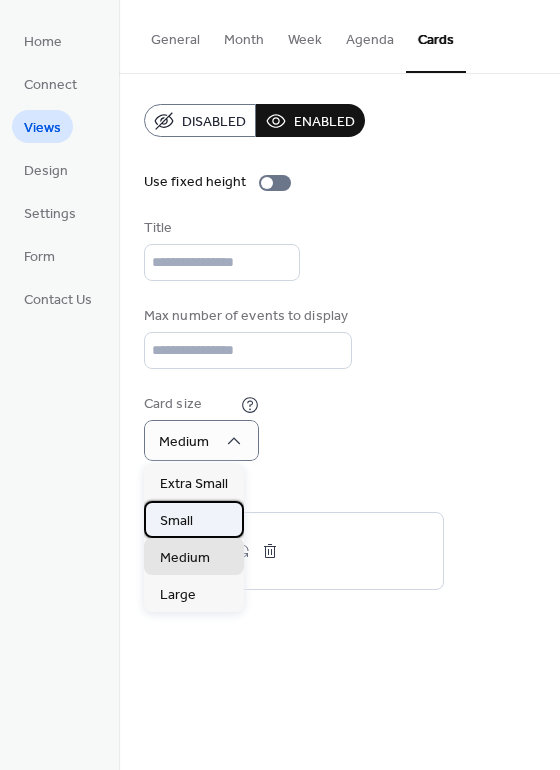 click on "Small" at bounding box center [194, 519] 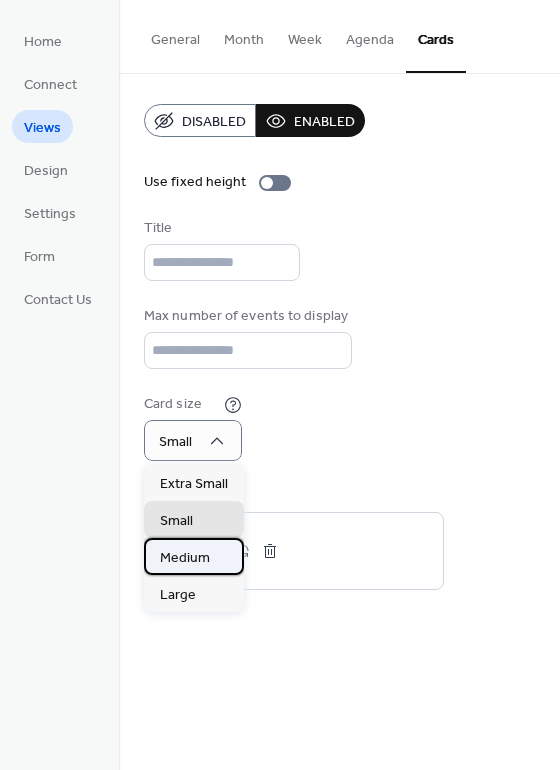 click on "Medium" at bounding box center [185, 558] 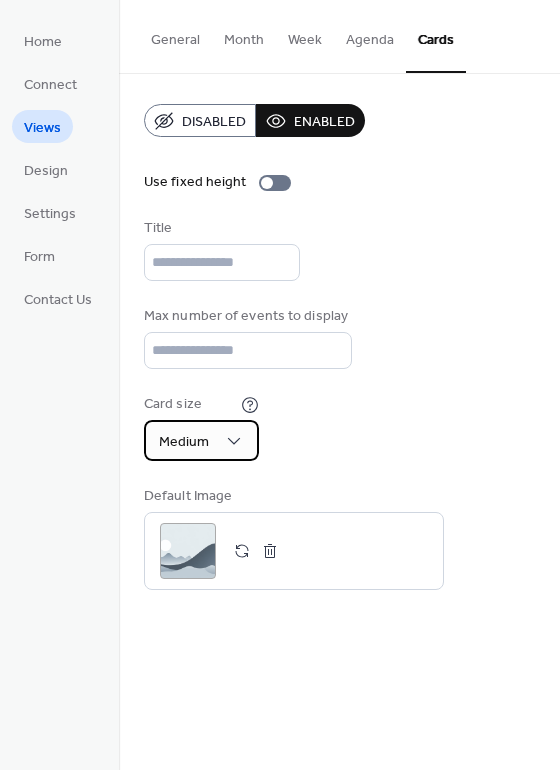 click on "Medium" at bounding box center (201, 440) 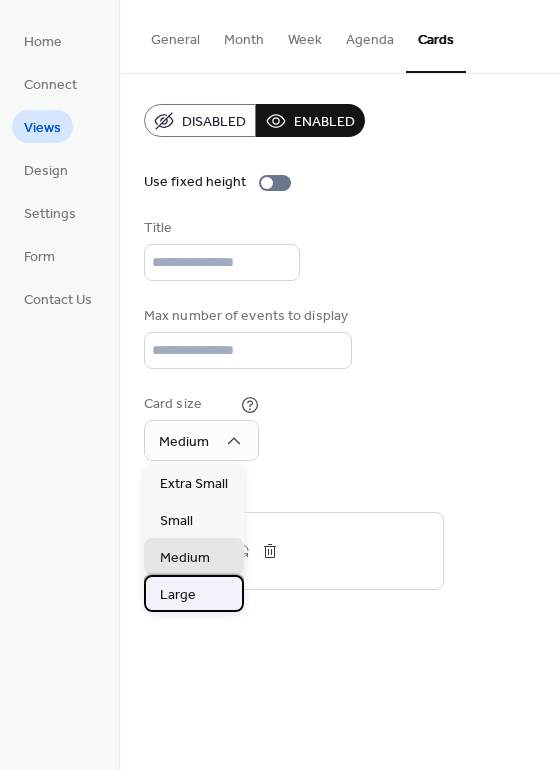 click on "Large" at bounding box center (178, 595) 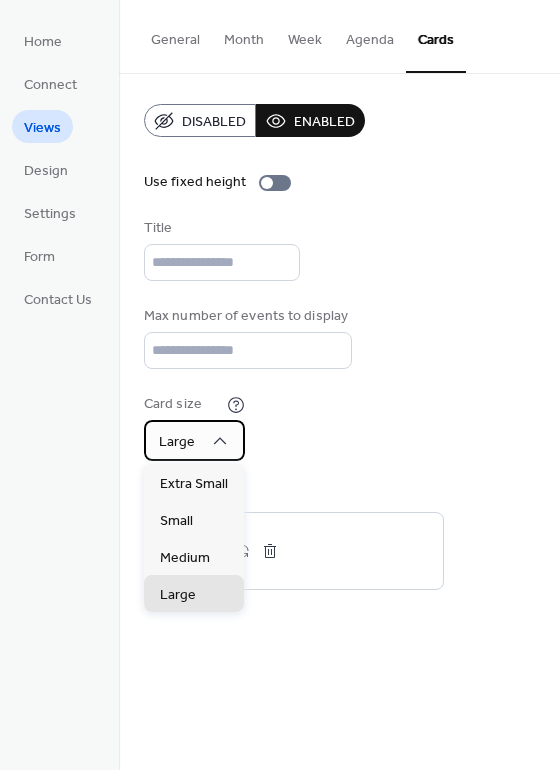 click on "Large" at bounding box center (194, 440) 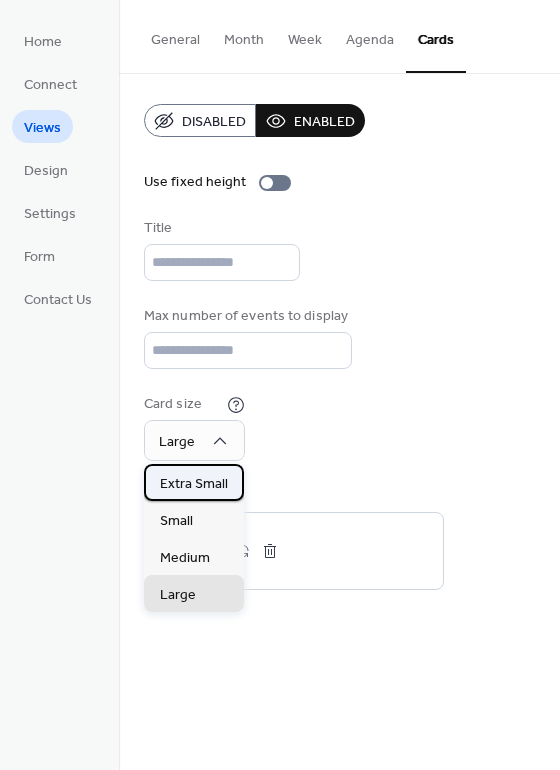 click on "Extra Small" at bounding box center (194, 484) 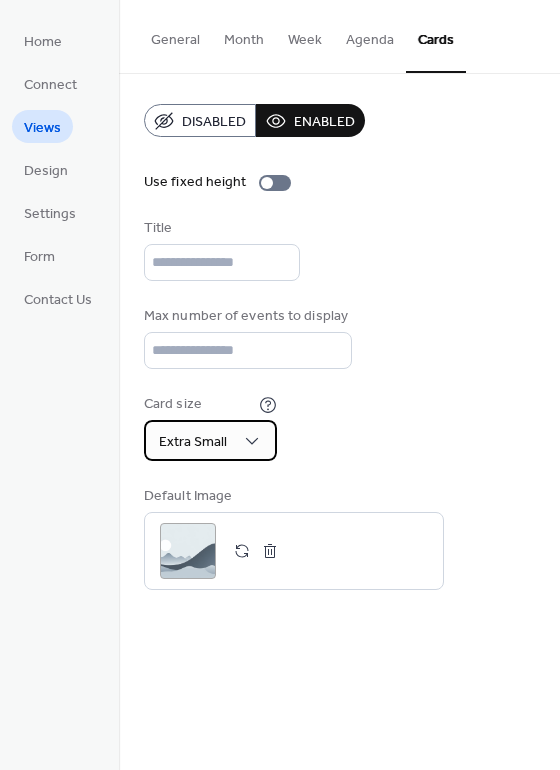 click on "Extra Small" at bounding box center [193, 442] 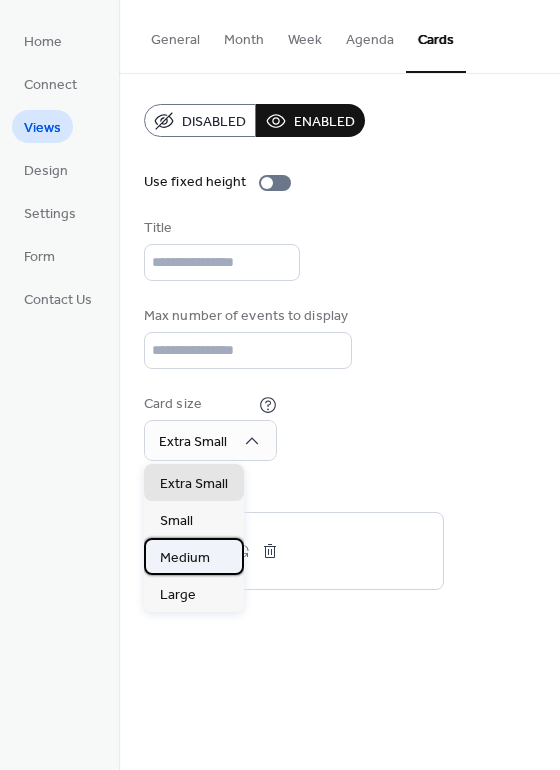 click on "Medium" at bounding box center (185, 558) 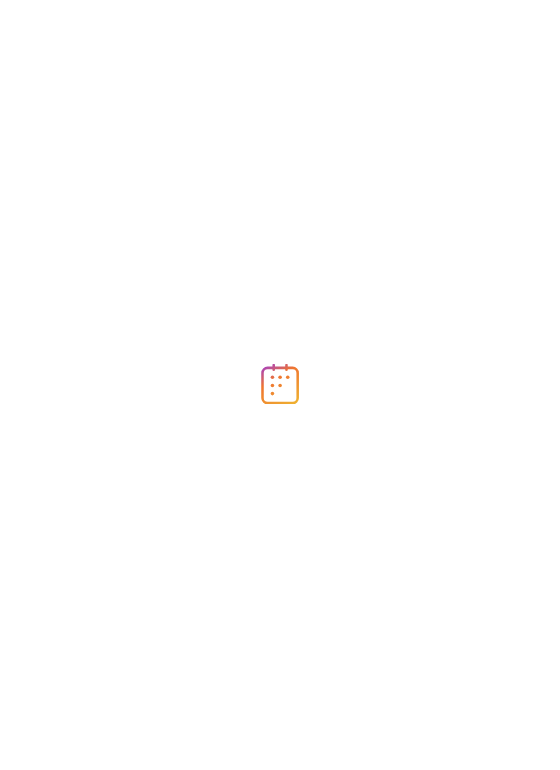 scroll, scrollTop: 0, scrollLeft: 0, axis: both 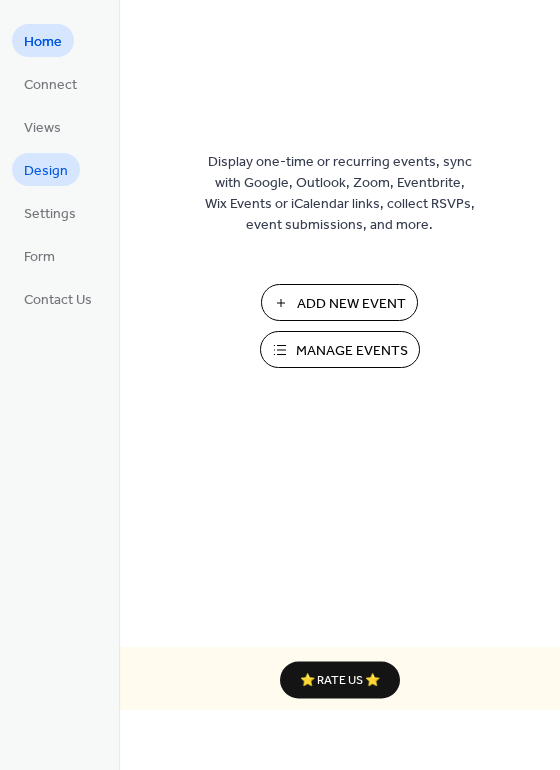 click on "Design" at bounding box center [46, 171] 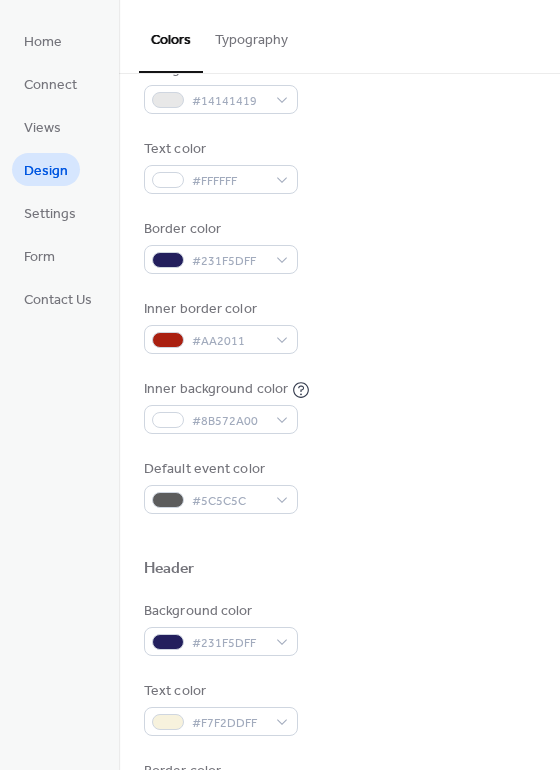 scroll, scrollTop: 111, scrollLeft: 0, axis: vertical 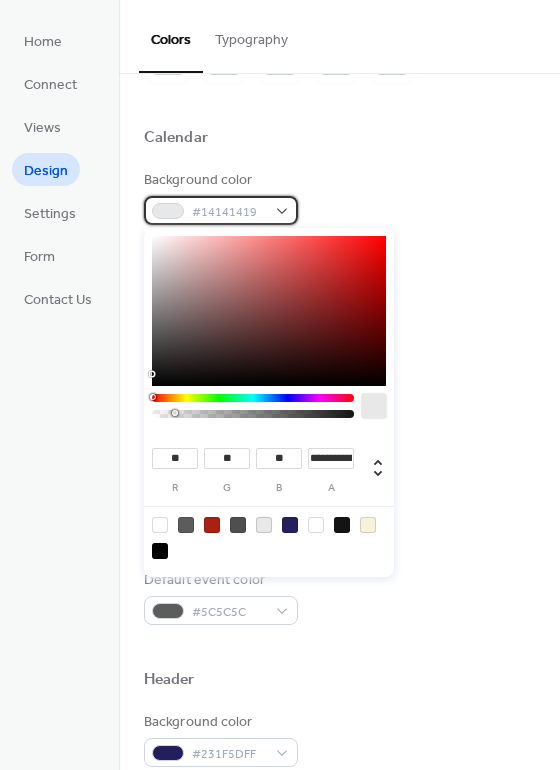 click on "#14141419" at bounding box center (229, 212) 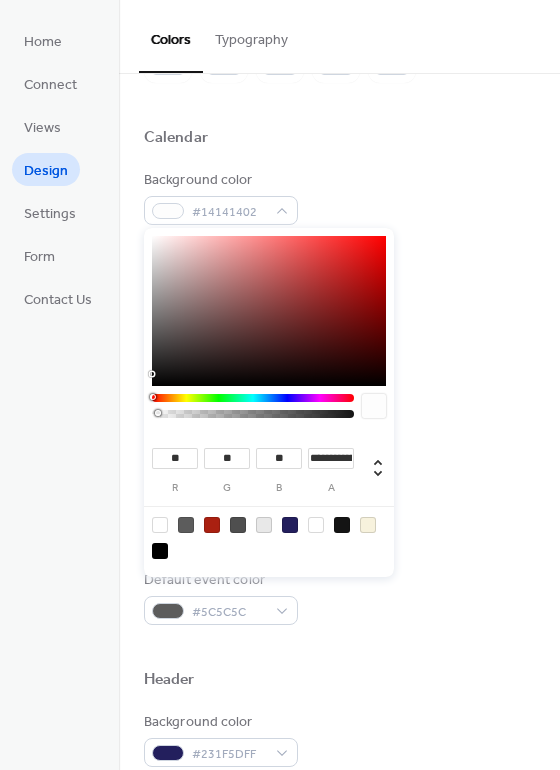 type on "*" 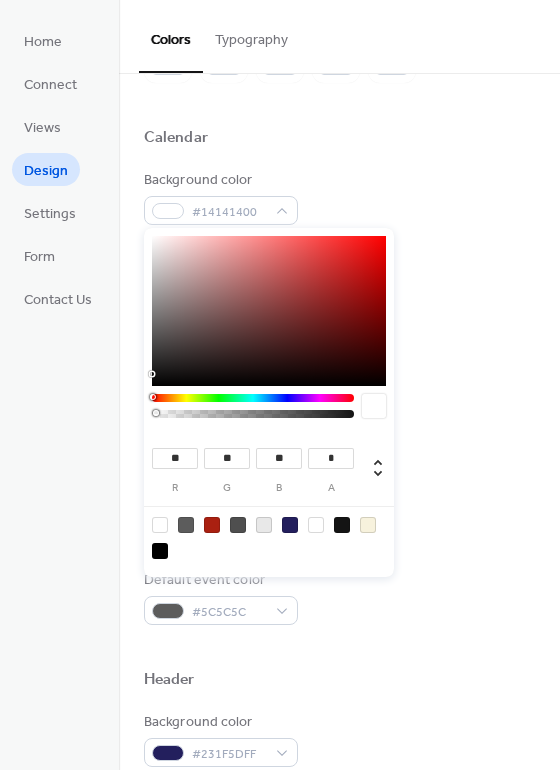 drag, startPoint x: 177, startPoint y: 412, endPoint x: 140, endPoint y: 412, distance: 37 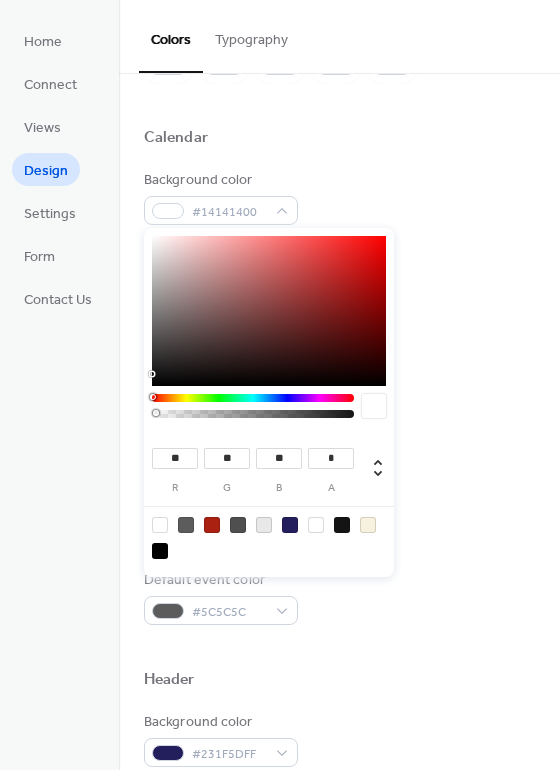 click on "Home Connect Views Design Settings Form Contact Us Design Colors Typography Color Presets Calendar Background color #14141400 Text color #FFFFFF Border color #231F5DFF Inner border color #AA2011 Inner background color #8B572A00 Default event color #5C5C5C Header Background color #231F5DFF Text color #F7F2DDFF Border color #000000FF Event card Background color #141414 Month View Highlight busy days Busy day background color #141414 Date Icon   Use event color Background color #FFFFFF Text color #141414 Base Font Size * px Font Families Header font Open Sans Week days font Open Sans Day numbers font Open Sans Events titles font Open Sans Events text font Open Sans Date icon days font Open Sans Date icon months font Open Sans Events Calendar - Calendar Design ** r ** g ** b * a" at bounding box center [280, 385] 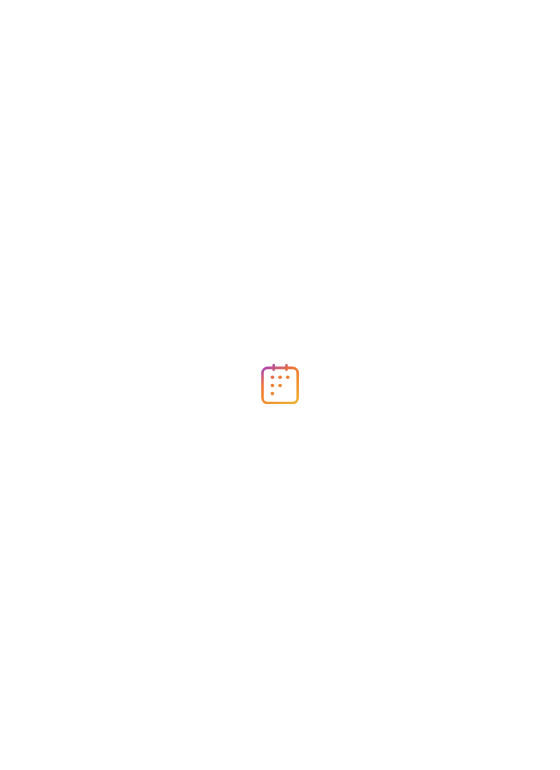 scroll, scrollTop: 0, scrollLeft: 0, axis: both 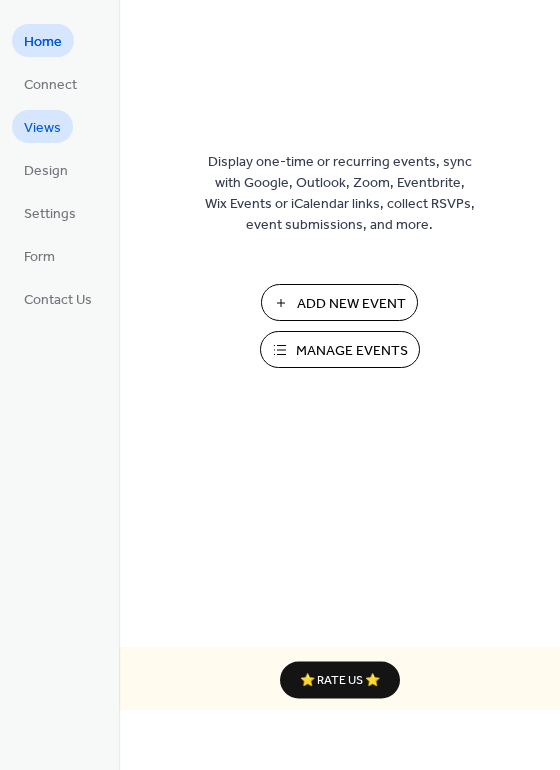click on "Views" at bounding box center (42, 128) 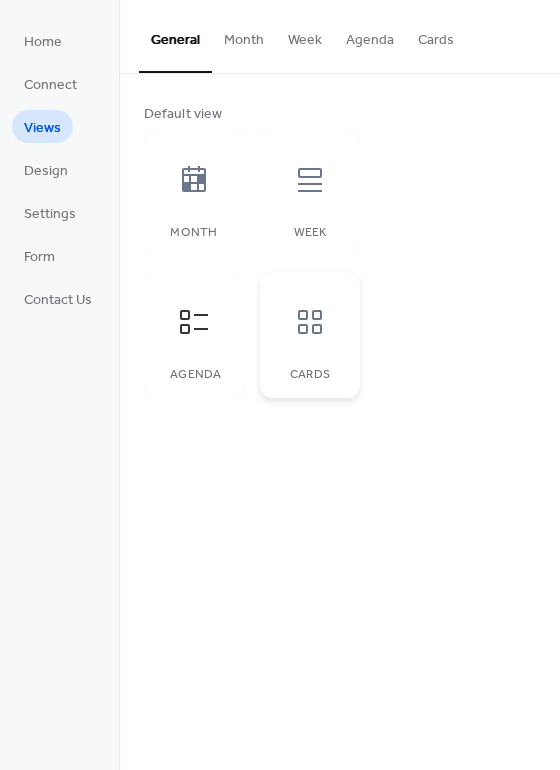 click 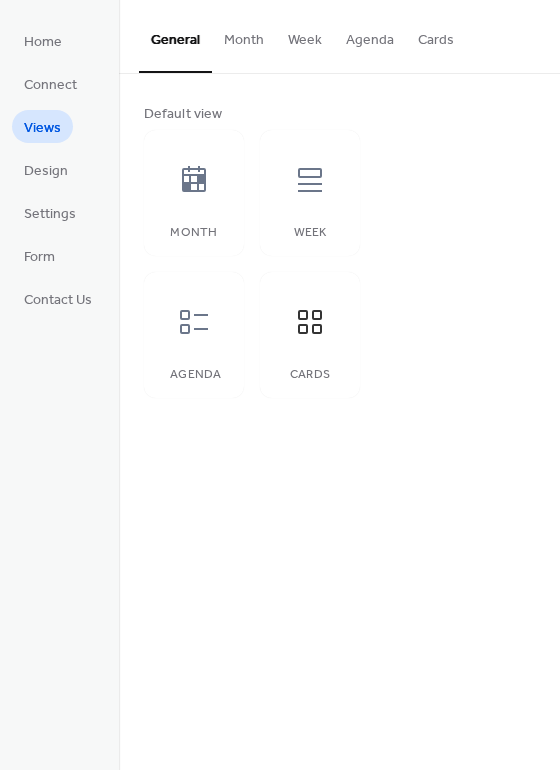 click on "Cards" at bounding box center [436, 35] 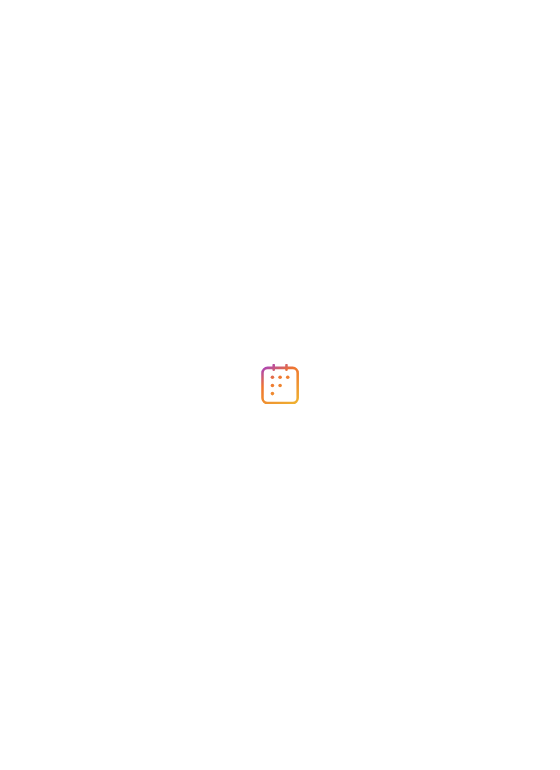 scroll, scrollTop: 0, scrollLeft: 0, axis: both 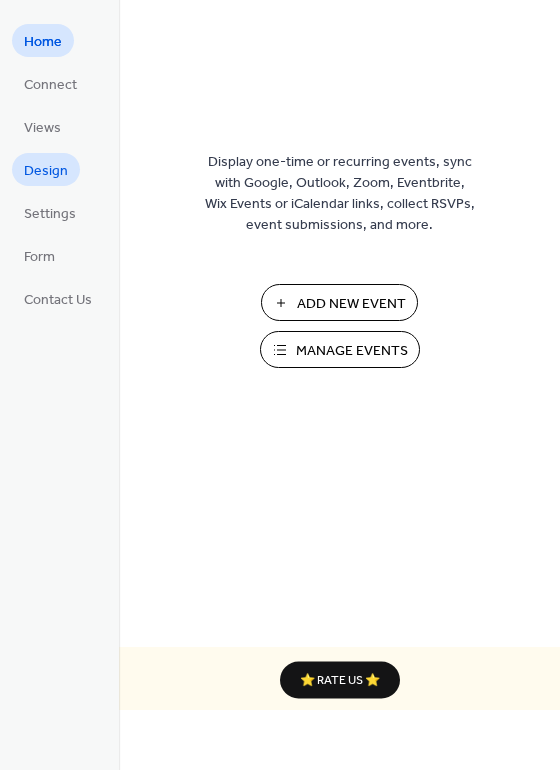 click on "Design" at bounding box center (46, 171) 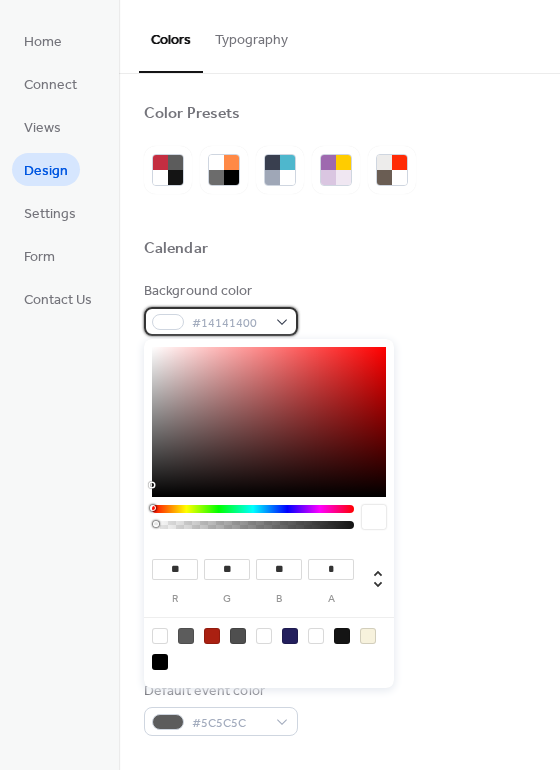 click on "#14141400" at bounding box center [221, 321] 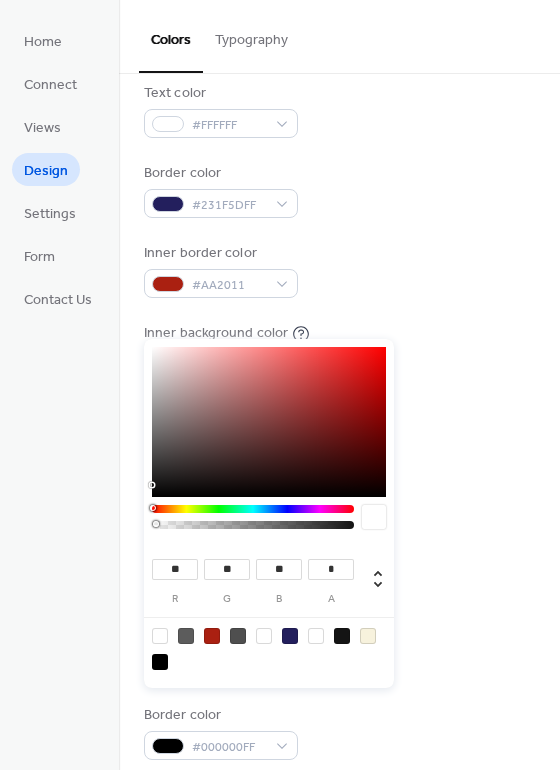 scroll, scrollTop: 333, scrollLeft: 0, axis: vertical 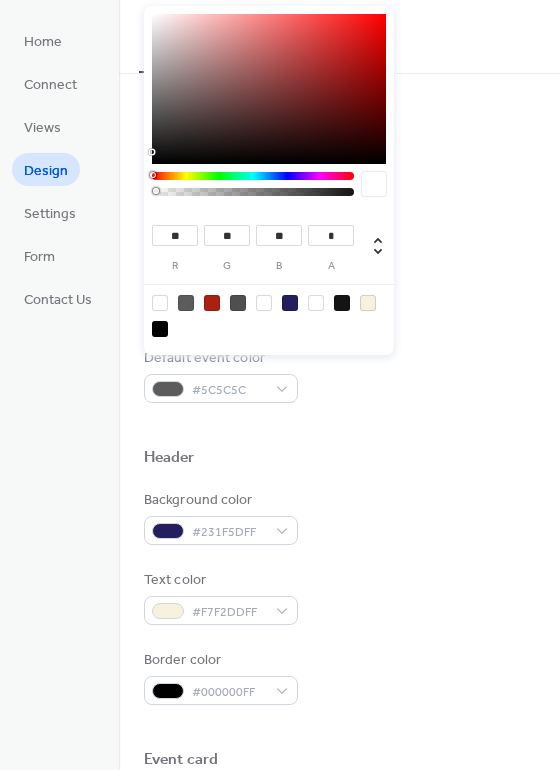 click on "Inner border color #AA2011" at bounding box center (339, 215) 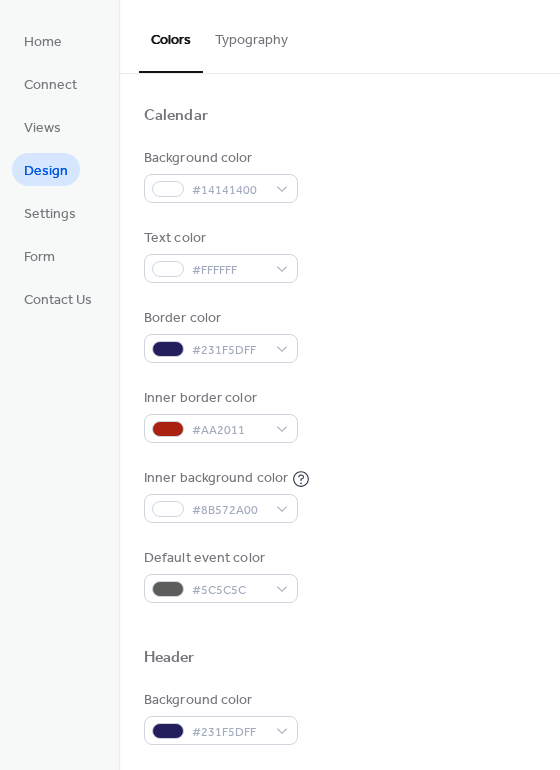 scroll, scrollTop: 111, scrollLeft: 0, axis: vertical 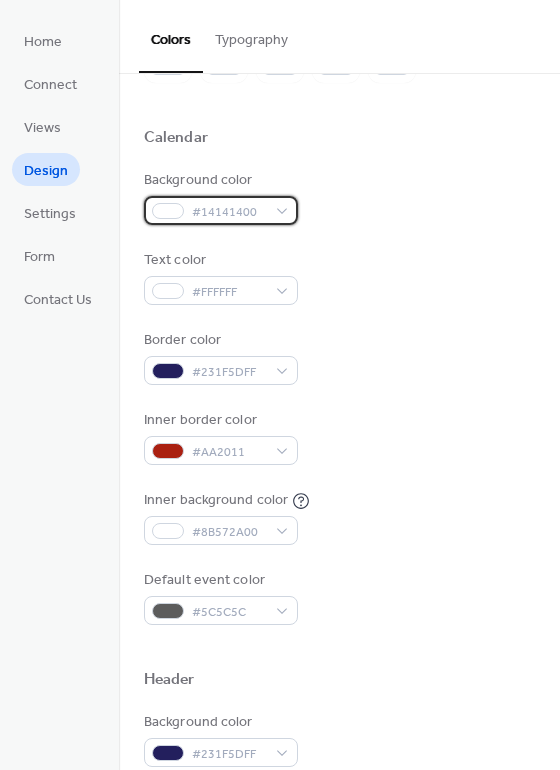 click on "#14141400" at bounding box center [229, 212] 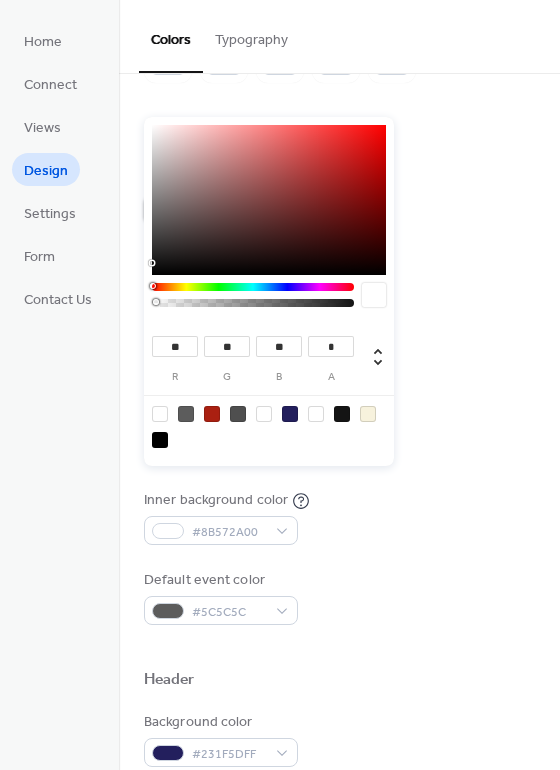 scroll, scrollTop: 222, scrollLeft: 0, axis: vertical 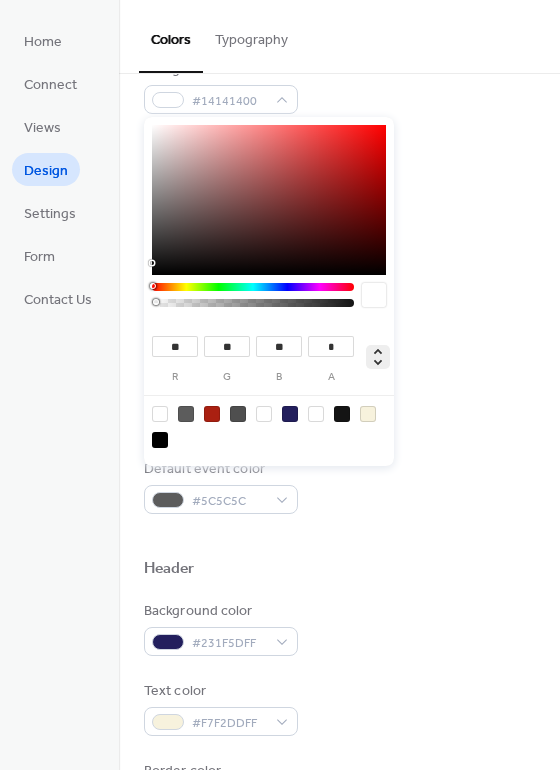 click 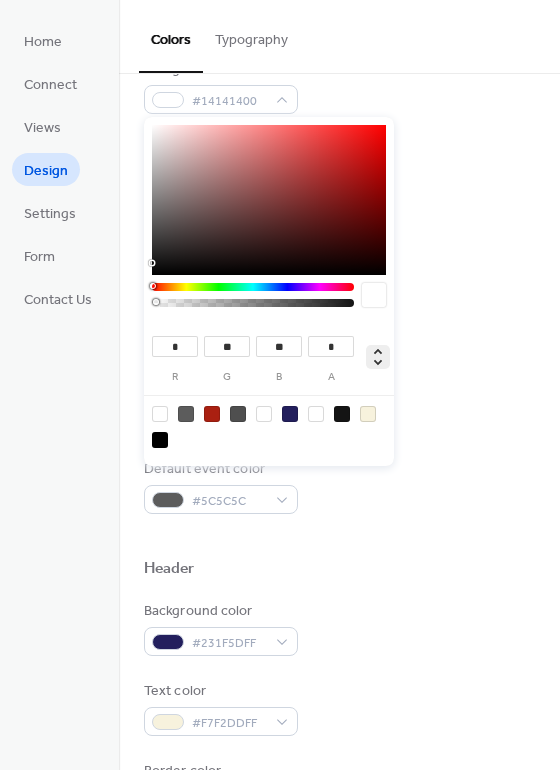 type on "**" 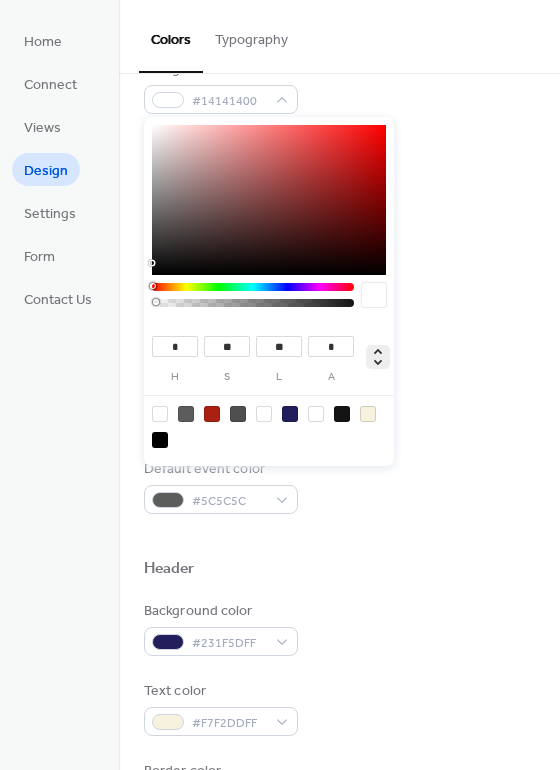 click 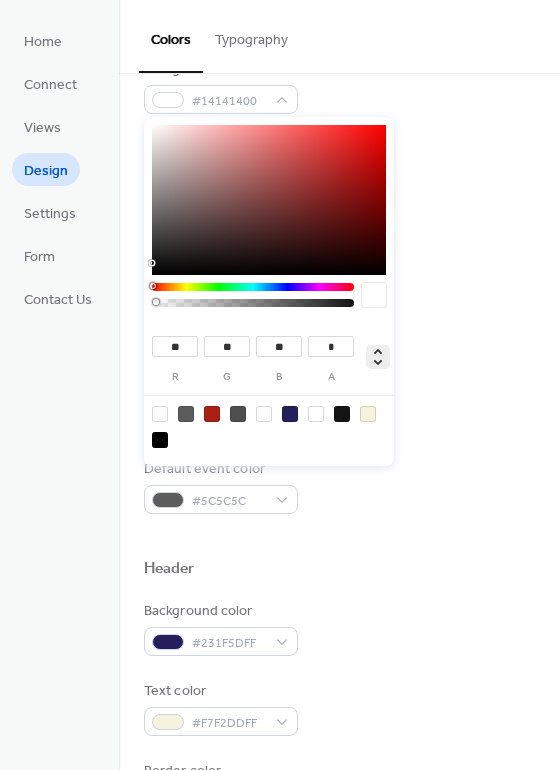 click 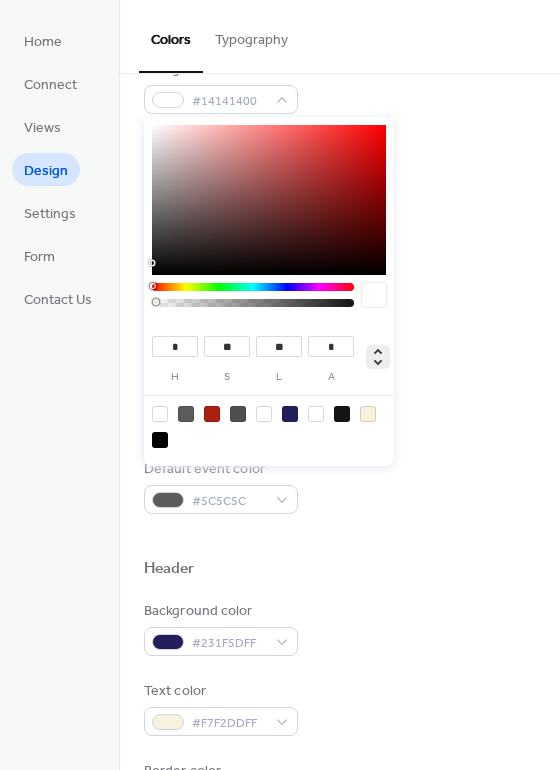 click 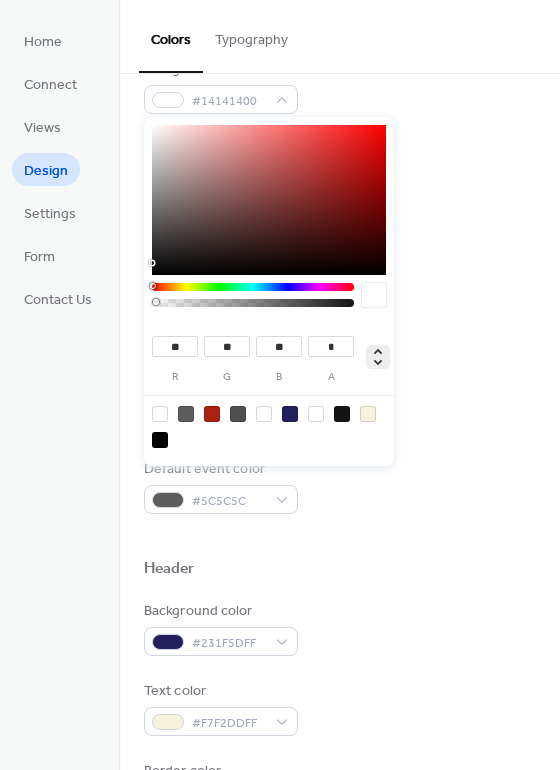 click 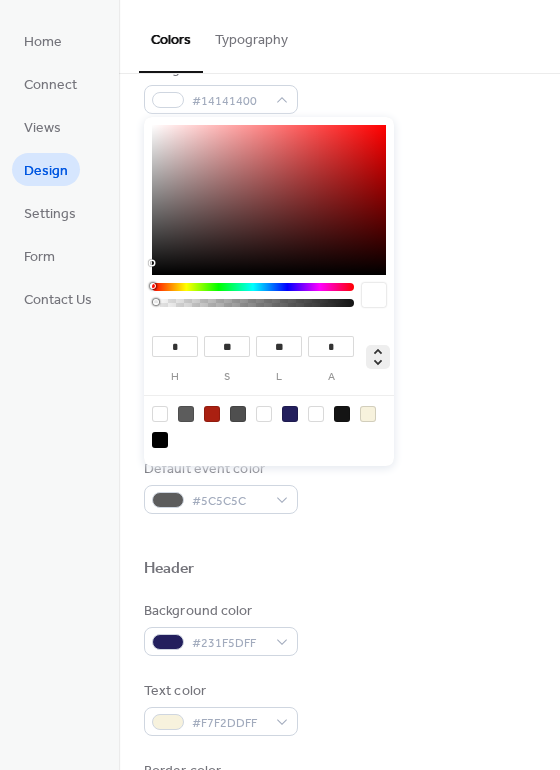 click 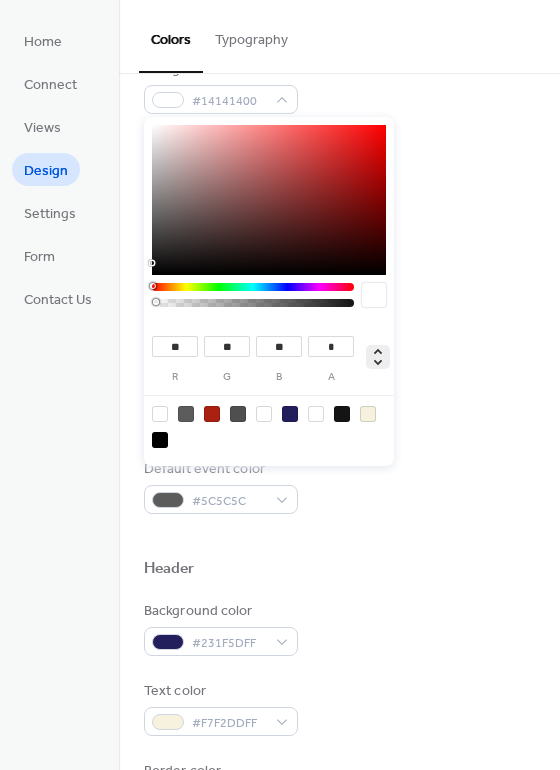 click 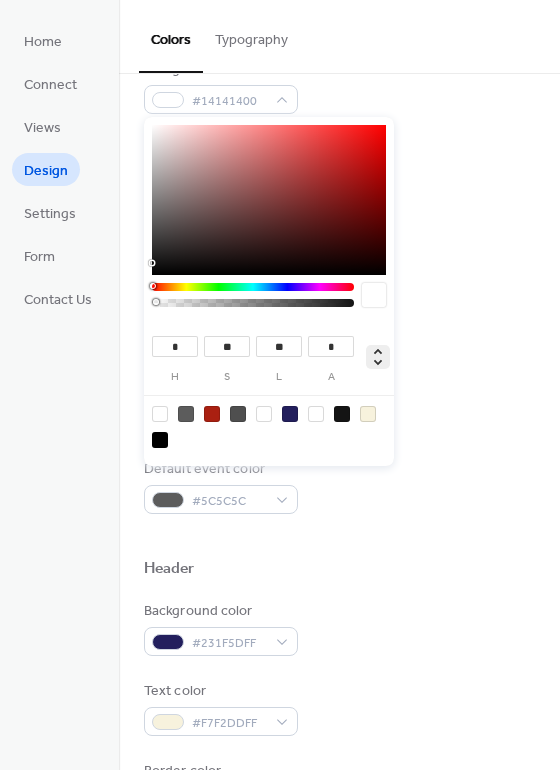 click 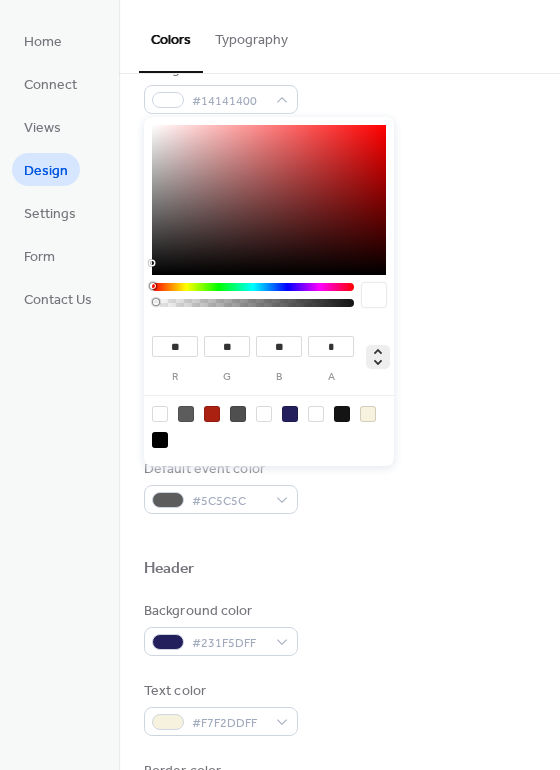 click 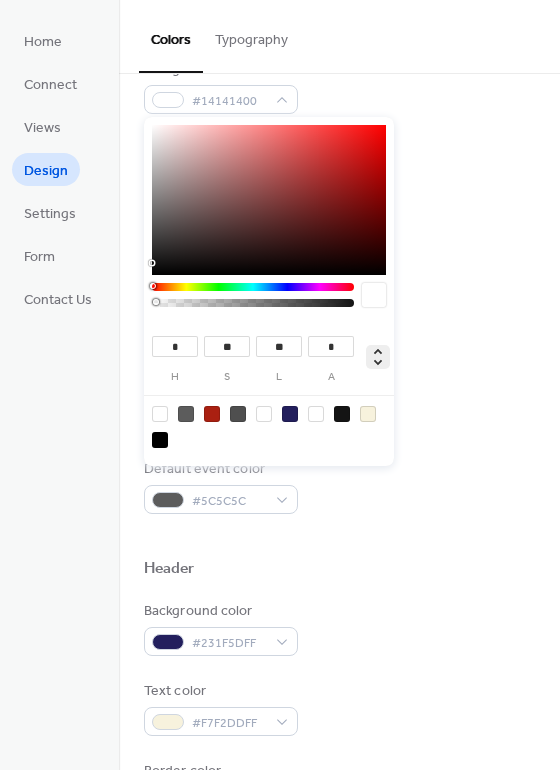 click 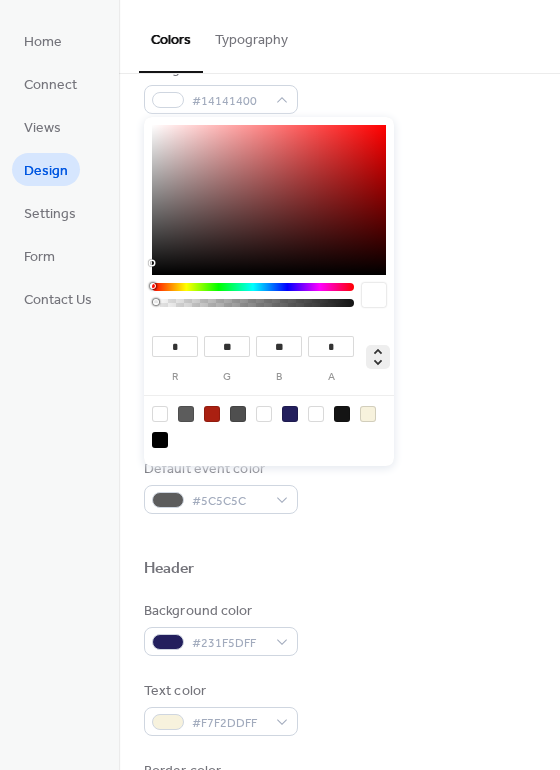 type on "**" 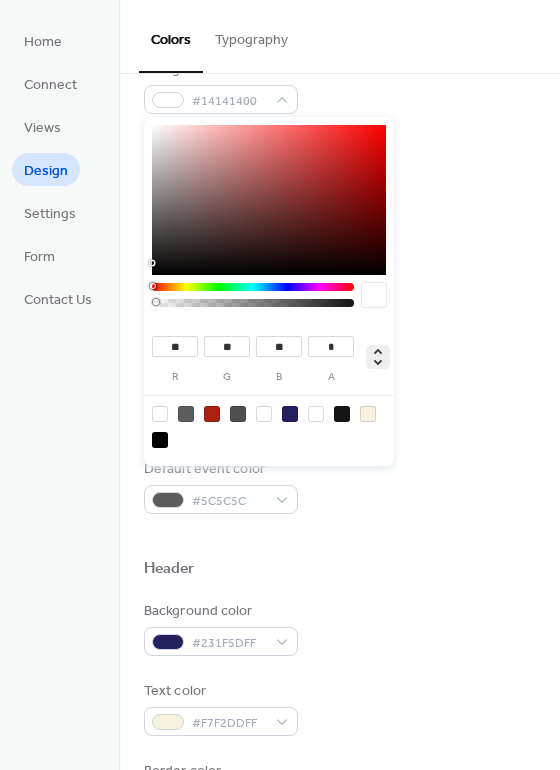 click 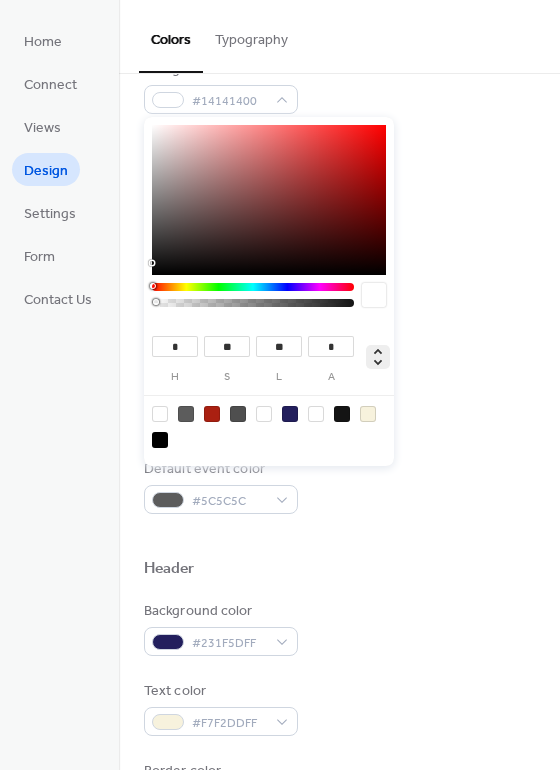 click 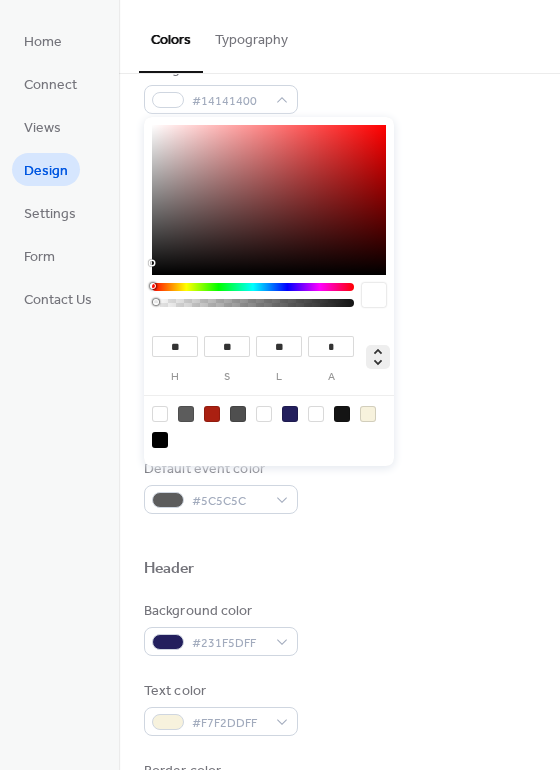 type on "**" 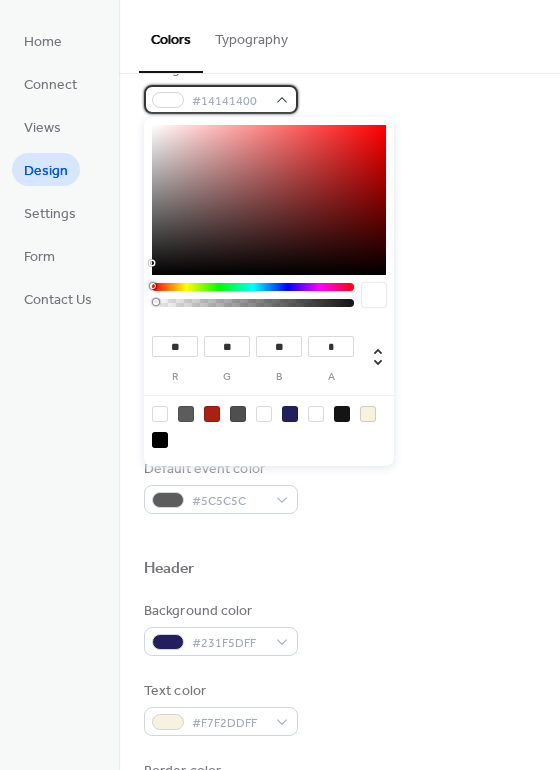 click on "#14141400" at bounding box center (229, 101) 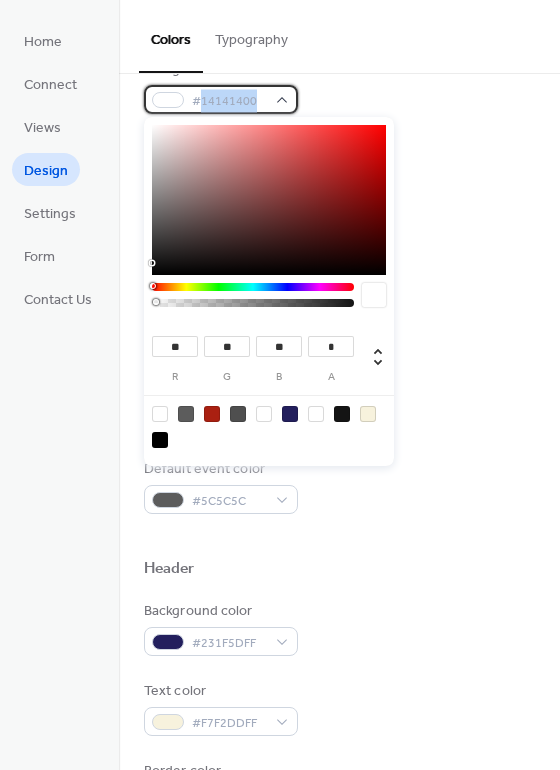 click on "#14141400" at bounding box center (229, 101) 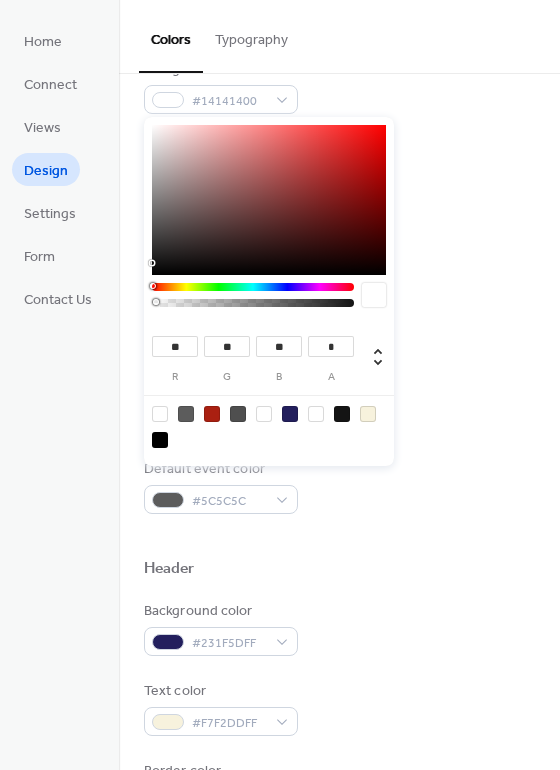click on "Border color #231F5DFF" at bounding box center [339, 246] 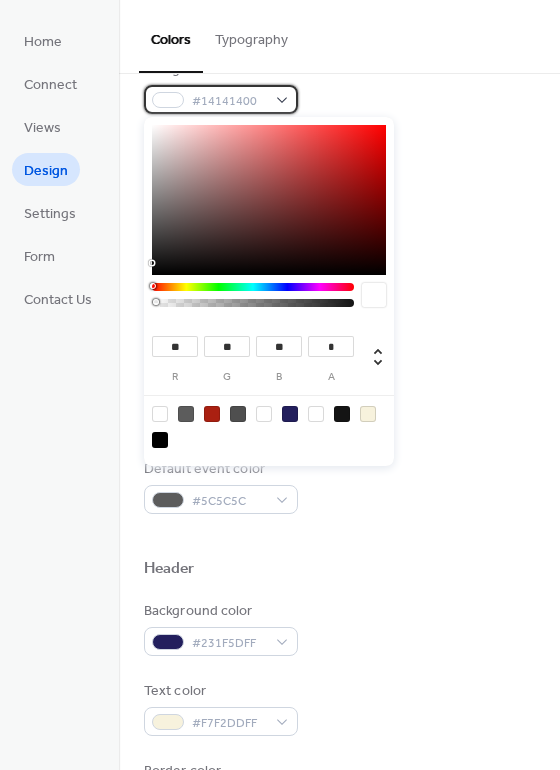 click on "#14141400" at bounding box center [229, 101] 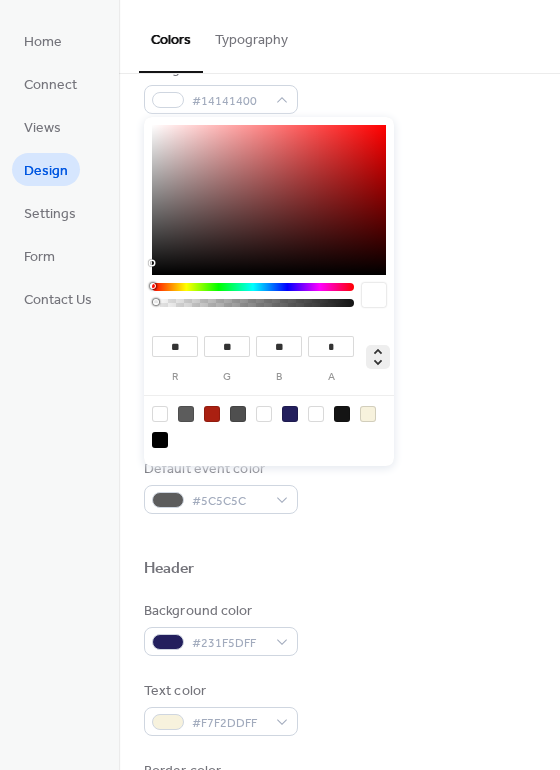click 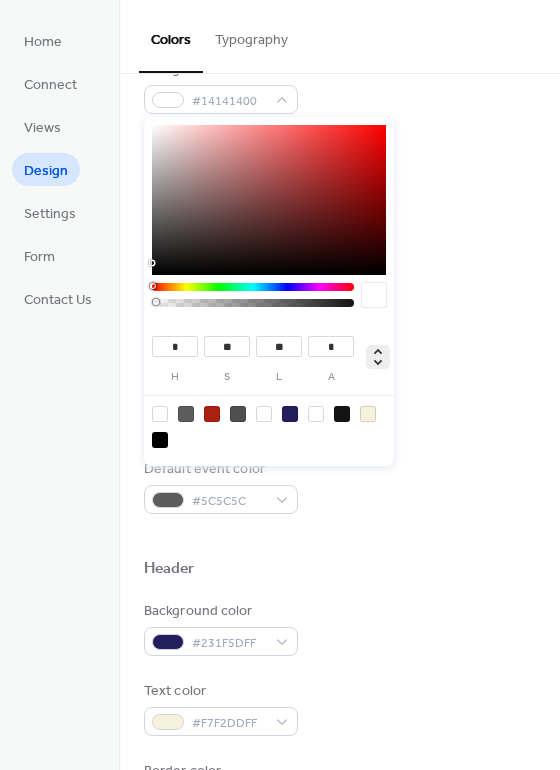click 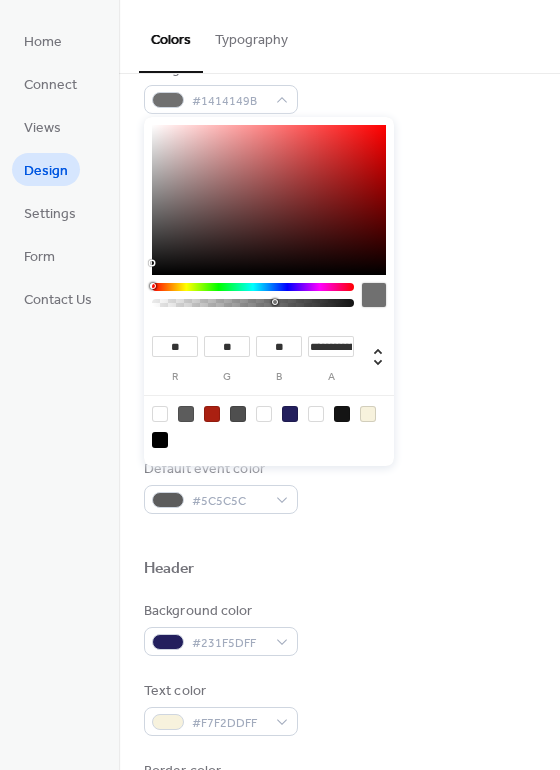 type on "*" 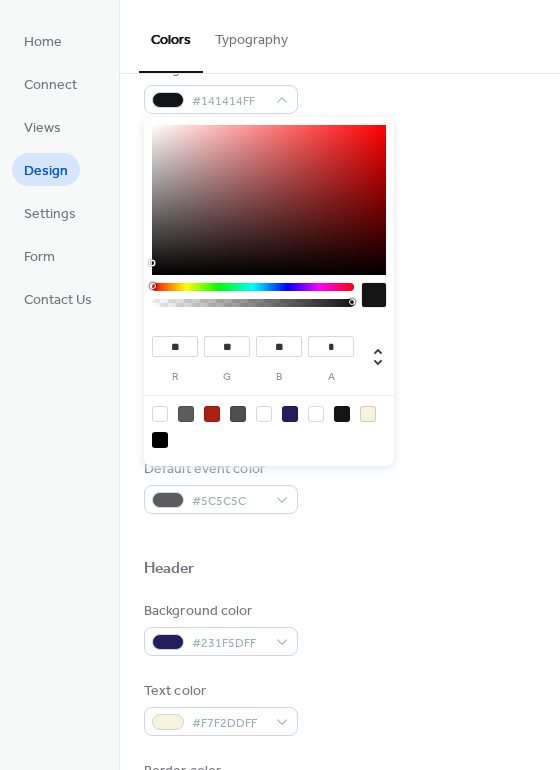 drag, startPoint x: 157, startPoint y: 303, endPoint x: 373, endPoint y: 311, distance: 216.1481 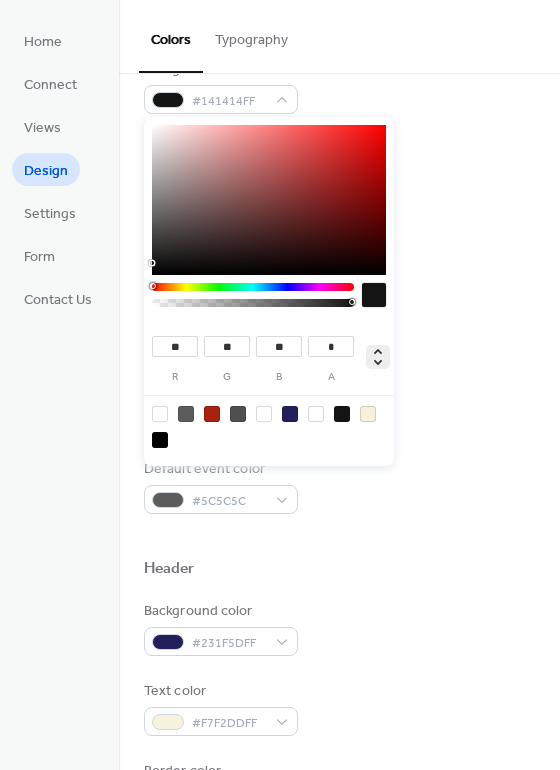 click 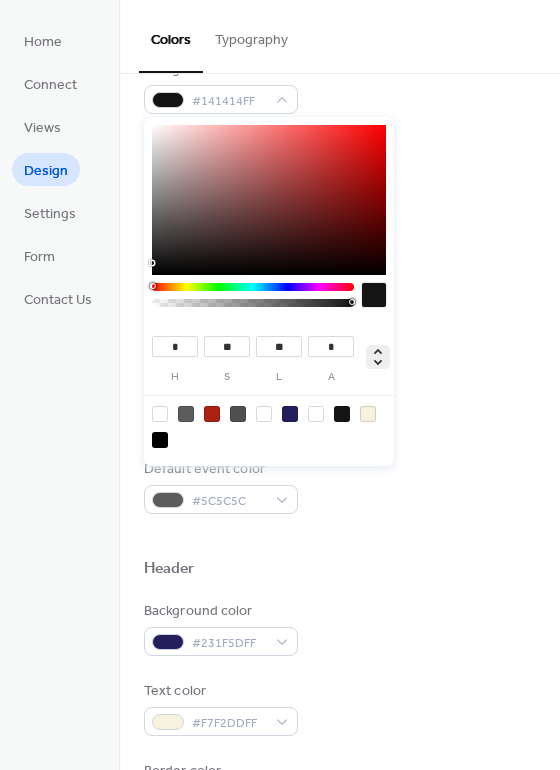 click 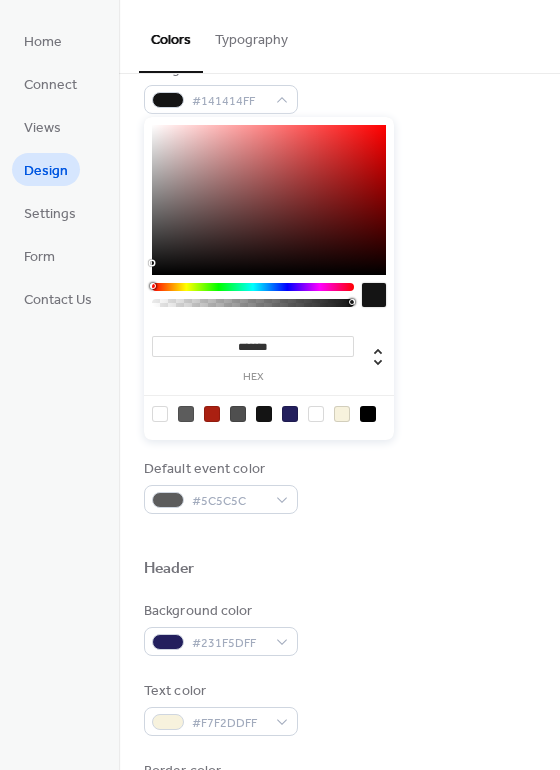 click on "*******" at bounding box center (253, 346) 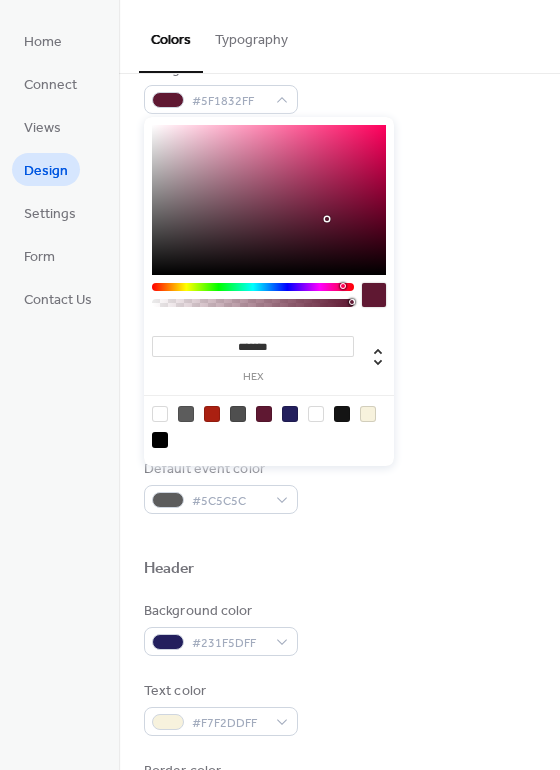 click on "Border color #231F5DFF" at bounding box center [339, 246] 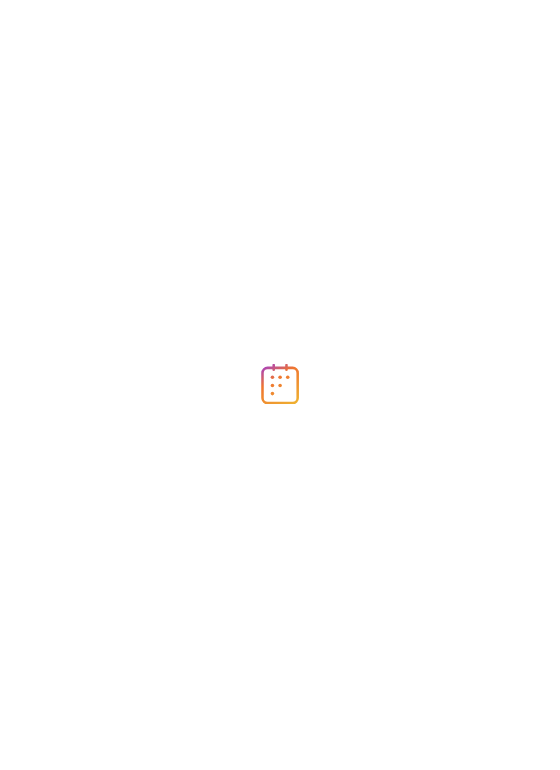 scroll, scrollTop: 0, scrollLeft: 0, axis: both 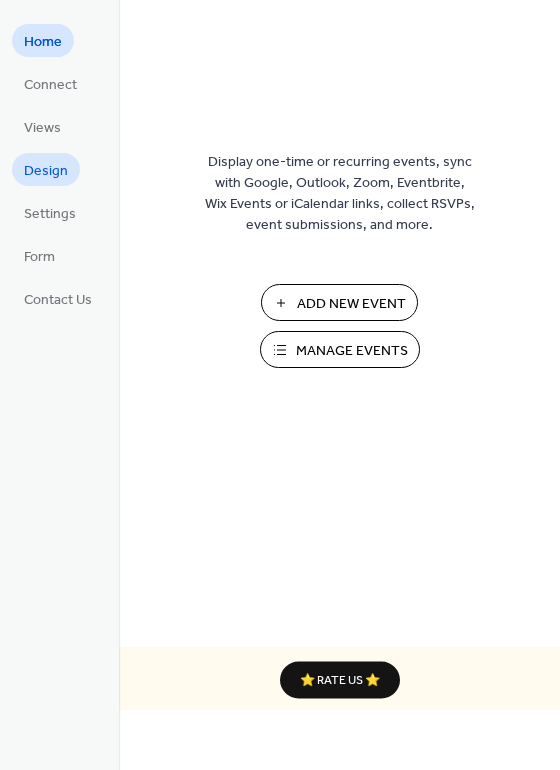 click on "Design" at bounding box center [46, 171] 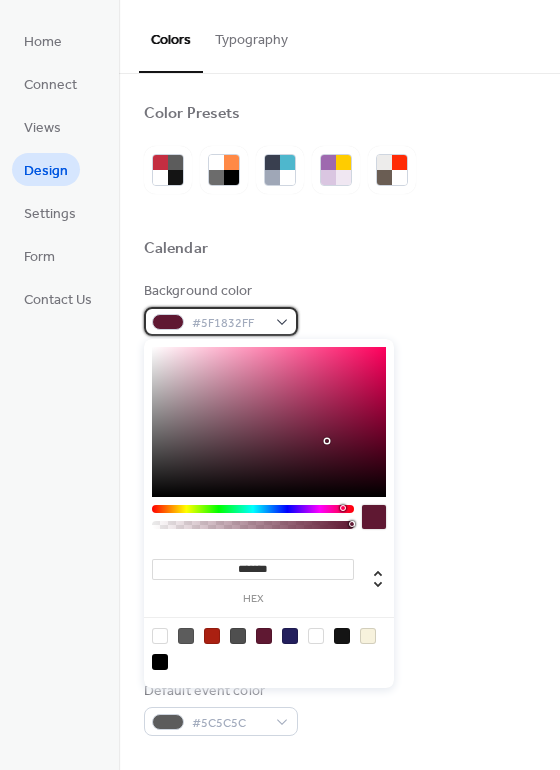 click on "#5F1832FF" at bounding box center [229, 323] 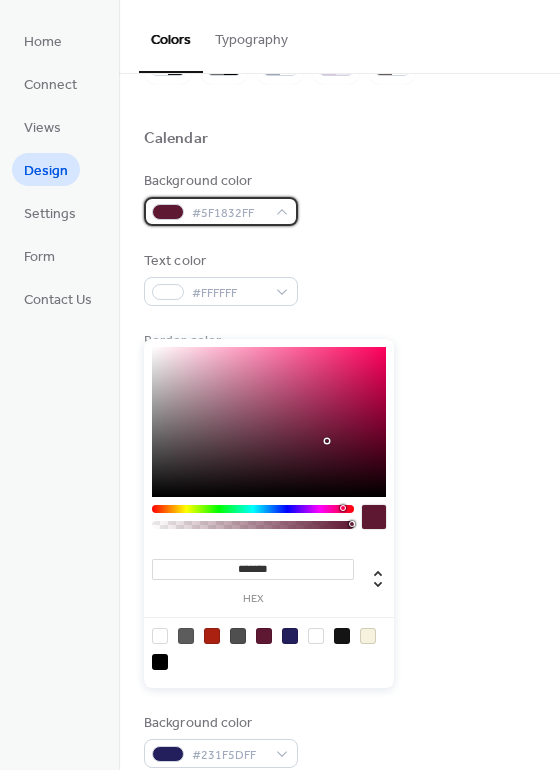 scroll, scrollTop: 111, scrollLeft: 0, axis: vertical 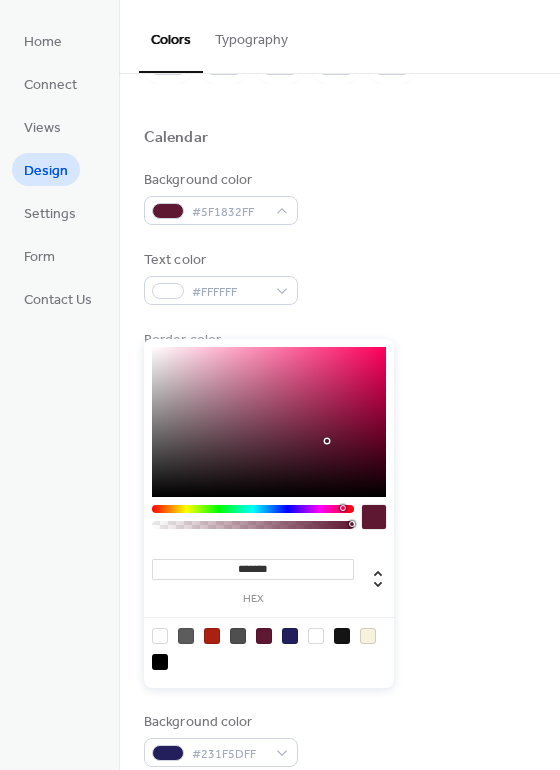 click on "Background color #5F1832FF" at bounding box center [339, 197] 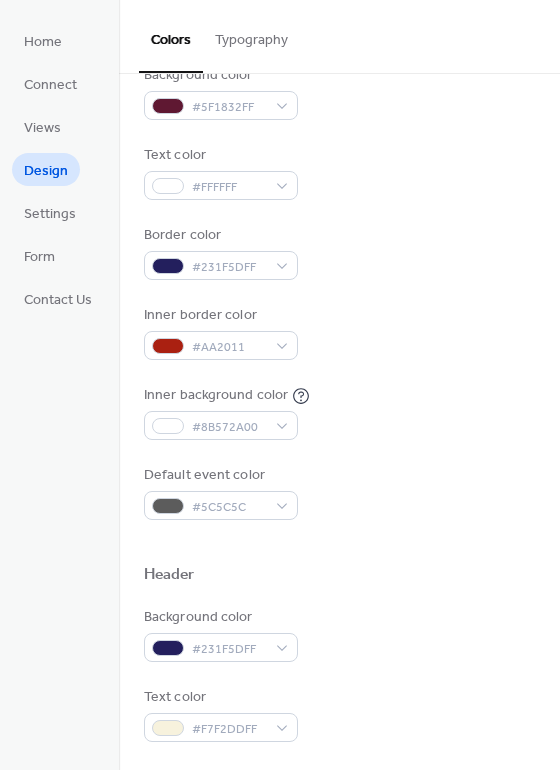 scroll, scrollTop: 222, scrollLeft: 0, axis: vertical 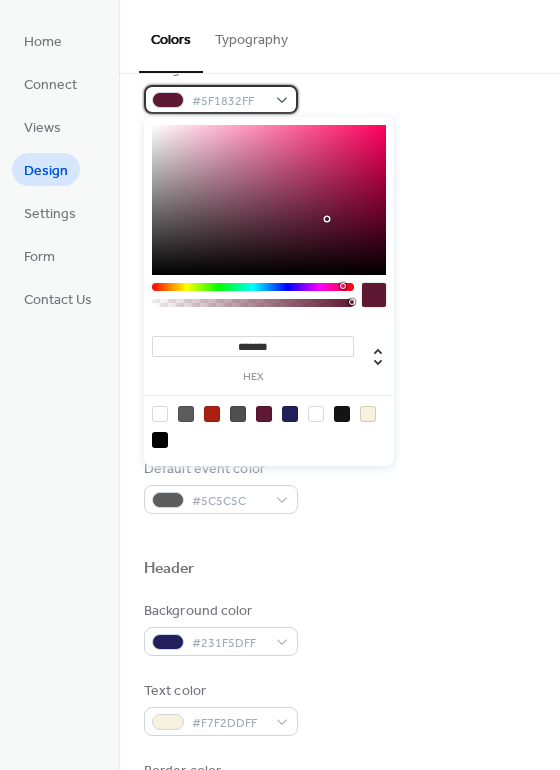 click on "#5F1832FF" at bounding box center [221, 99] 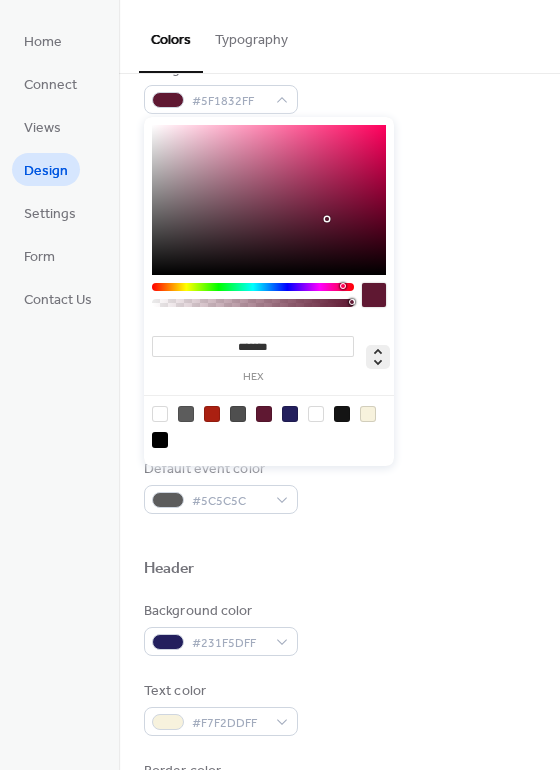 click 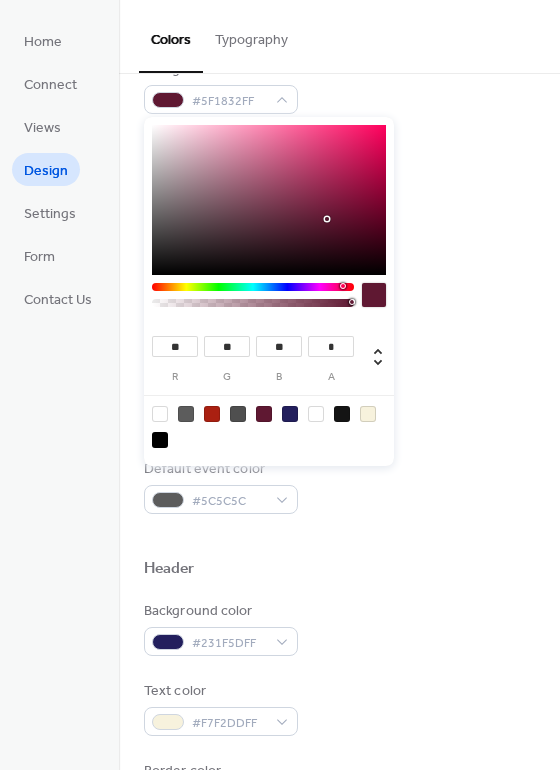 drag, startPoint x: 323, startPoint y: 349, endPoint x: 344, endPoint y: 347, distance: 21.095022 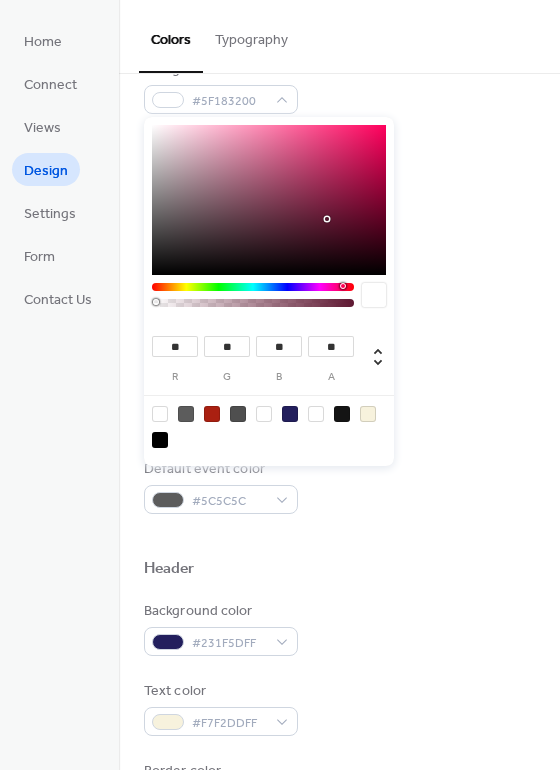 type on "***" 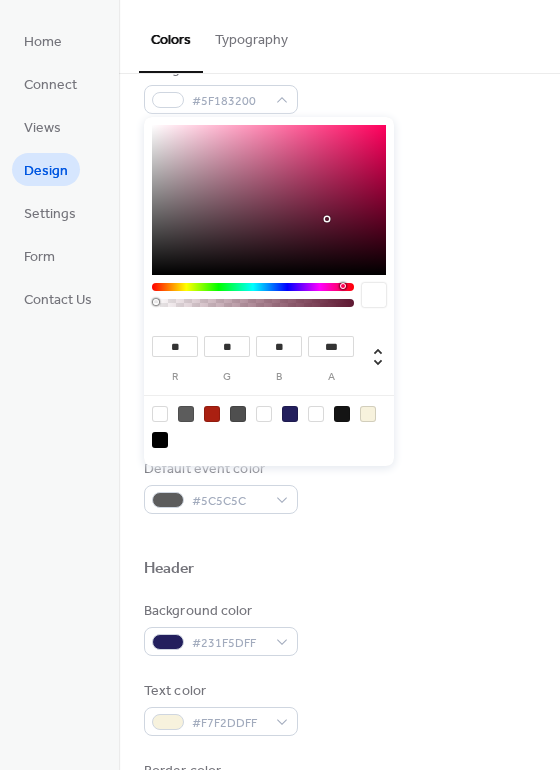 click on "Background color #5F183200 Text color #FFFFFF Border color #231F5DFF Inner border color #AA2011 Inner background color #8B572A00 Default event color #5C5C5C" at bounding box center [339, 286] 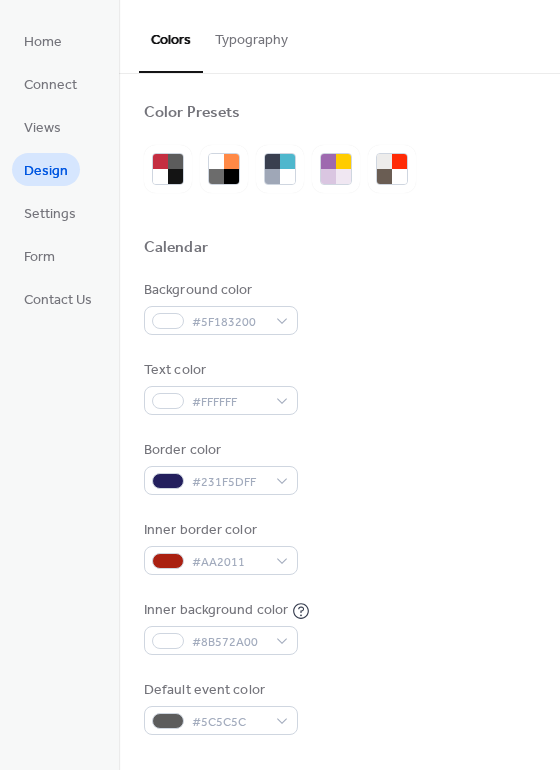 scroll, scrollTop: 0, scrollLeft: 0, axis: both 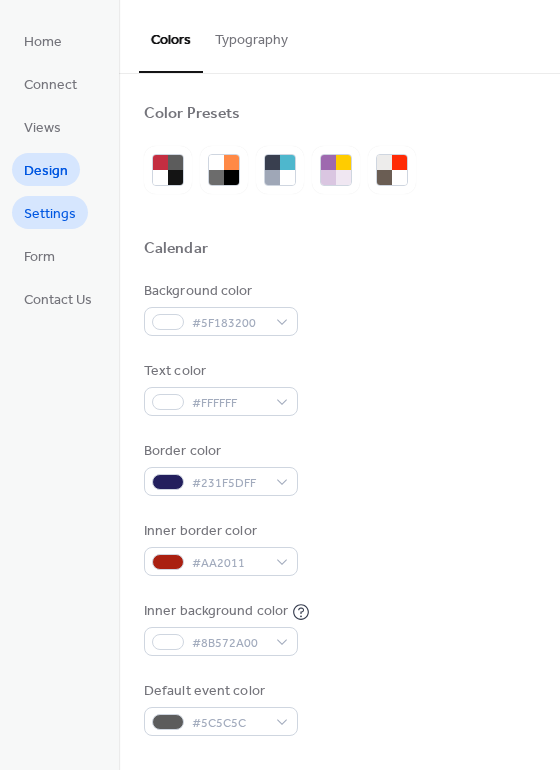 click on "Settings" at bounding box center [50, 214] 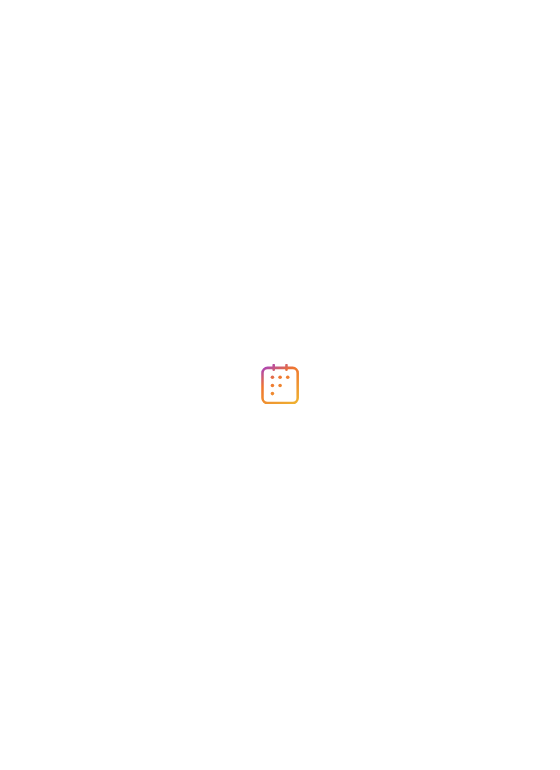 scroll, scrollTop: 0, scrollLeft: 0, axis: both 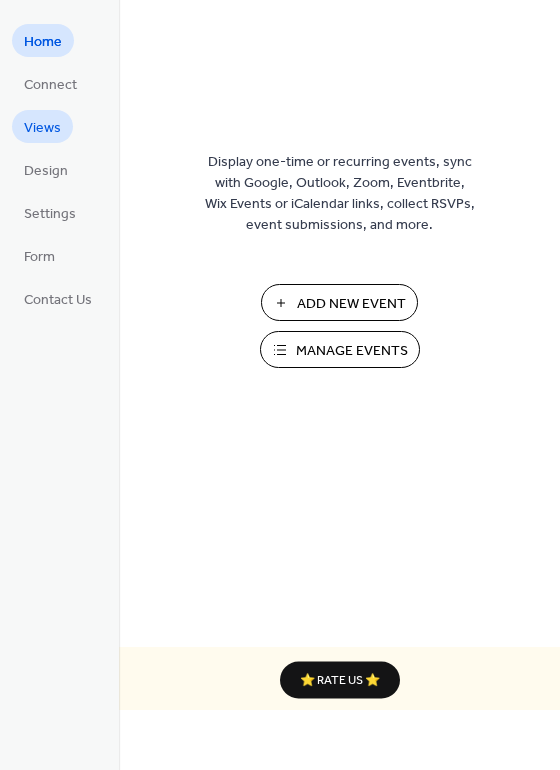 click on "Views" at bounding box center (42, 128) 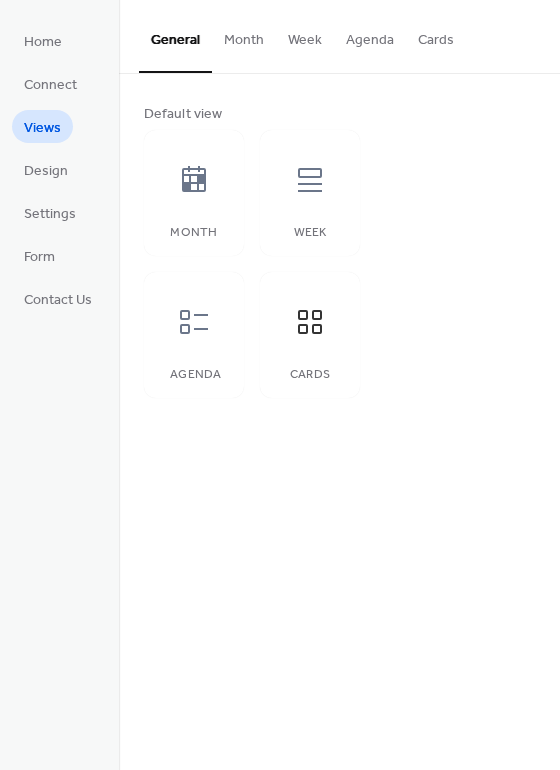 click on "Cards" at bounding box center [436, 35] 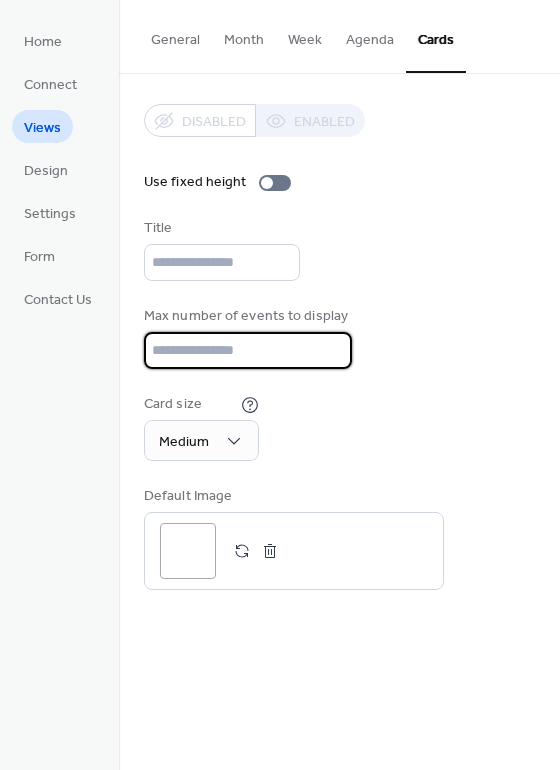 drag, startPoint x: 178, startPoint y: 345, endPoint x: 140, endPoint y: 345, distance: 38 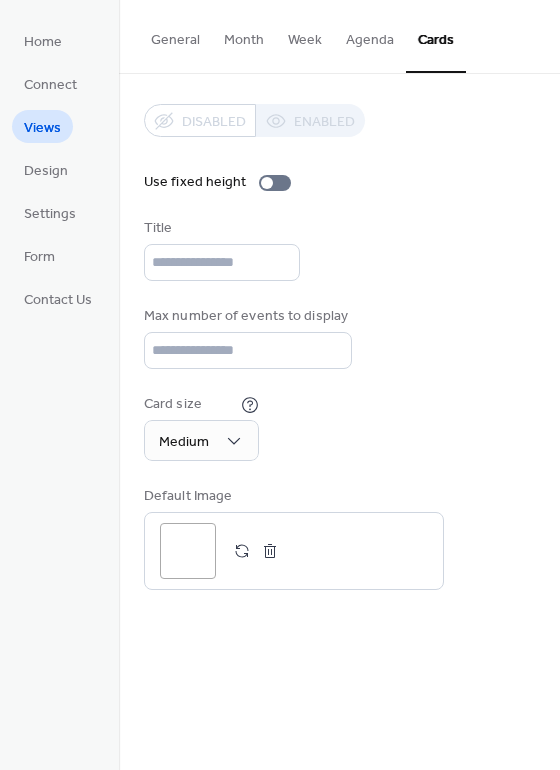 click on "General" at bounding box center [175, 35] 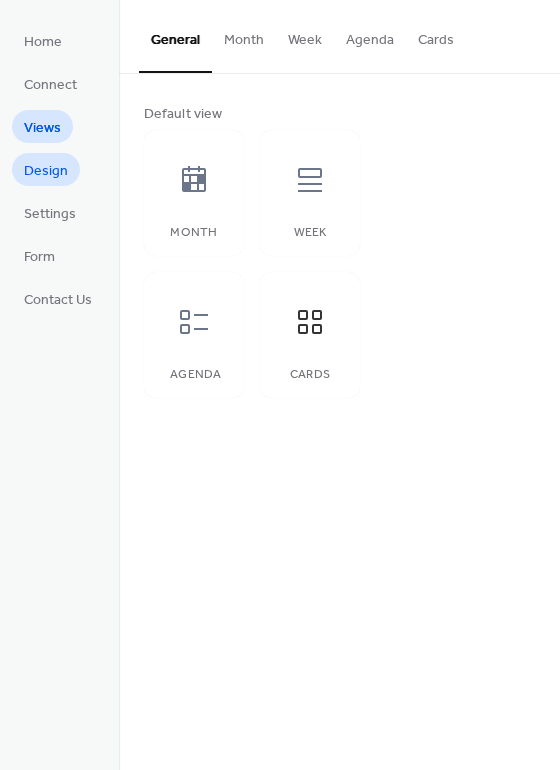 click on "Design" at bounding box center (46, 171) 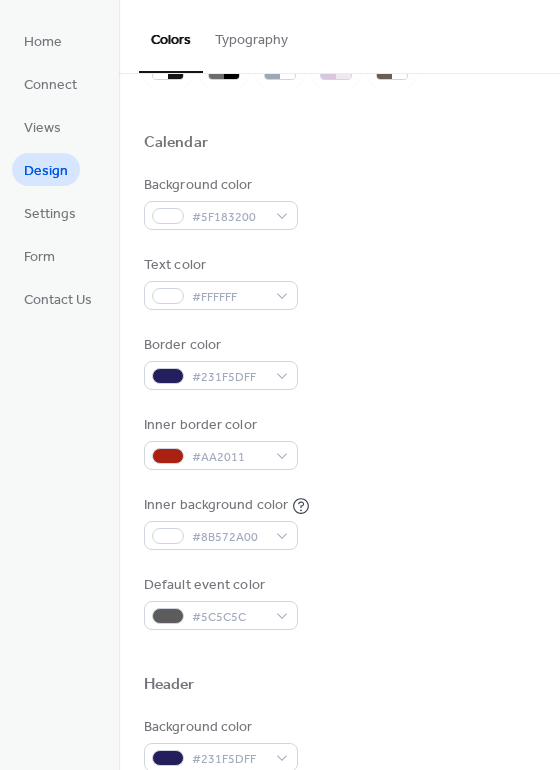 scroll, scrollTop: 77, scrollLeft: 0, axis: vertical 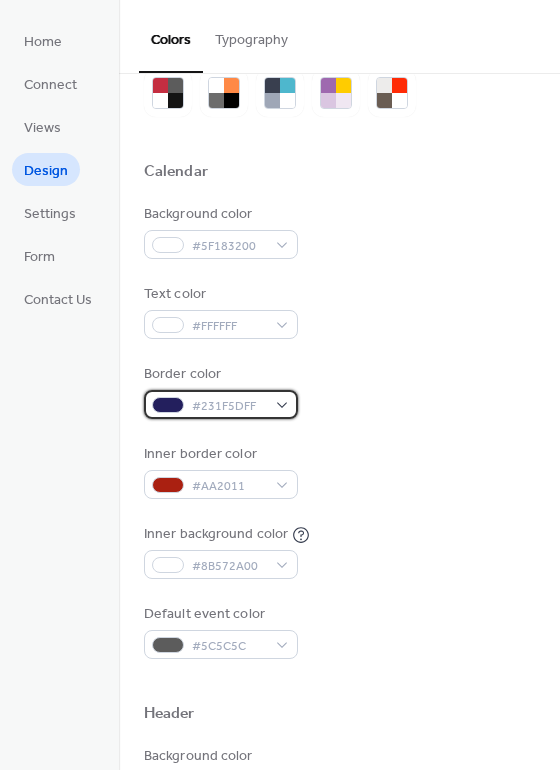 click on "#231F5DFF" at bounding box center (229, 406) 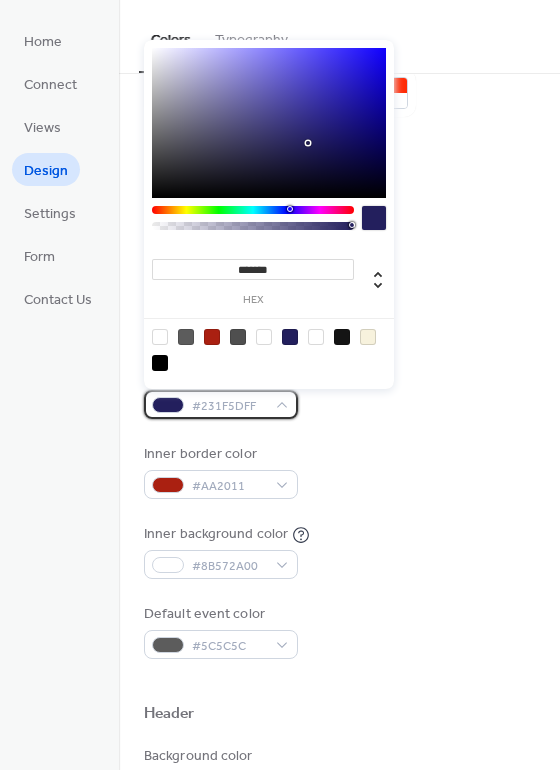 scroll, scrollTop: 0, scrollLeft: 0, axis: both 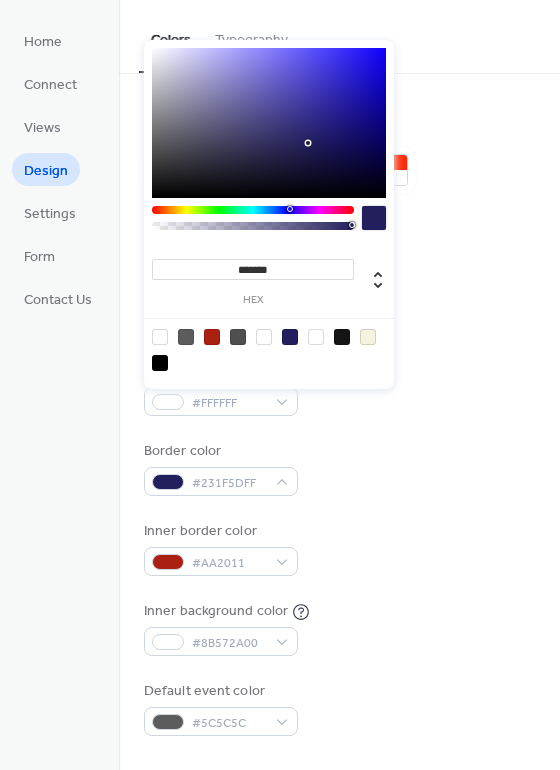 click on "Background color #5F183200 Text color #FFFFFF Border color #231F5DFF Inner border color #AA2011 Inner background color #8B572A00 Default event color #5C5C5C" at bounding box center [339, 508] 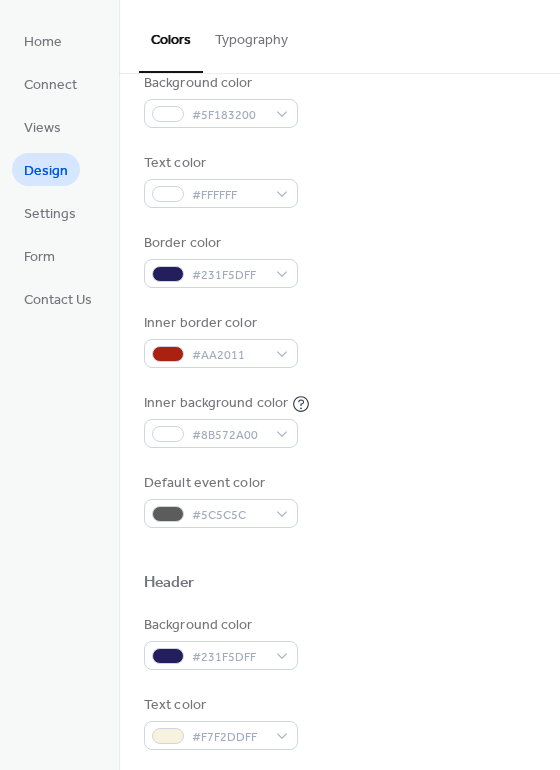scroll, scrollTop: 222, scrollLeft: 0, axis: vertical 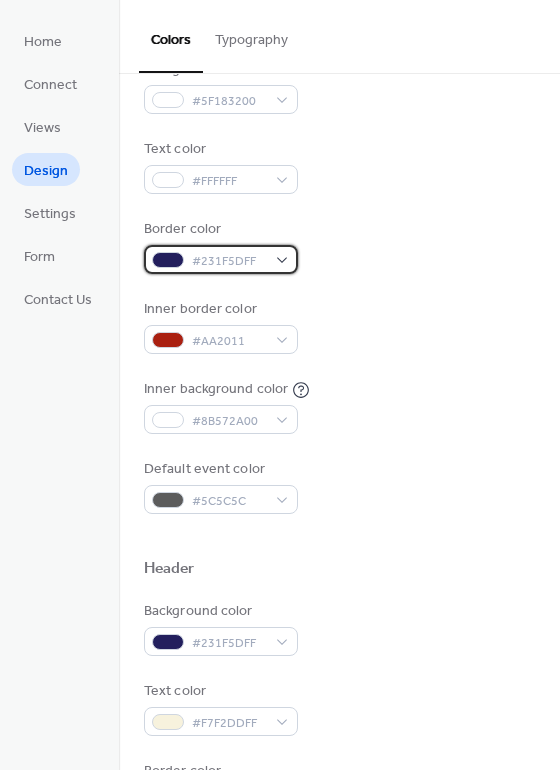 click on "#231F5DFF" at bounding box center [229, 261] 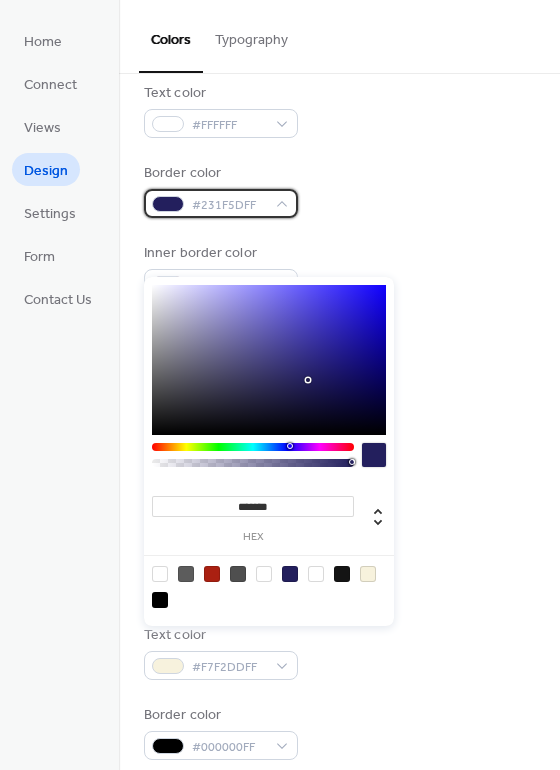 scroll, scrollTop: 333, scrollLeft: 0, axis: vertical 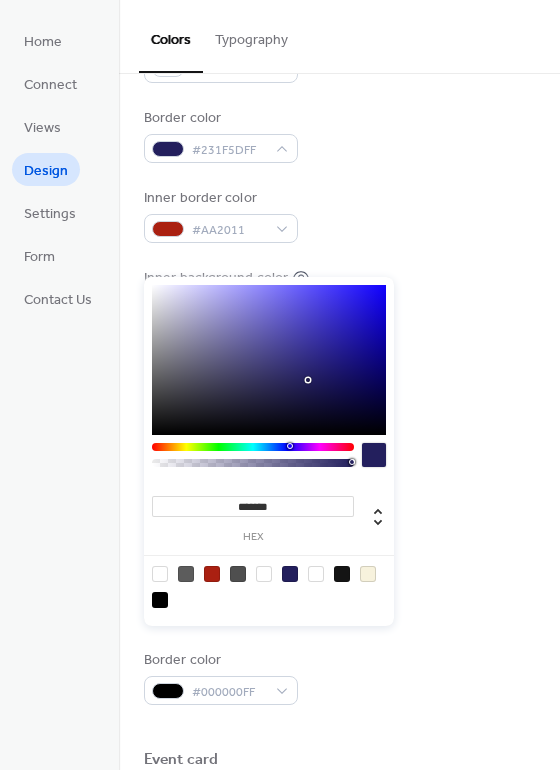 click on "Inner border color #AA2011" at bounding box center [339, 215] 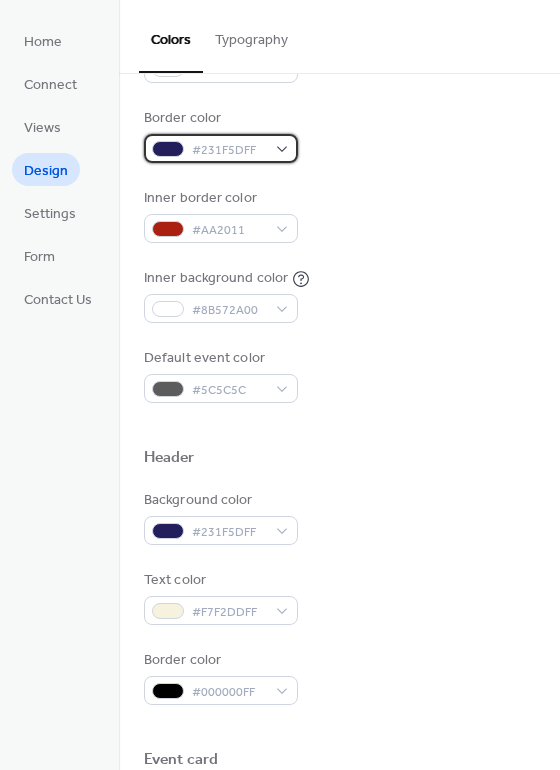 click on "#231F5DFF" at bounding box center (229, 150) 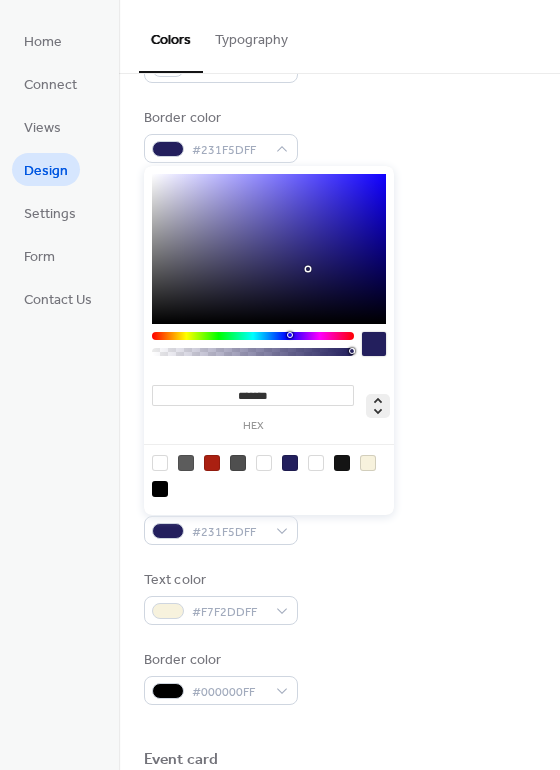 click 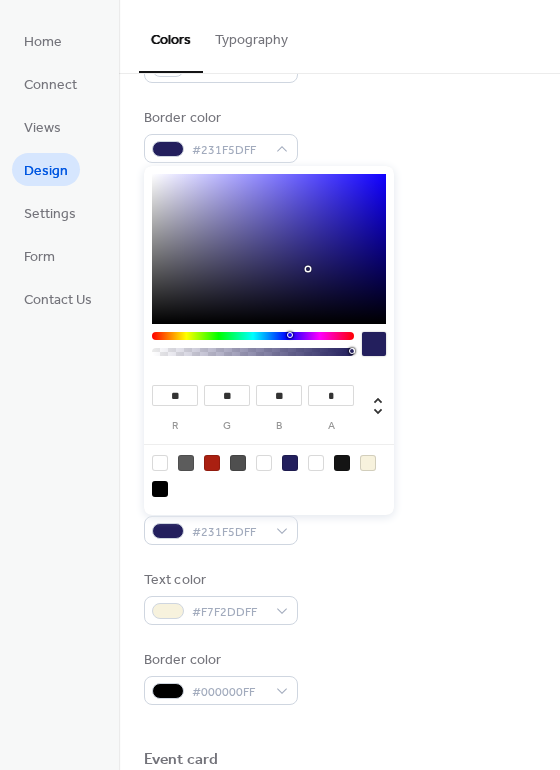 drag, startPoint x: 333, startPoint y: 397, endPoint x: 315, endPoint y: 397, distance: 18 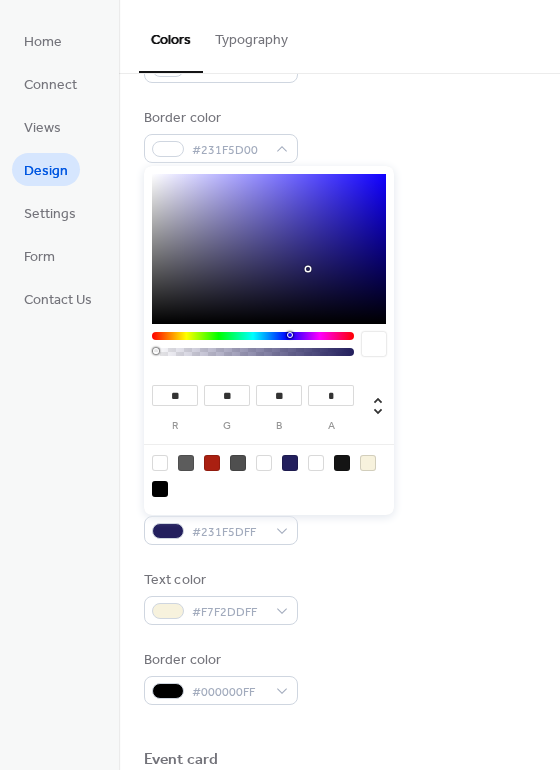 click on "Background color #5F183200 Text color #FFFFFF Border color #231F5D00 Inner border color #AA2011 Inner background color #8B572A00 Default event color #5C5C5C" at bounding box center (339, 175) 